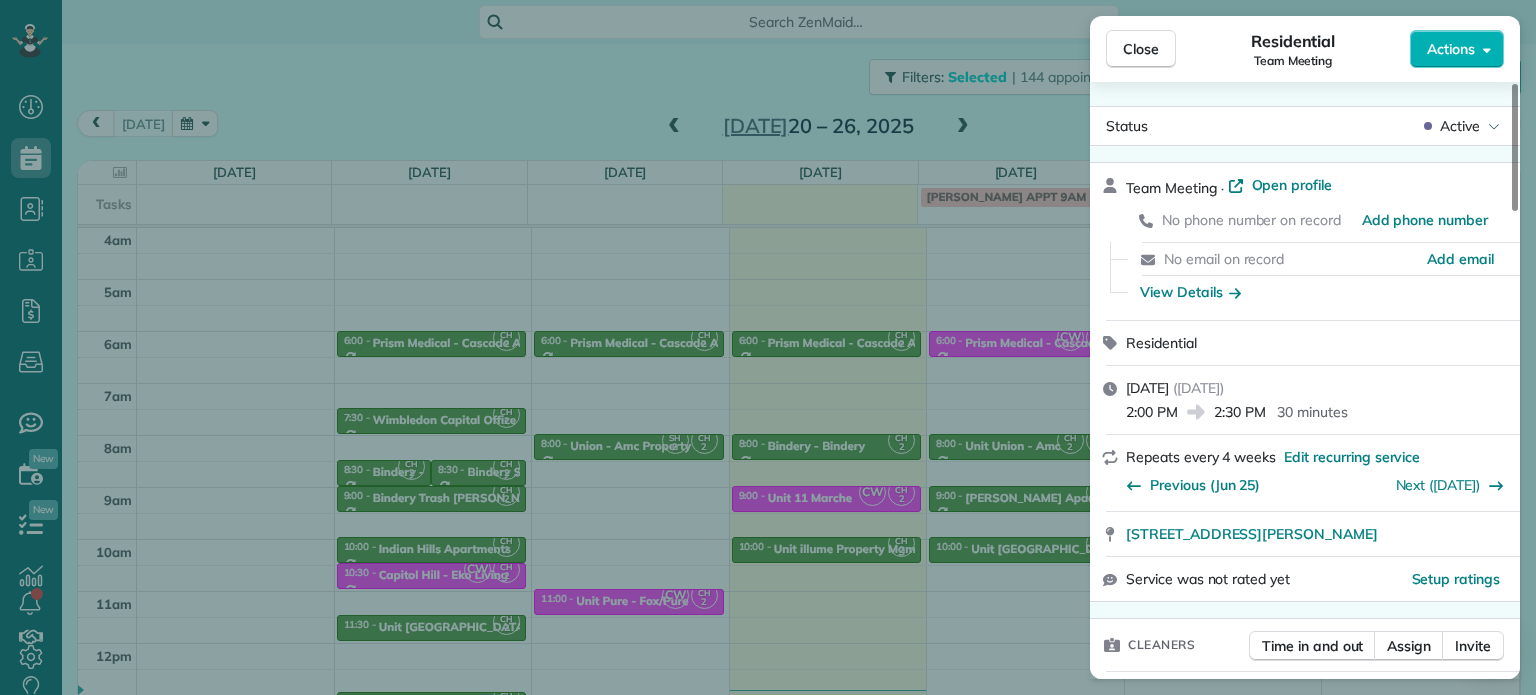 scroll, scrollTop: 0, scrollLeft: 0, axis: both 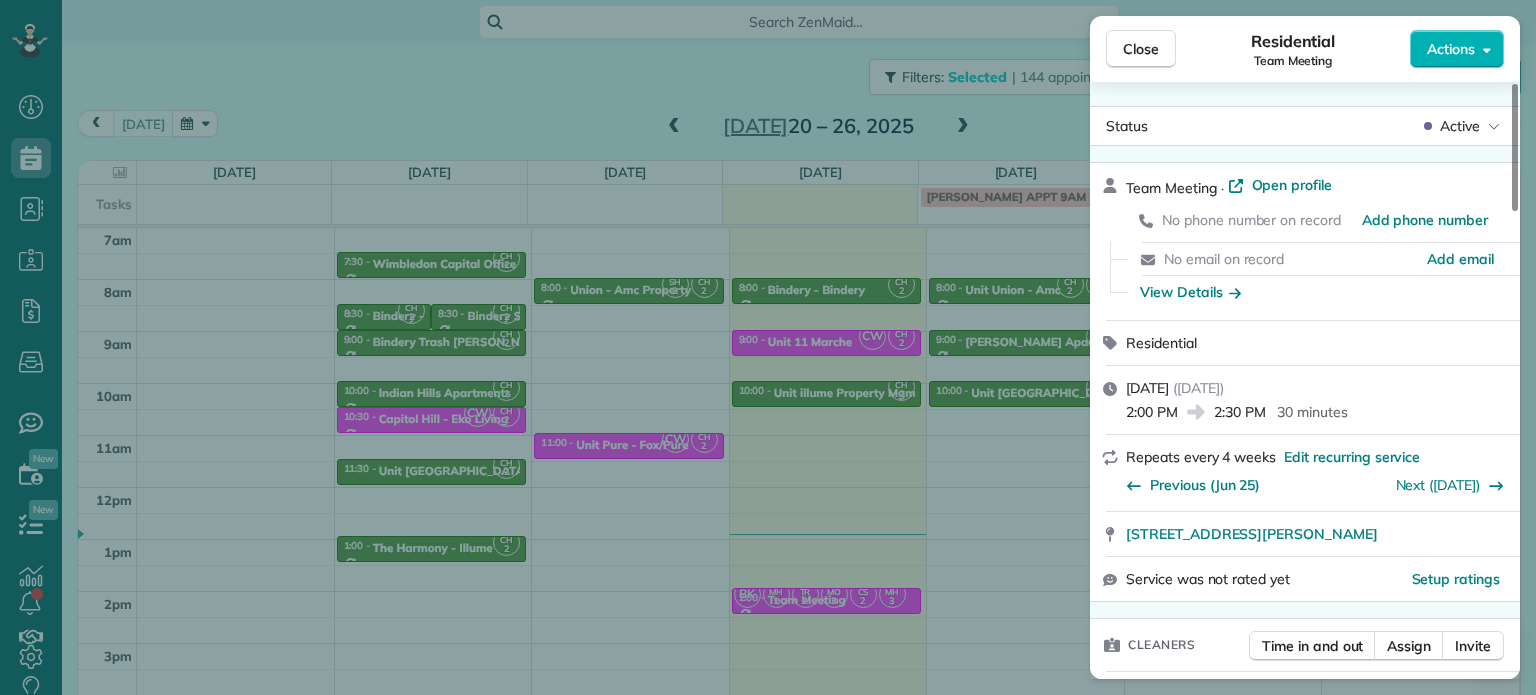 click on "Close Residential Team Meeting Actions Status Active Team Meeting · Open profile No phone number on record Add phone number No email on record Add email View Details Residential Wednesday, July 23, 2025 ( today ) 2:00 PM 2:30 PM 30 minutes Repeats every 4 weeks Edit recurring service Previous (Jun 25) Next (Aug 20) 6250 Southeast Foster Road Portland OR 97206 Service was not rated yet Setup ratings Cleaners Time in and out Assign Invite Cleaners Meralda   Harris 2:00 PM 2:30 PM Cristina   Sainz 2:00 PM 2:30 PM Marina   Ostertag 2:00 PM 2:30 PM Tammi   Rue 2:00 PM 2:30 PM Matthew   Hatcher 2:00 PM 2:30 PM Brie   Killary 2:00 PM 2:30 PM Alexa   Hatcher 2:00 PM 2:30 PM Christian   Crews 2:00 PM 2:30 PM Sean   Hime 2:00 PM 2:30 PM Cyndi   Holm 2:00 PM 2:30 PM Tawnya   Reynolds 2:00 PM 2:30 PM Cassie   Feliciano 2:00 PM 2:30 PM Tony   Middleton 2:00 PM 2:30 PM Trish   Langhorst 2:00 PM 2:30 PM Sabrina   Woolford 2:00 PM 2:30 PM Christina   Wright-German 2:00 PM 2:30 PM Tammy   McKinley 2:00 PM 2:30 PM Mark   - -" at bounding box center (768, 347) 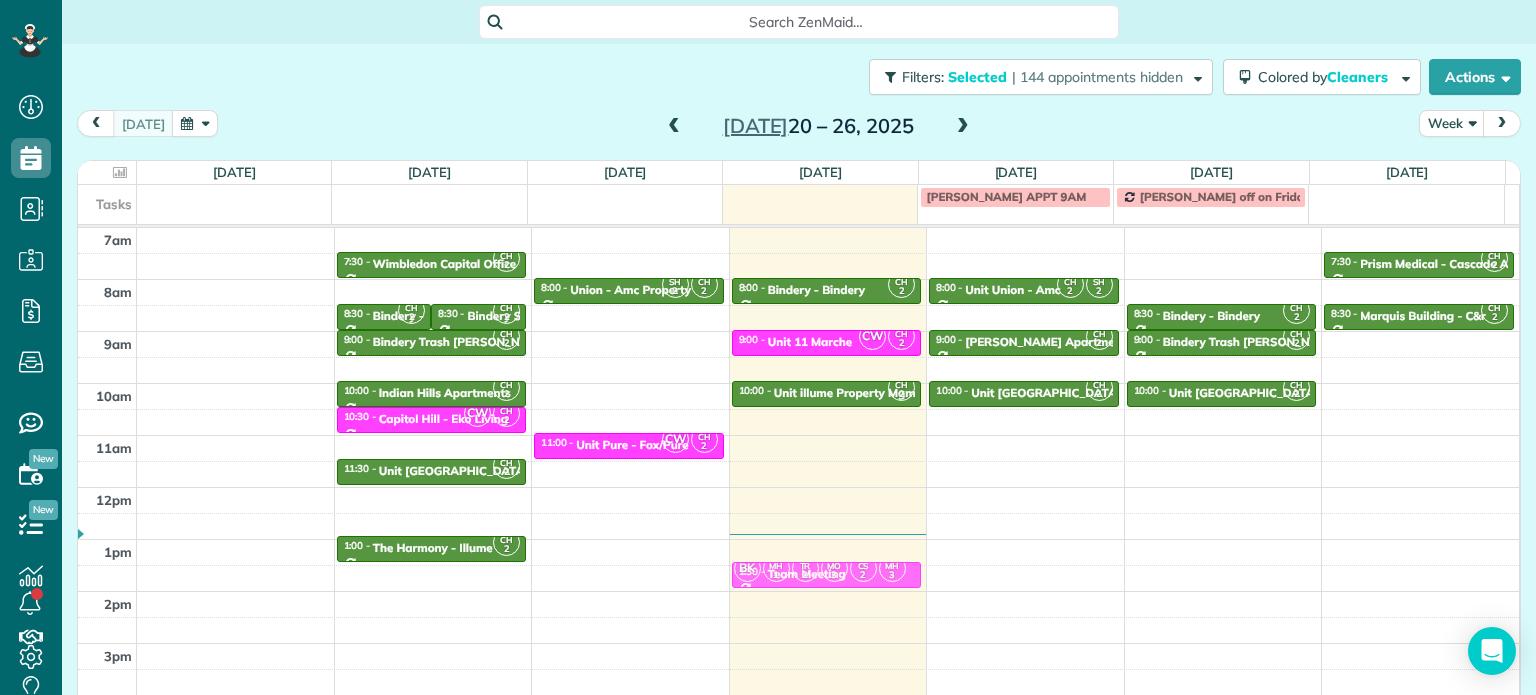 drag, startPoint x: 821, startPoint y: 603, endPoint x: 819, endPoint y: 576, distance: 27.073973 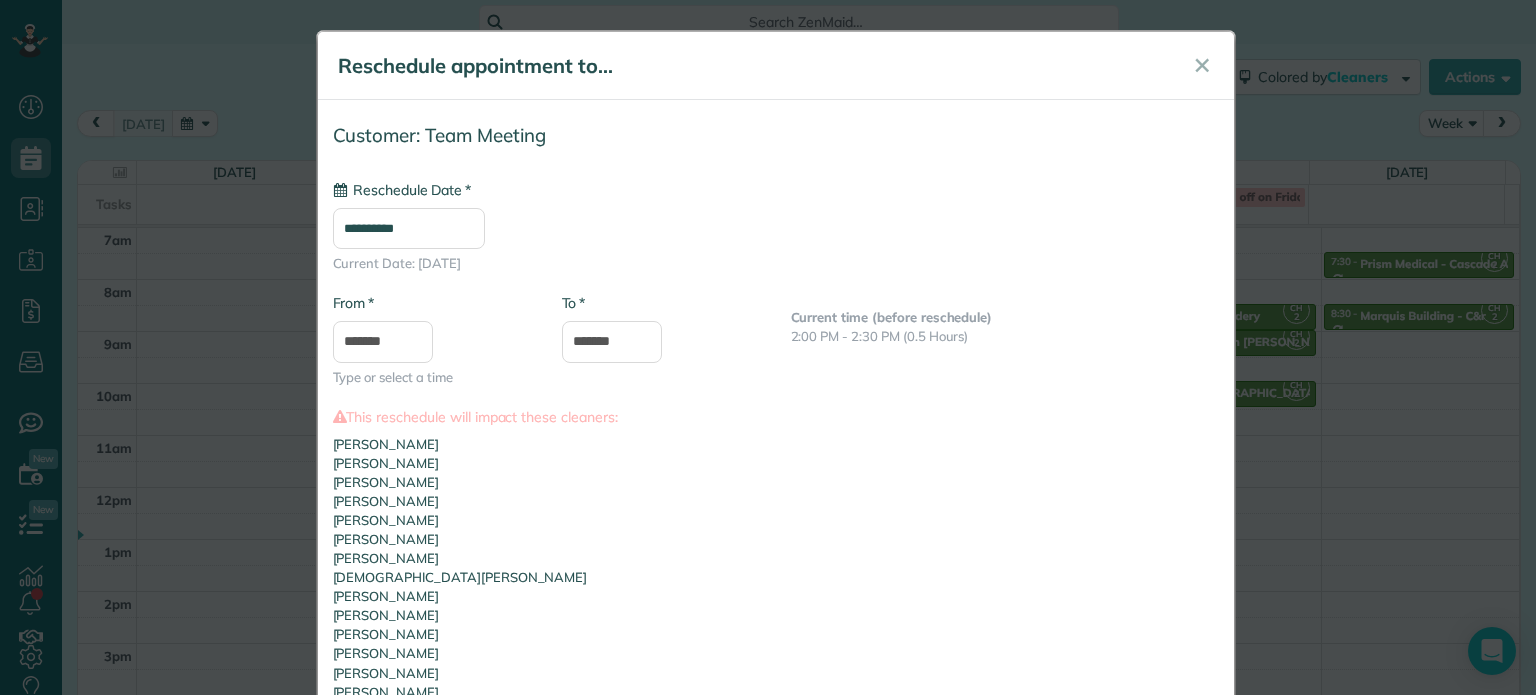 type on "**********" 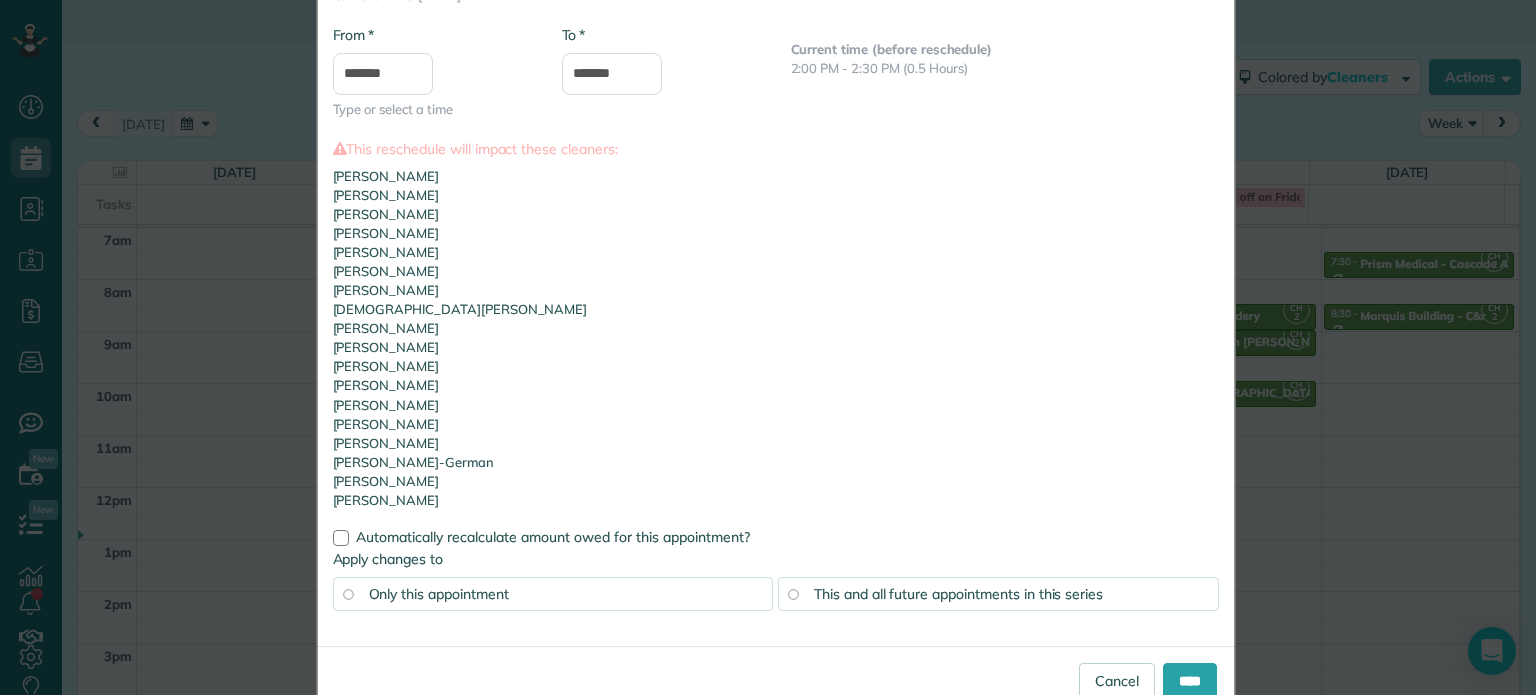 scroll, scrollTop: 319, scrollLeft: 0, axis: vertical 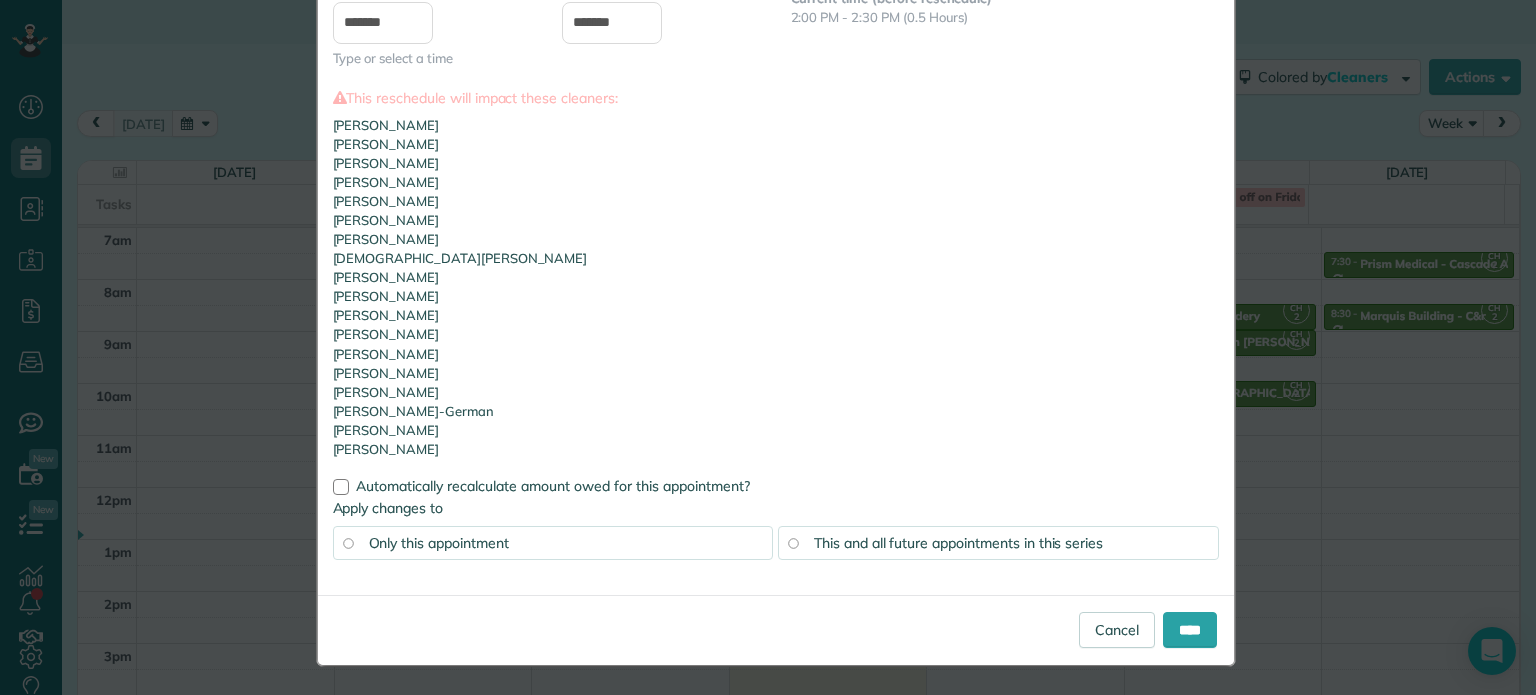 click on "This and all future appointments in this series" at bounding box center (958, 543) 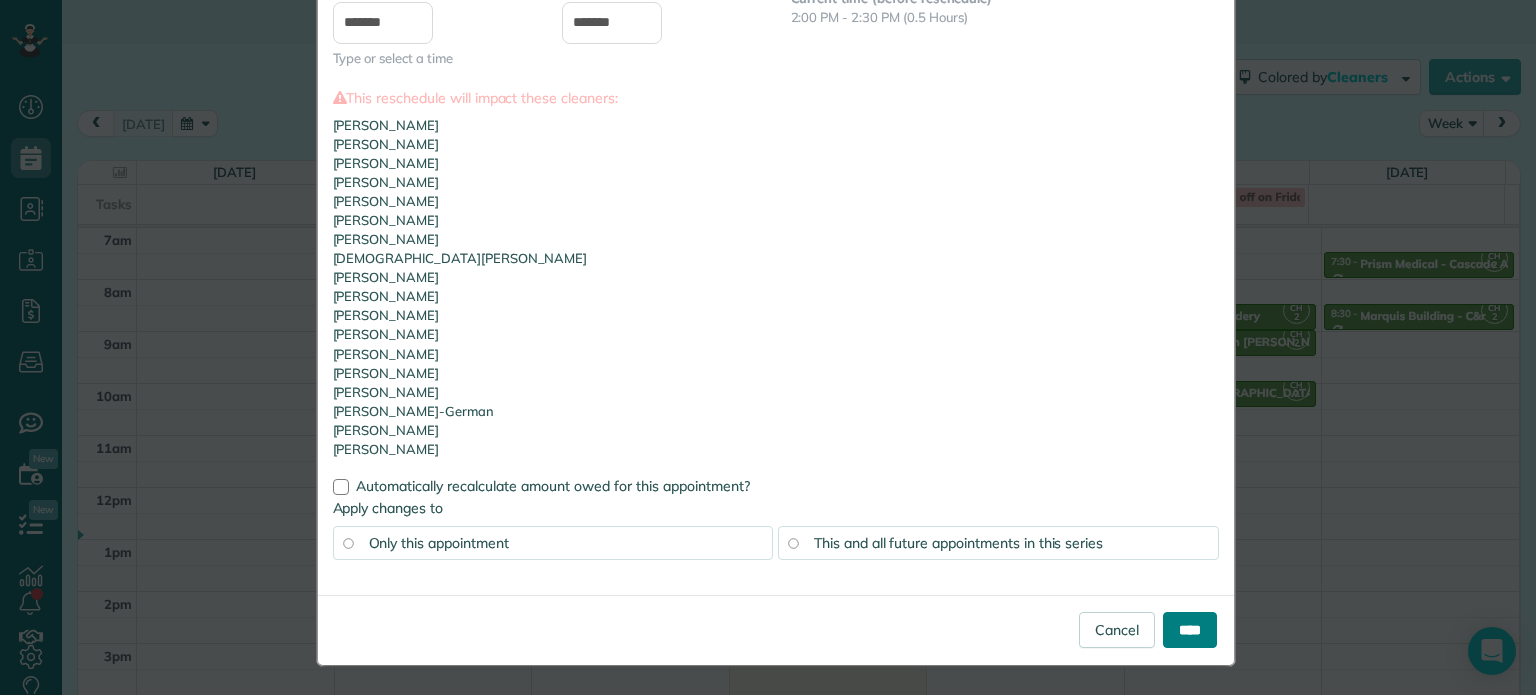 click on "****" at bounding box center [1190, 630] 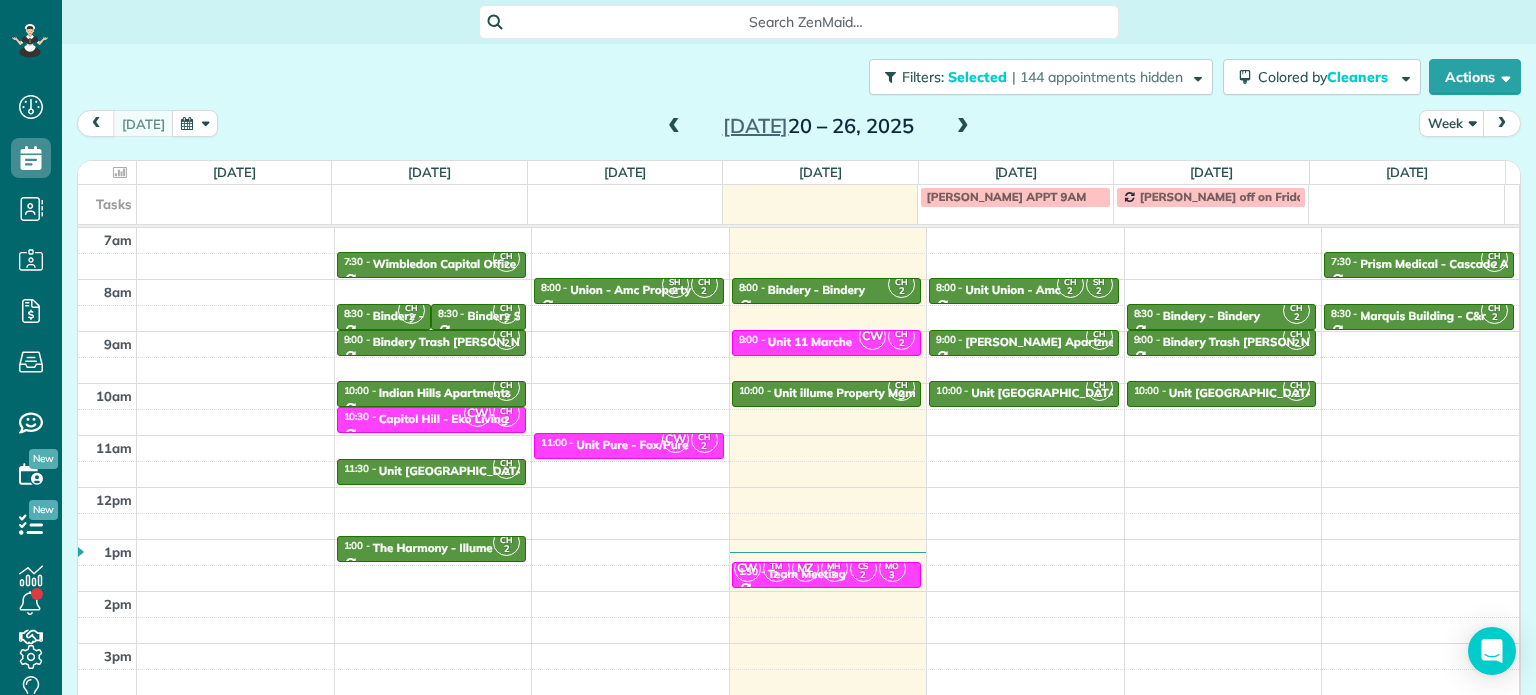 click at bounding box center [963, 127] 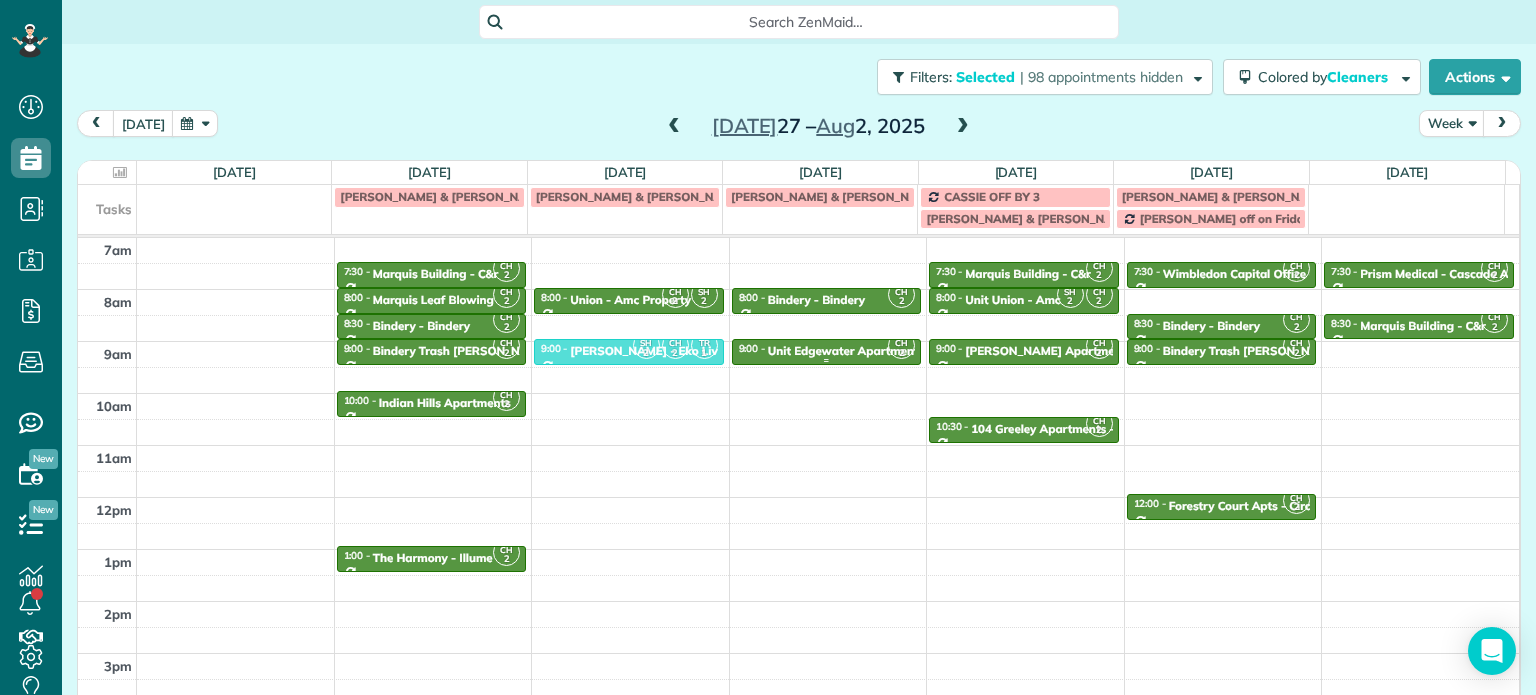 click on "Unit Edgewater Apartments - Vinny Small Property Management" at bounding box center (949, 351) 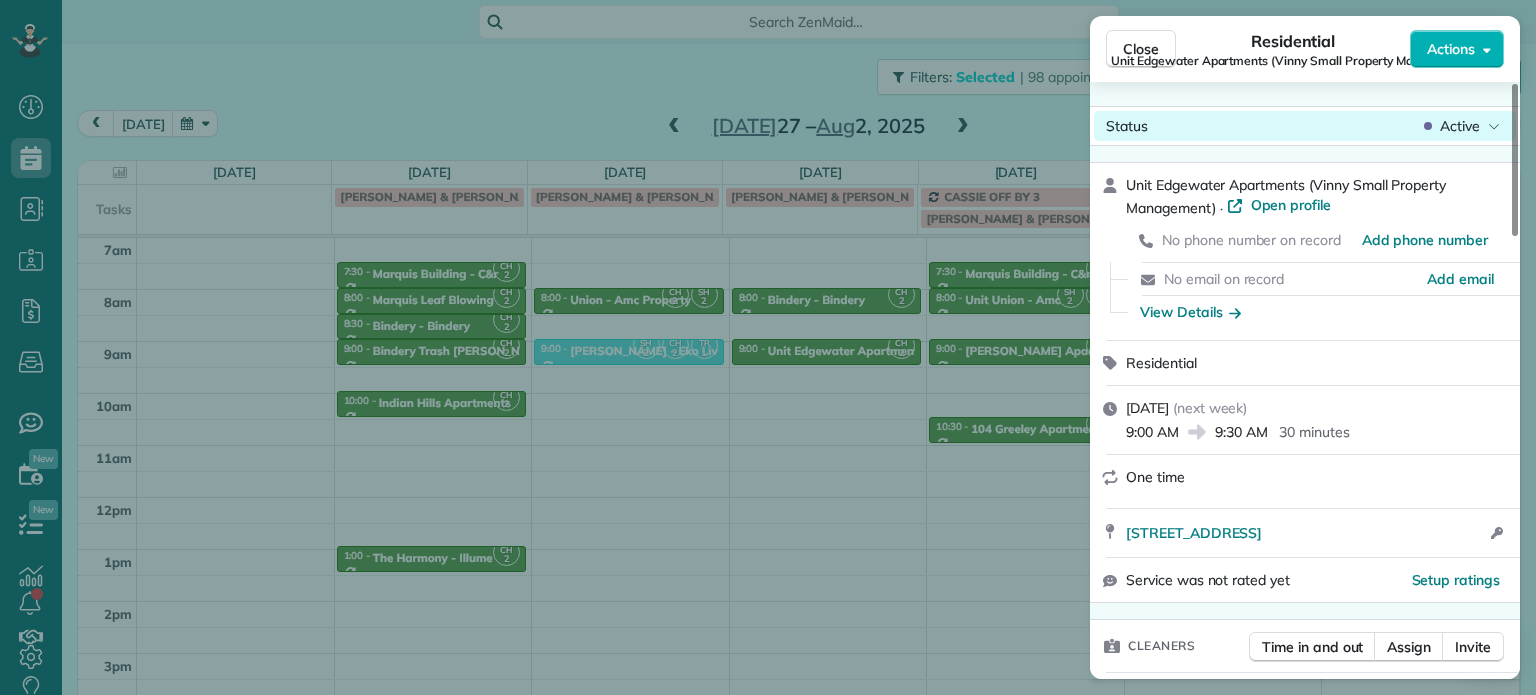 click on "Active" at bounding box center (1460, 126) 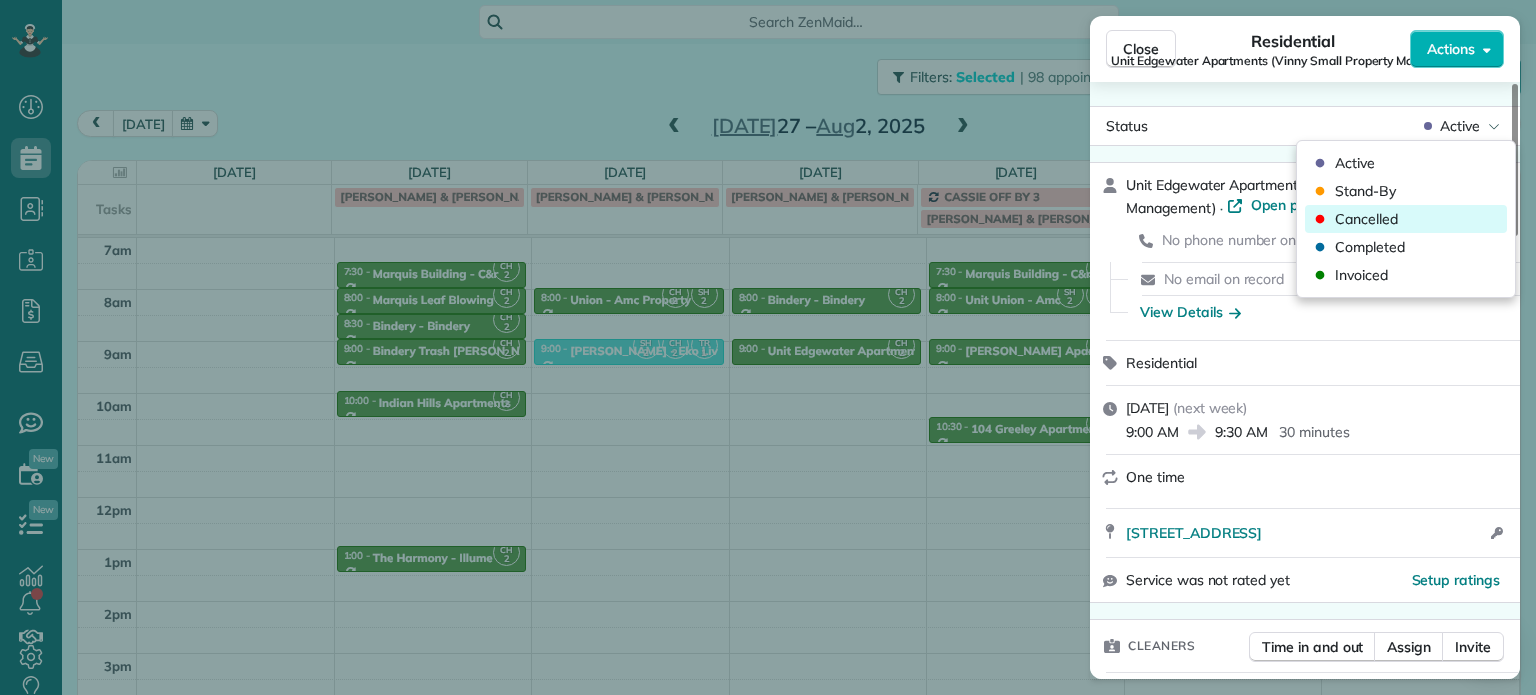 click on "Cancelled" at bounding box center (1406, 219) 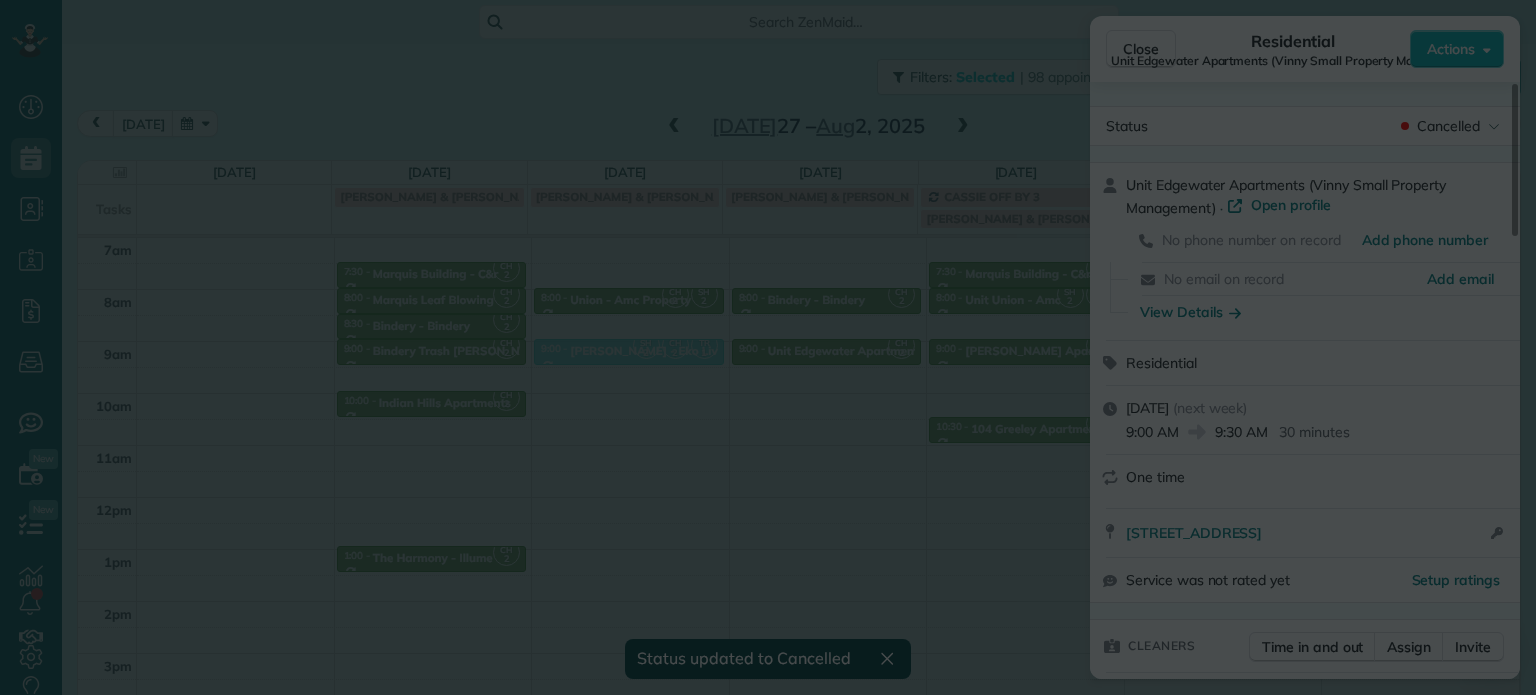 scroll, scrollTop: 0, scrollLeft: 0, axis: both 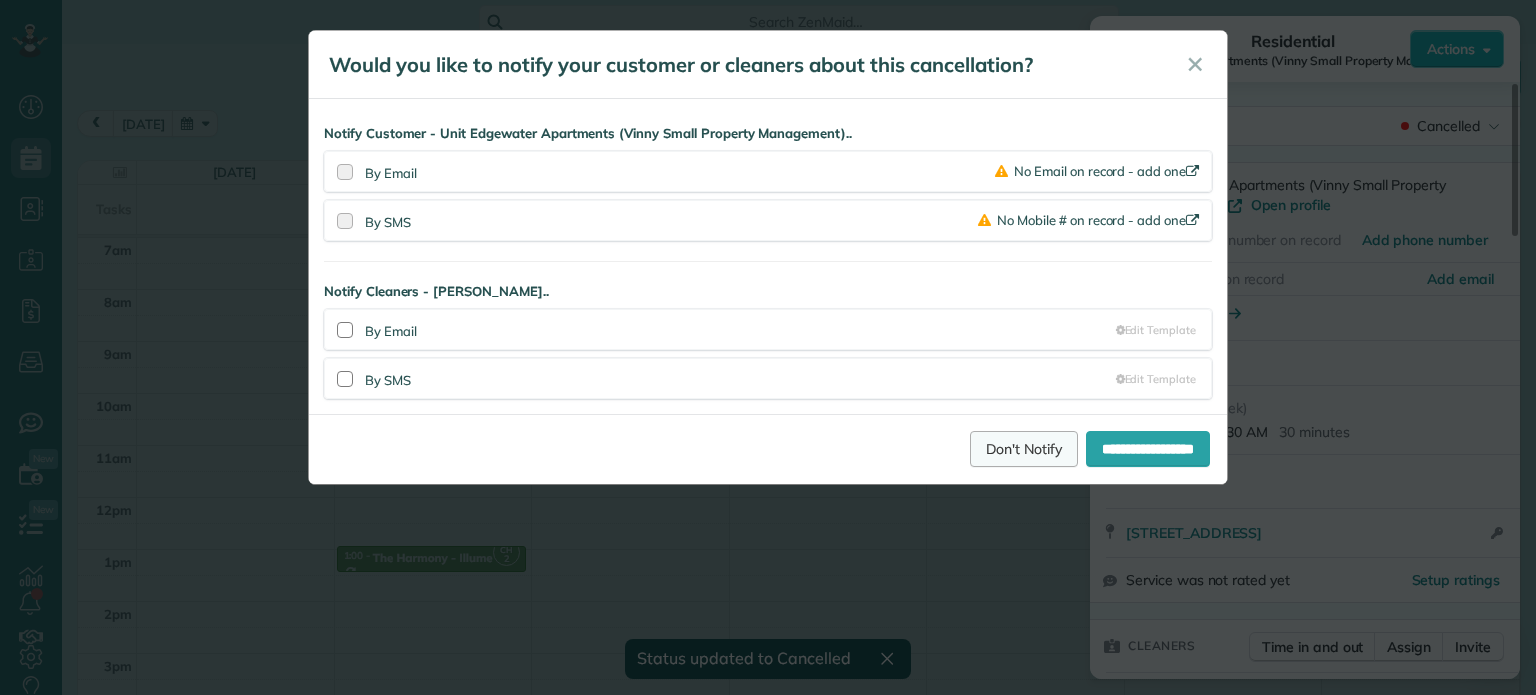 click on "Don't Notify" at bounding box center [1024, 449] 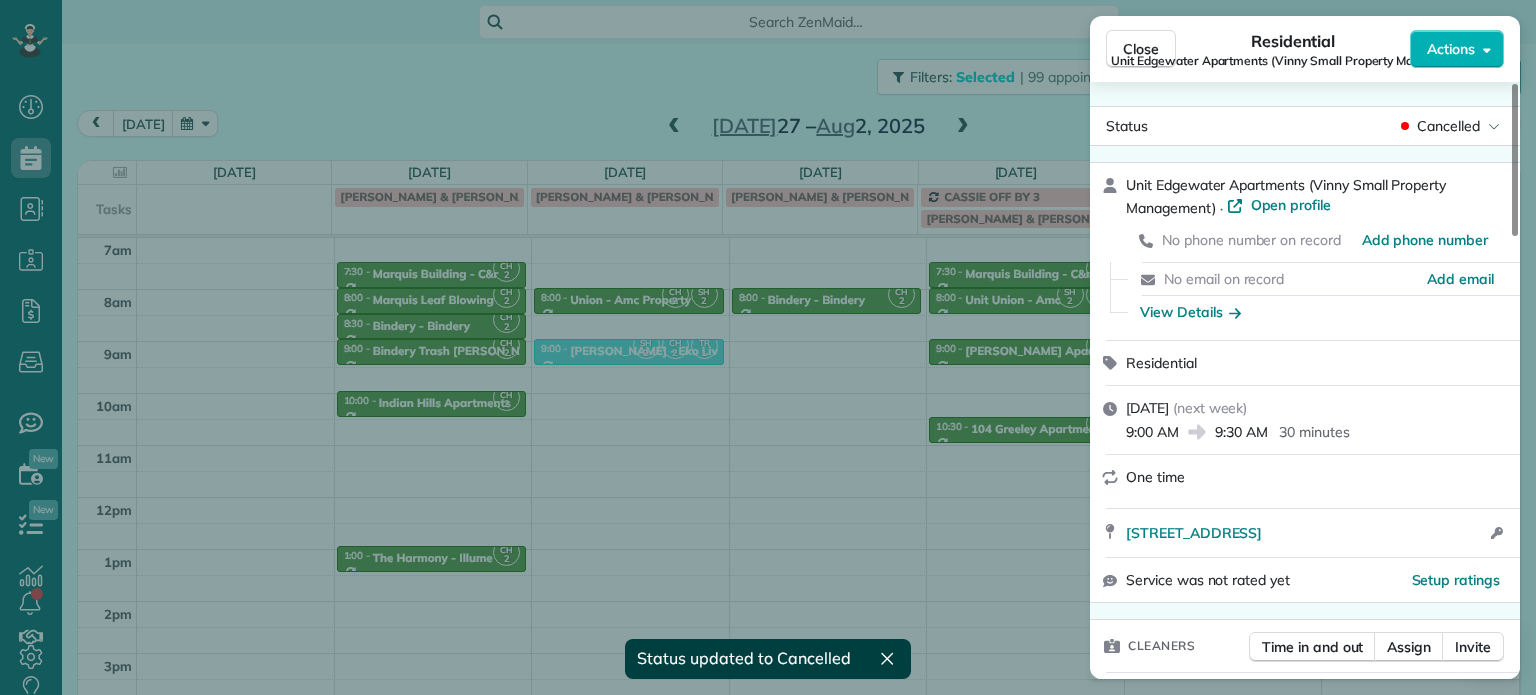 click on "Close Residential Unit Edgewater Apartments (Vinny Small Property Management) Actions Status Cancelled Unit Edgewater Apartments (Vinny Small Property Management) · Open profile No phone number on record Add phone number No email on record Add email View Details Residential Wednesday, July 30, 2025 ( next week ) 9:00 AM 9:30 AM 30 minutes One time 16849 Southwest 131st Avenue King City OR 97224 Open access information Service was not rated yet Setup ratings Cleaners Time in and out Assign Invite Cleaners Cyndi   Holm 9:00 AM 9:30 AM Checklist Try Now Keep this appointment up to your standards. Stay on top of every detail, keep your cleaners organised, and your client happy. Assign a checklist Watch a 5 min demo Billing Billing actions Price $0.00 Overcharge $0.00 Discount $0.00 Coupon discount - Primary tax - Secondary tax - Total appointment price $0.00 Tips collected New feature! $0.00 Mark as paid Total including tip $0.00 Get paid online in no-time! Send an invoice and reward your cleaners with tips 1 1" at bounding box center (768, 347) 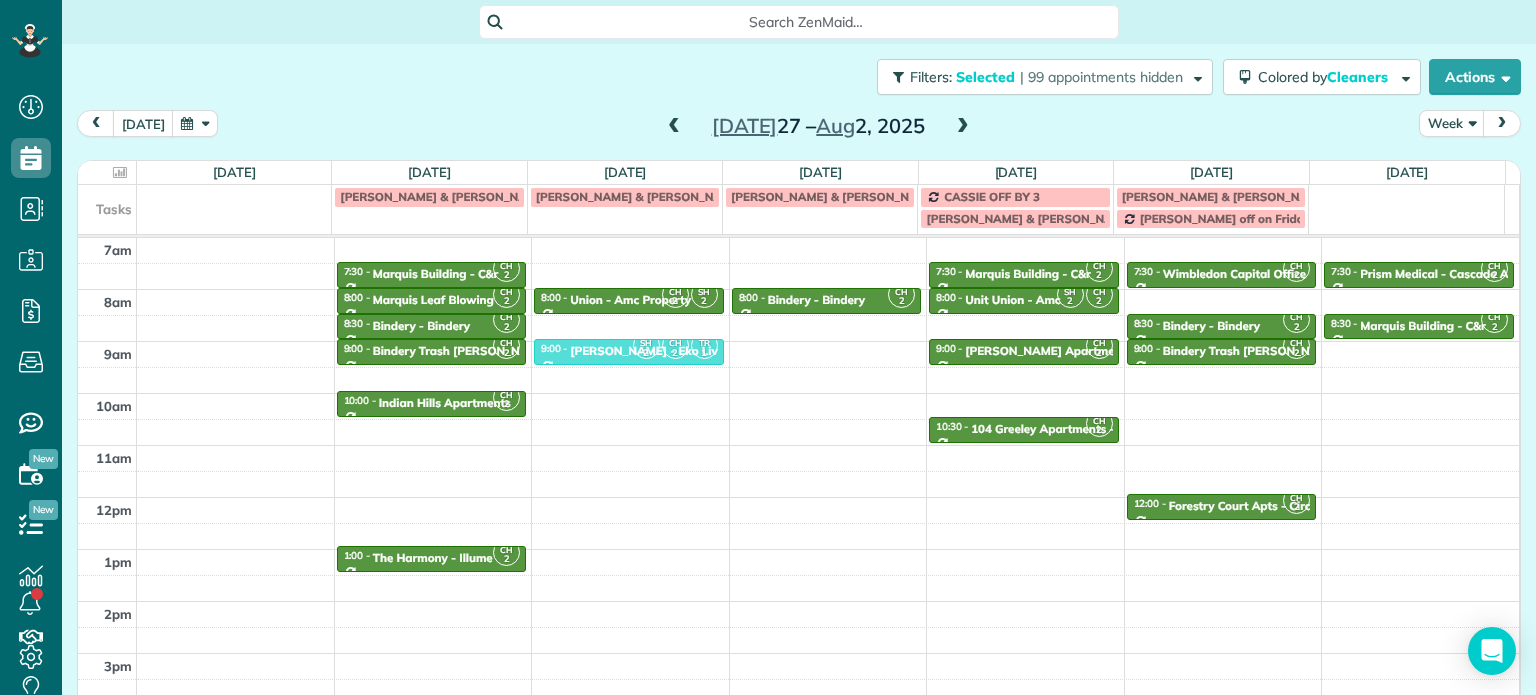 click at bounding box center (674, 127) 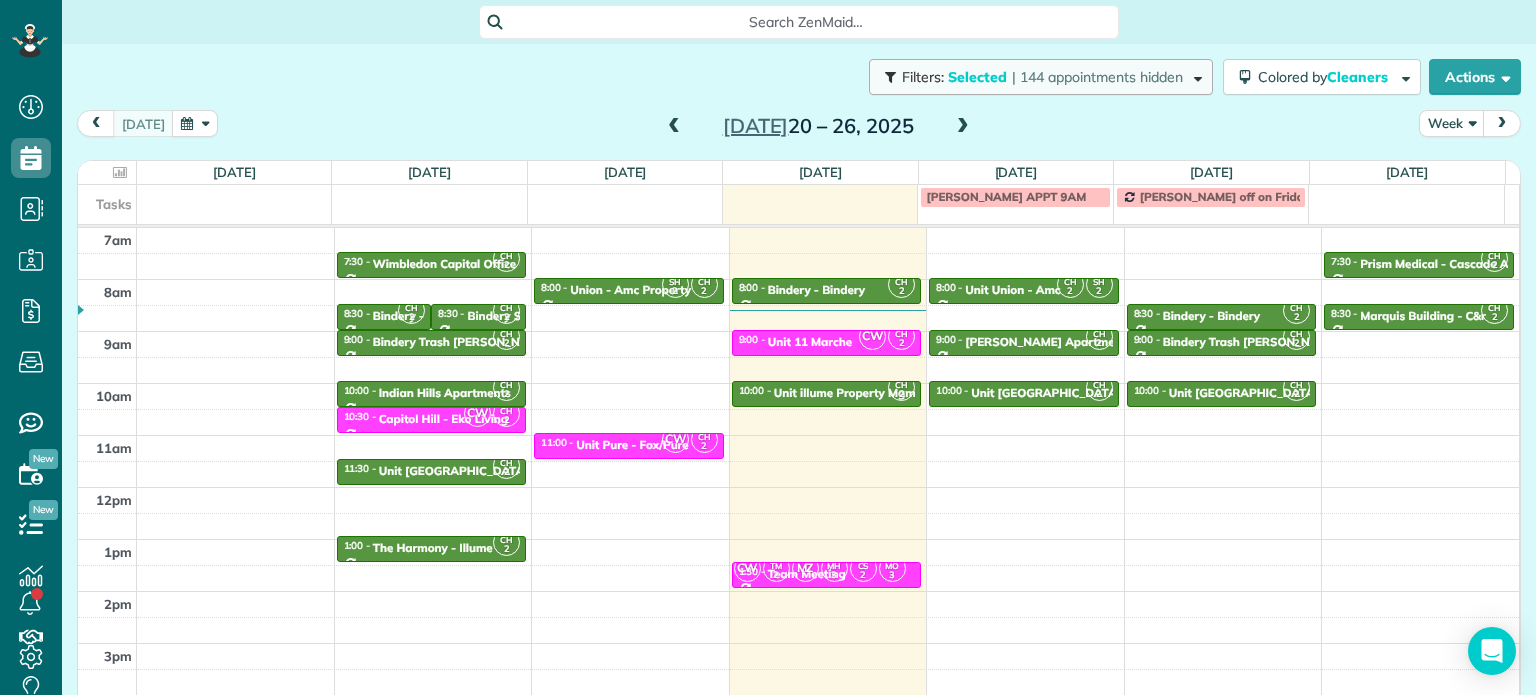 click on "Filters:   Selected
|  144 appointments hidden" at bounding box center [1041, 77] 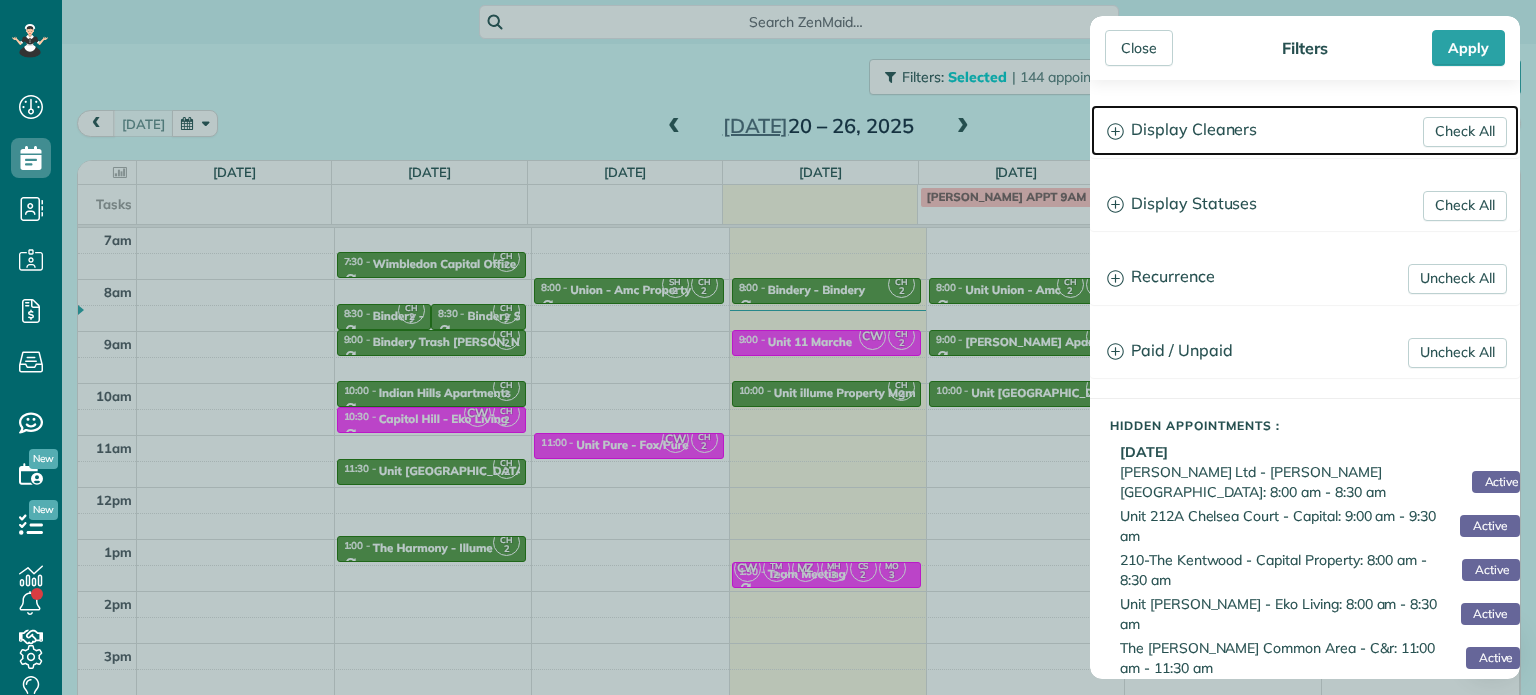 click on "Display Cleaners" at bounding box center [1305, 130] 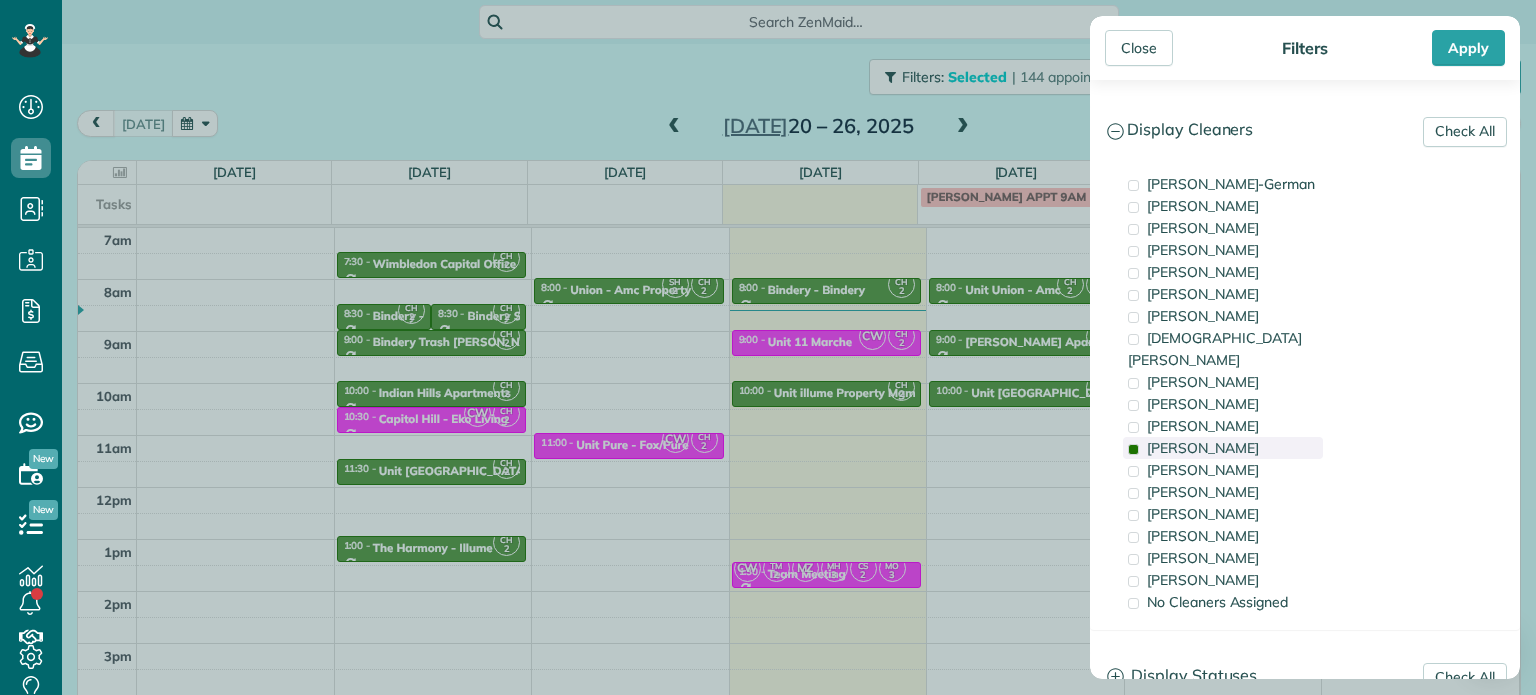 click on "Cyndi Holm" at bounding box center [1223, 448] 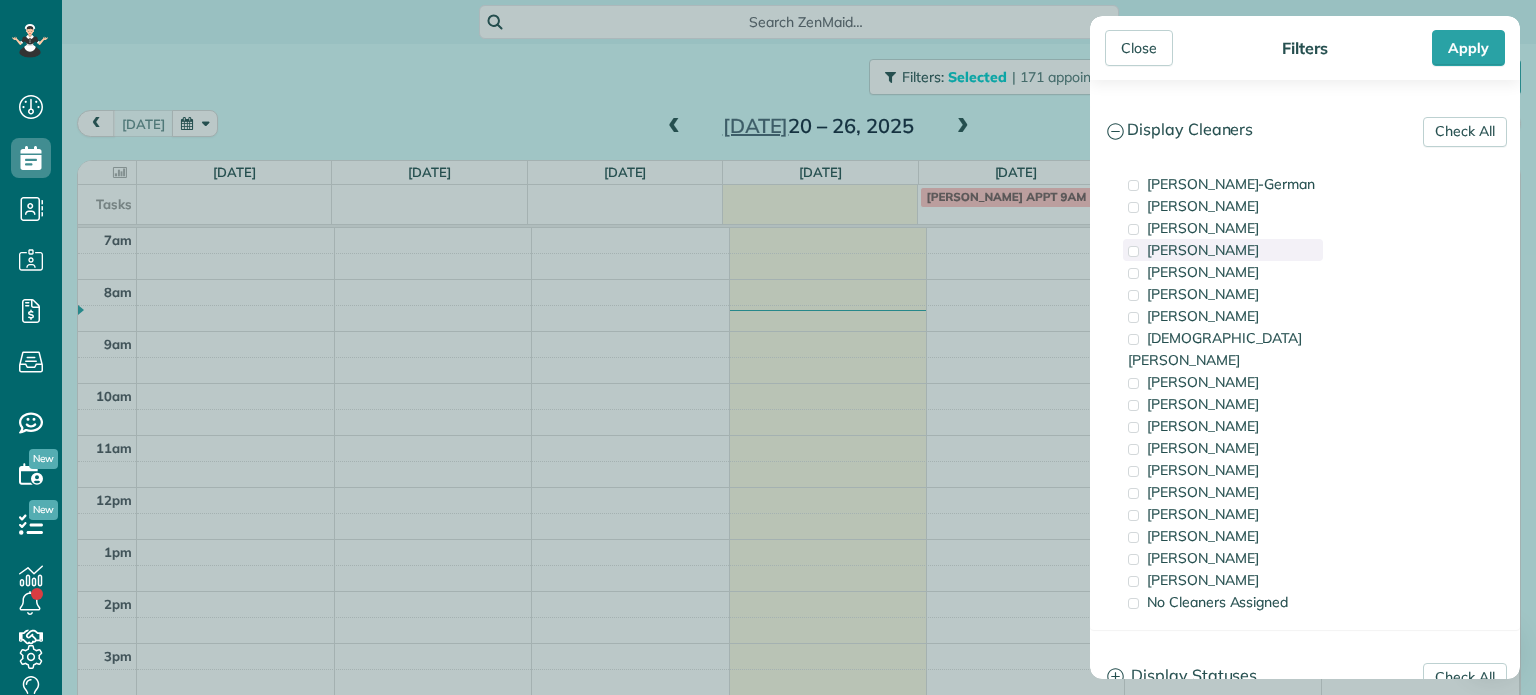 click on "Tawnya Reynolds" at bounding box center (1203, 250) 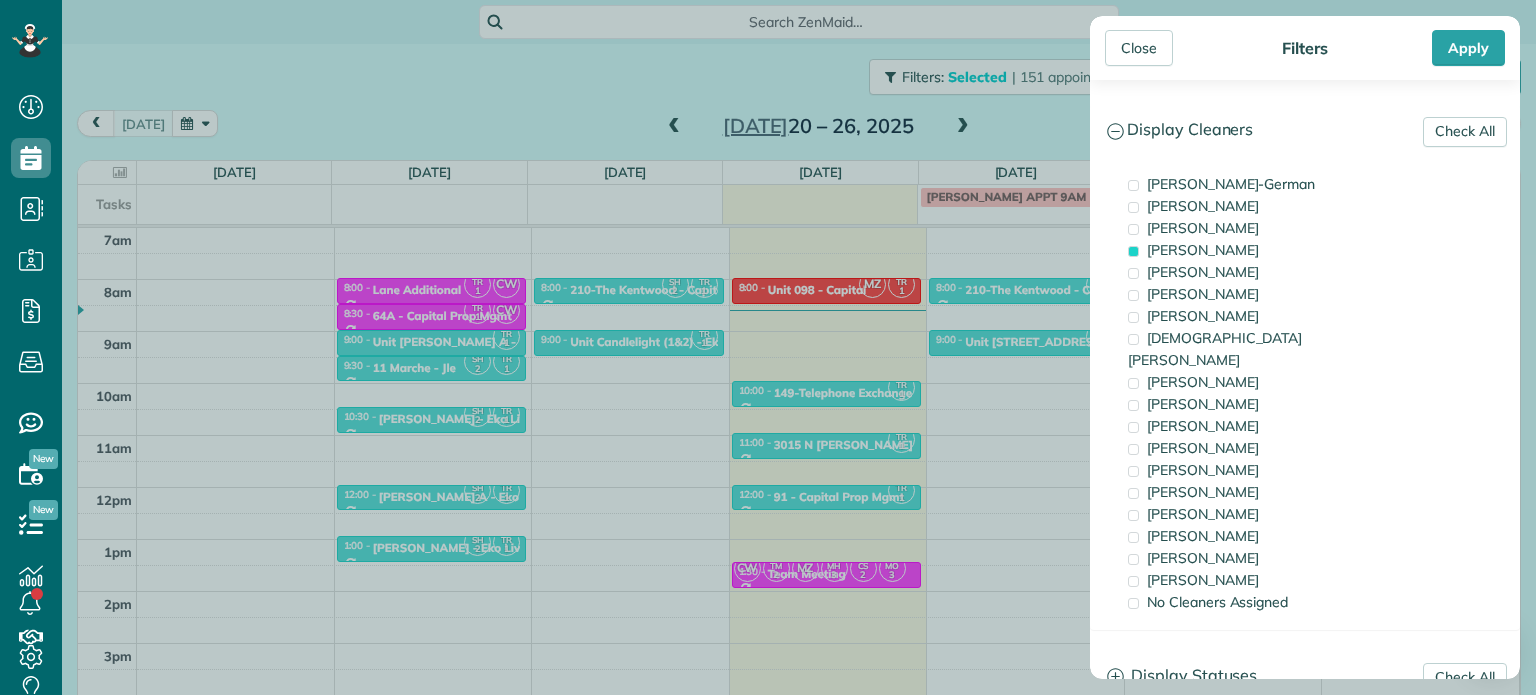 click on "Close
Filters
Apply
Check All
Display Cleaners
Christina Wright-German
Brie Killary
Cassie Feliciano
Tawnya Reynolds
Mark Zollo
Matthew Hatcher
Tony Middleton" at bounding box center [768, 347] 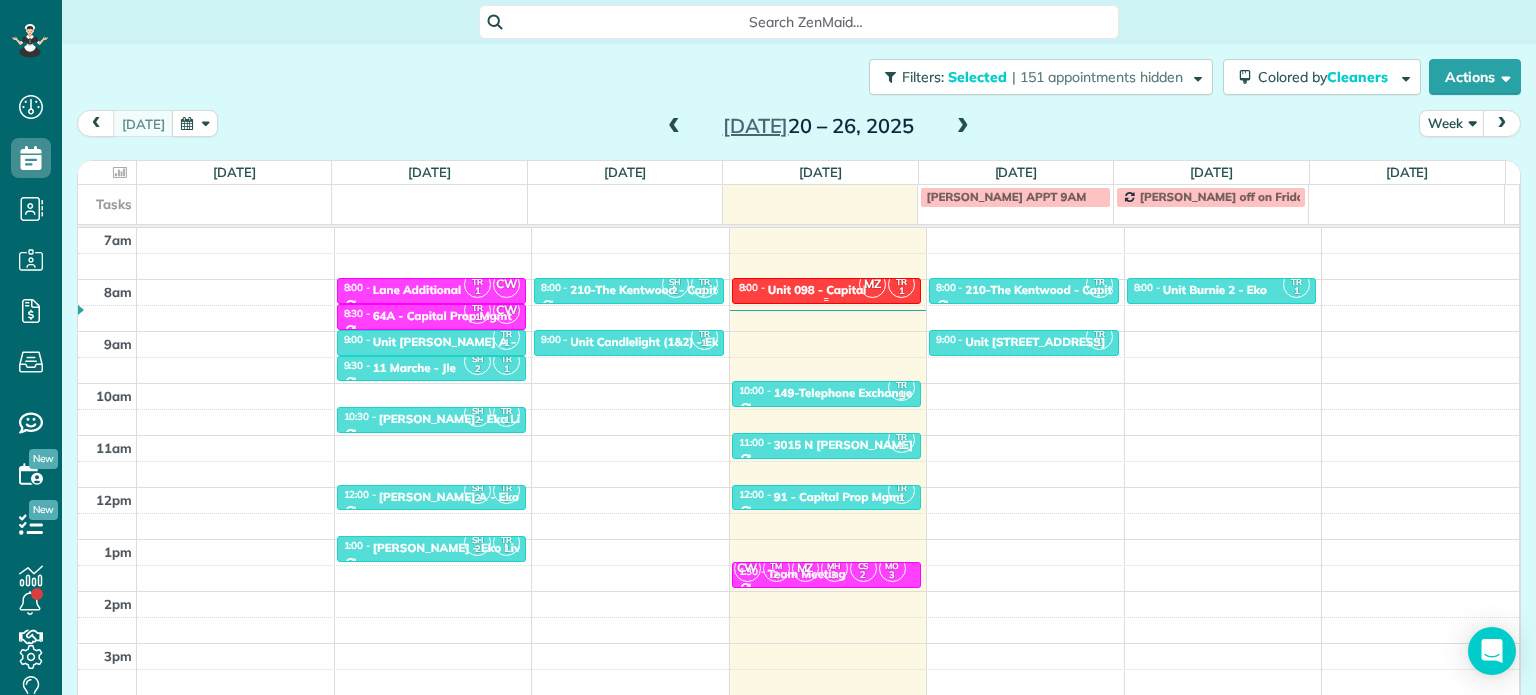 click on "Unit 098 - Capital" at bounding box center [817, 290] 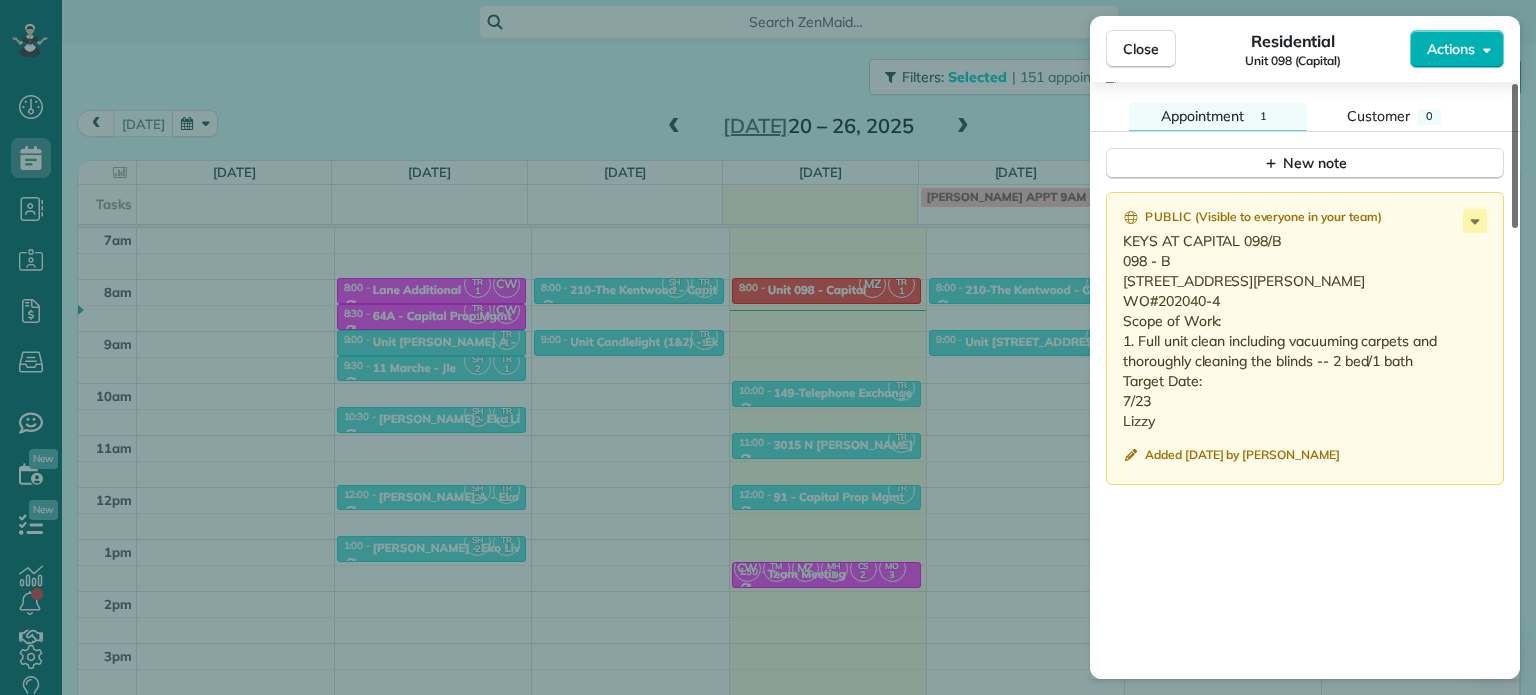 scroll, scrollTop: 1655, scrollLeft: 0, axis: vertical 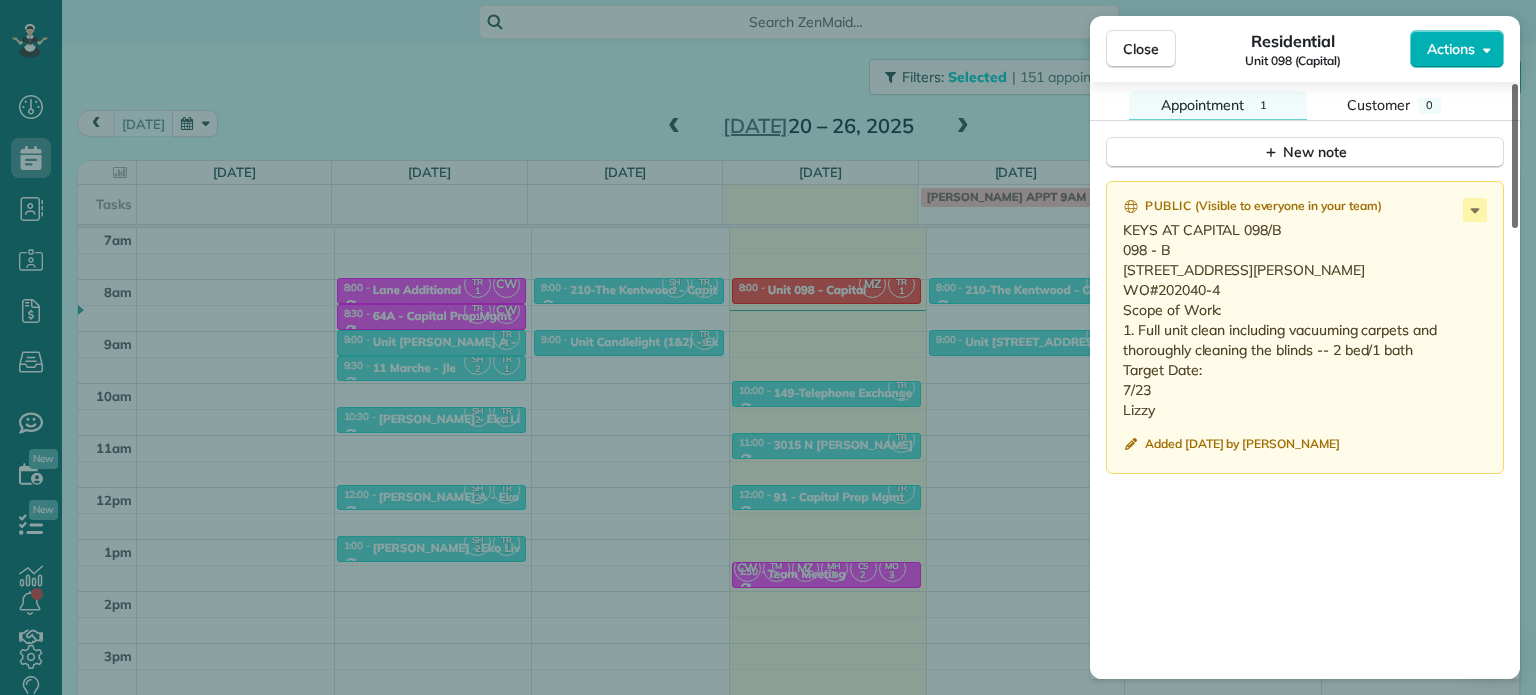 drag, startPoint x: 1513, startPoint y: 148, endPoint x: 1527, endPoint y: 546, distance: 398.24615 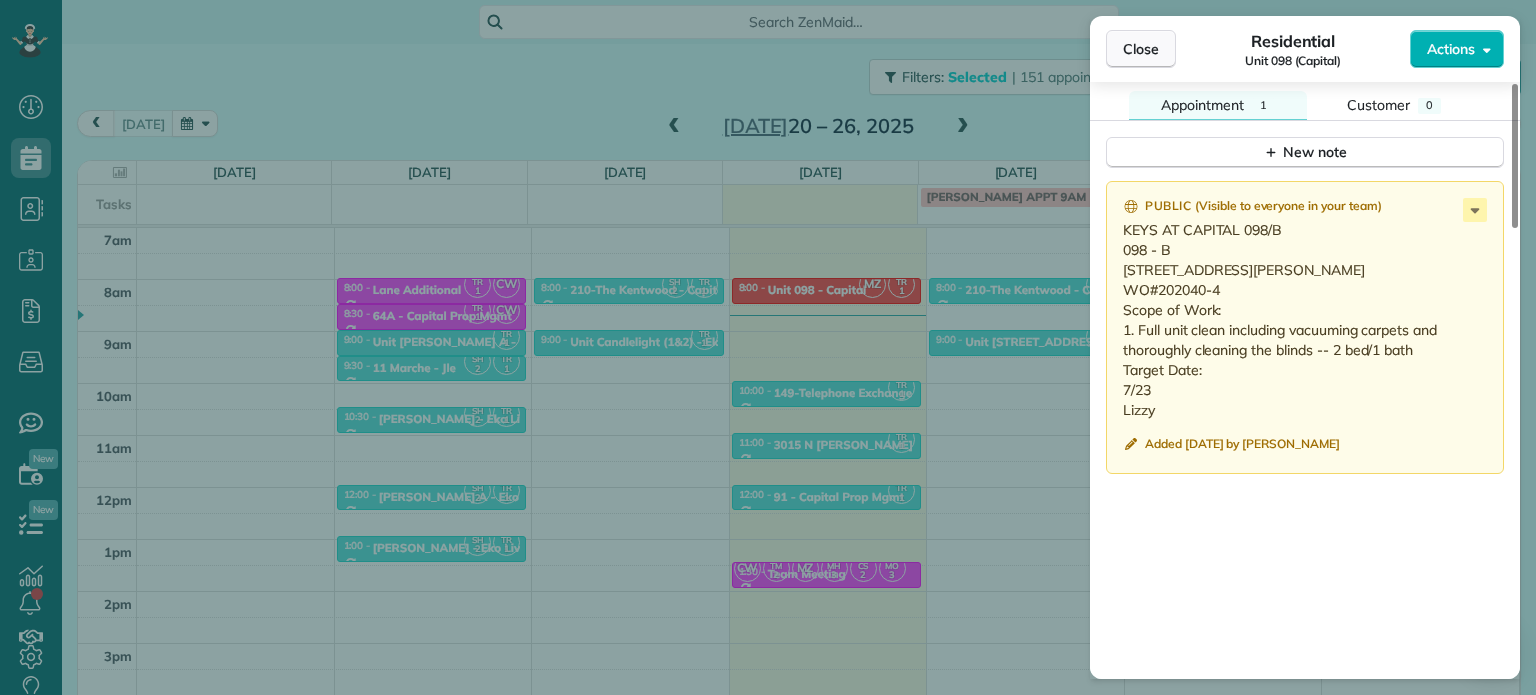 click on "Close" at bounding box center [1141, 49] 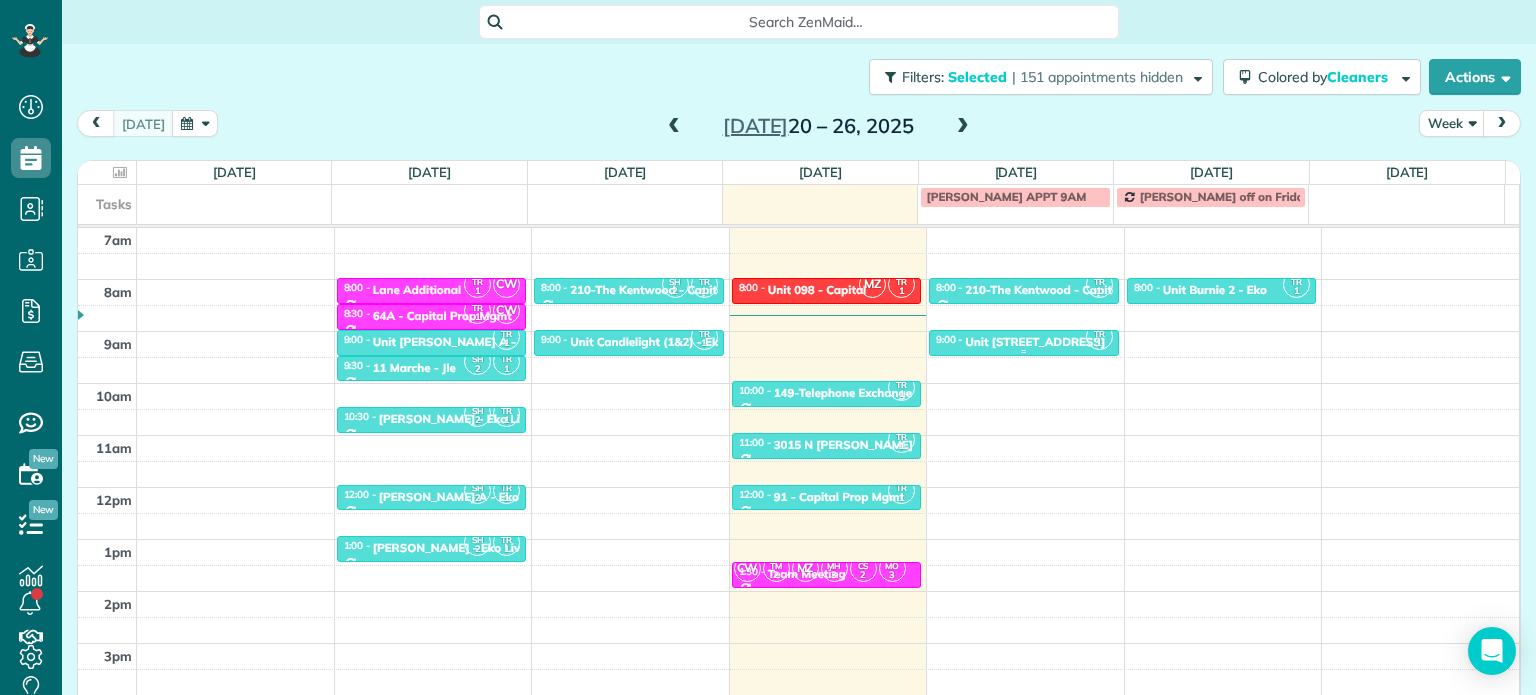 click at bounding box center [1024, 343] 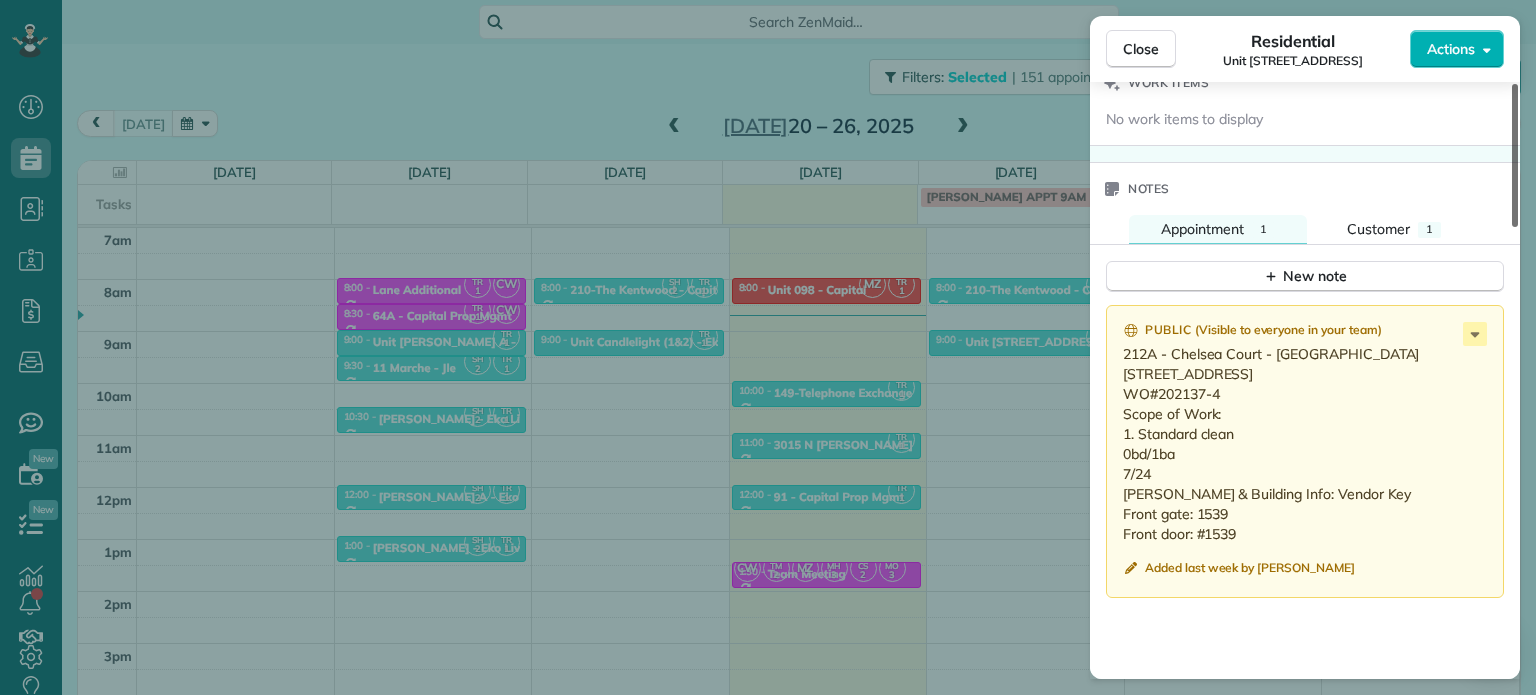 scroll, scrollTop: 1508, scrollLeft: 0, axis: vertical 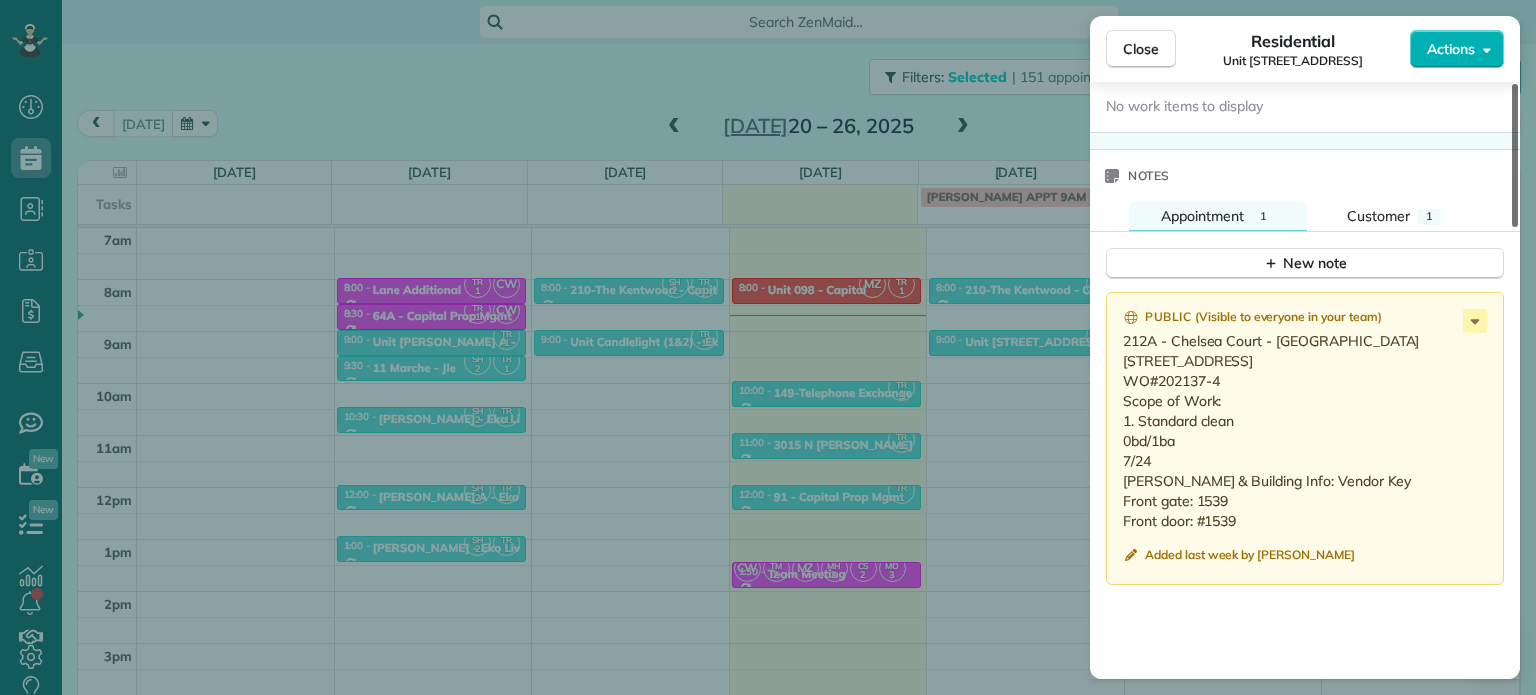 drag, startPoint x: 1516, startPoint y: 147, endPoint x: 1523, endPoint y: 510, distance: 363.06747 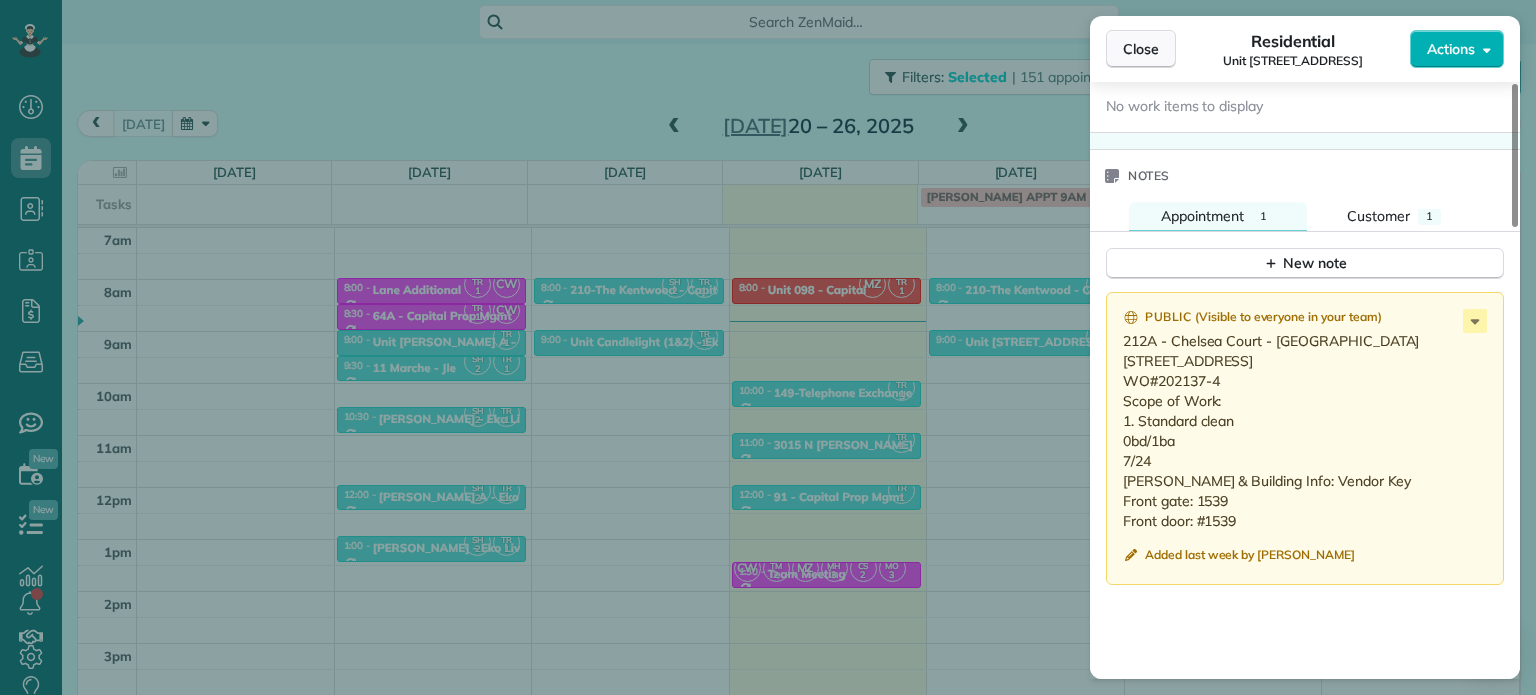 click on "Close" at bounding box center [1141, 49] 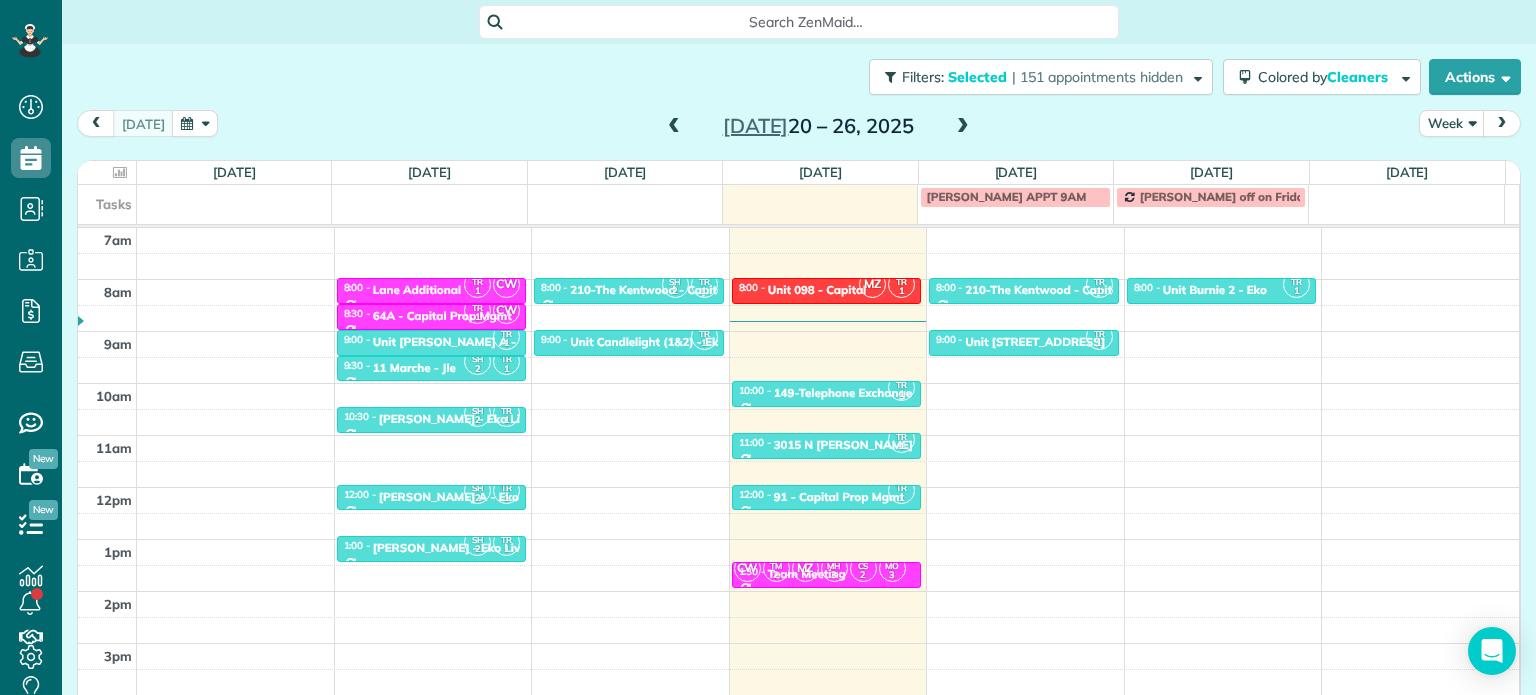 click at bounding box center (963, 127) 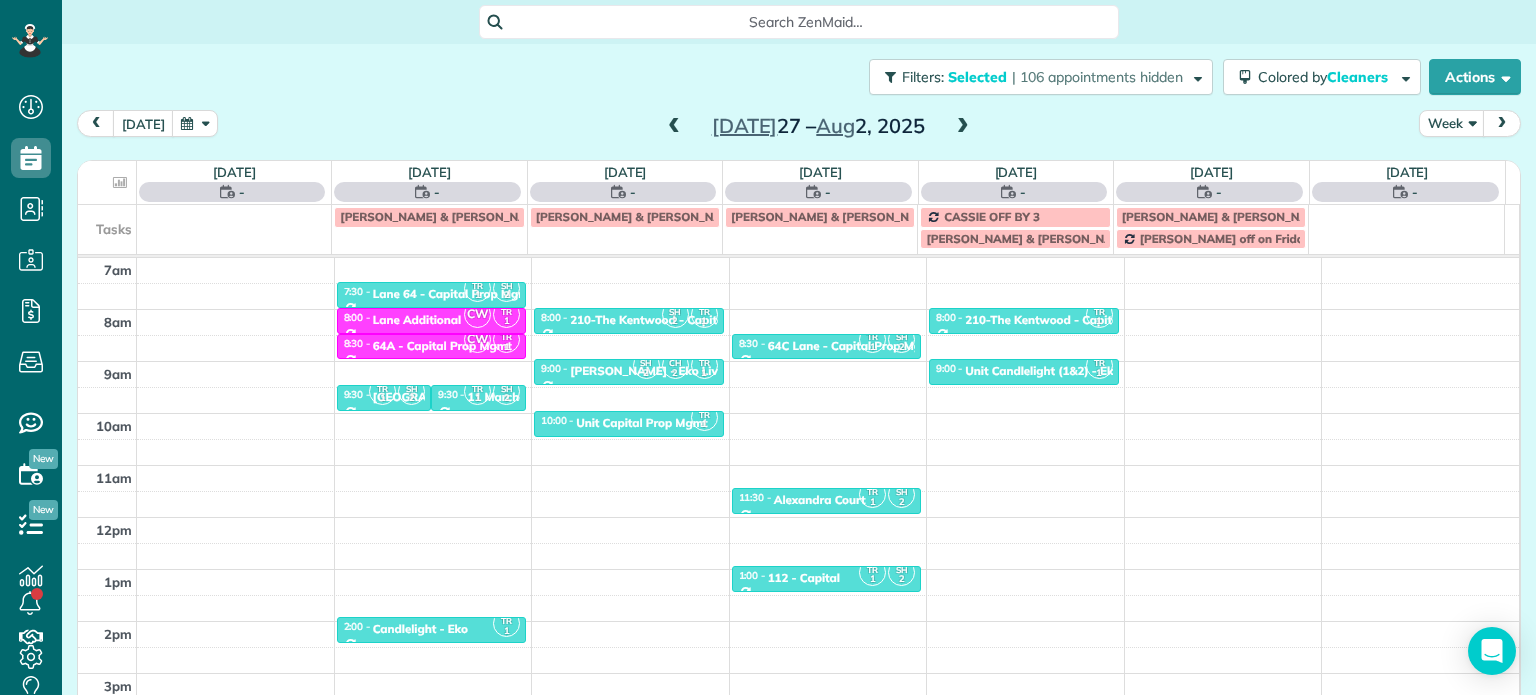 click at bounding box center (963, 127) 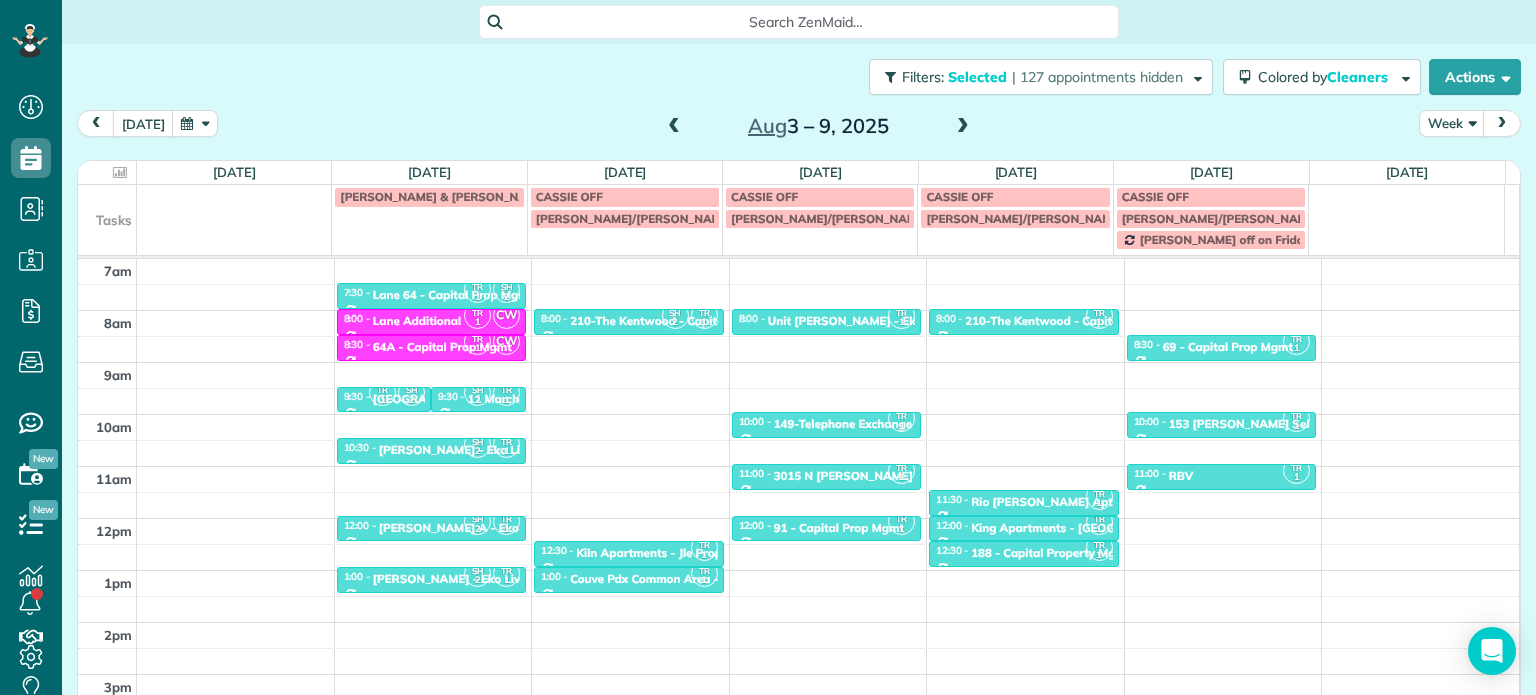 click at bounding box center [963, 127] 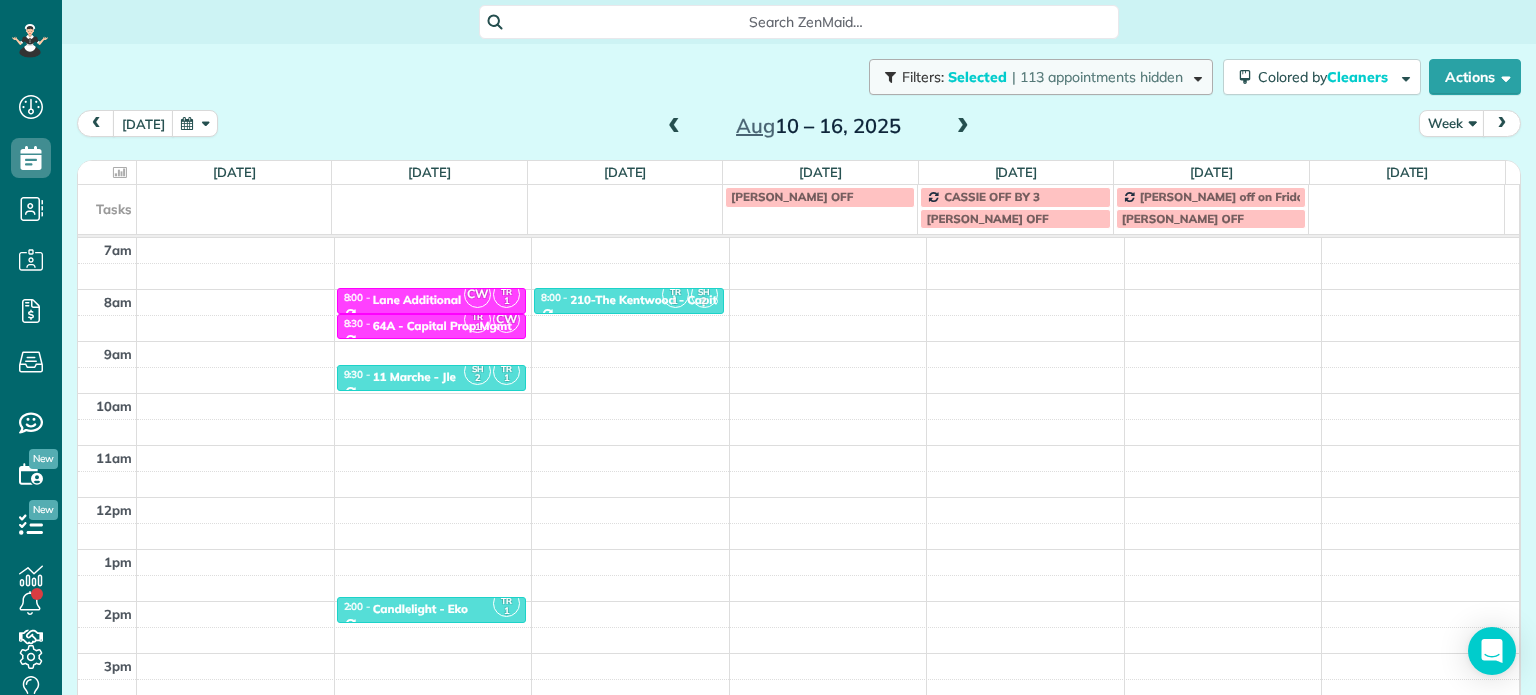 click on "|  113 appointments hidden" at bounding box center (1097, 77) 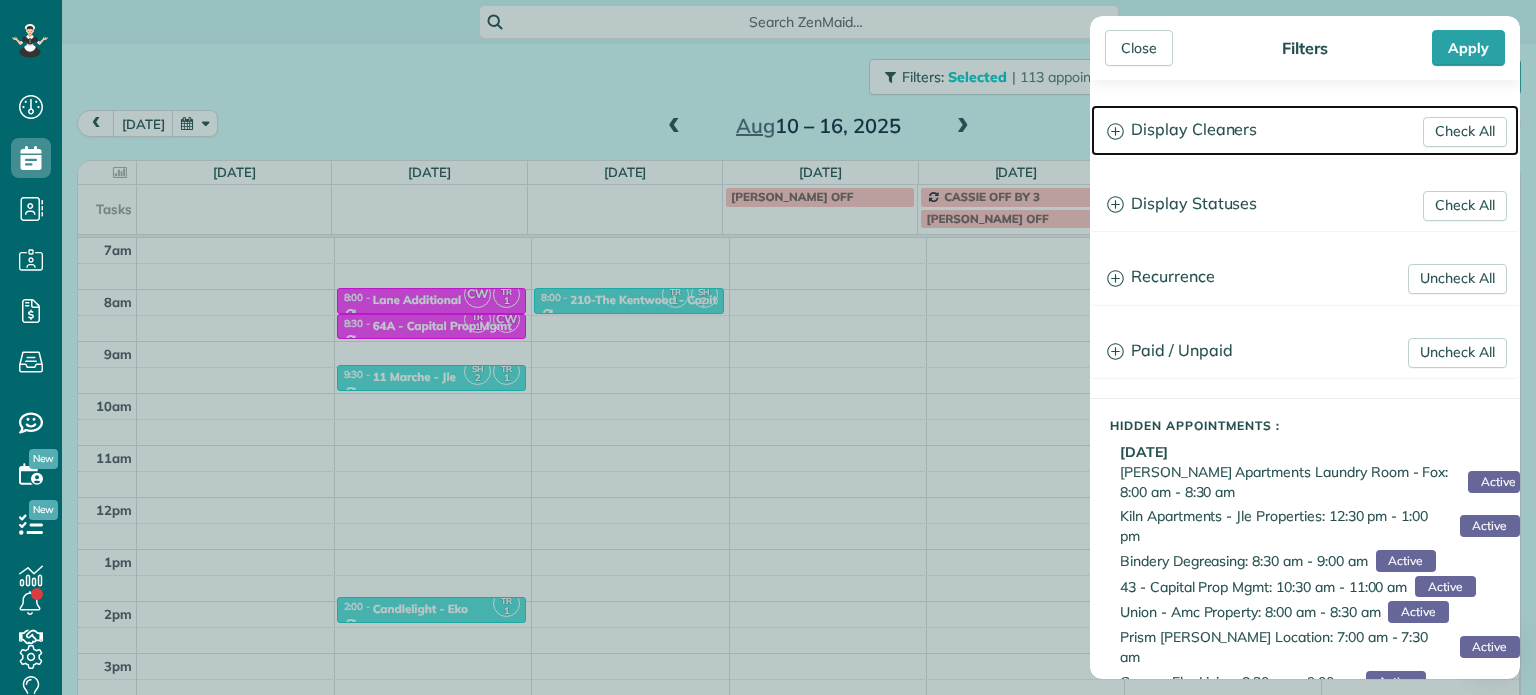 click on "Display Cleaners" at bounding box center [1305, 130] 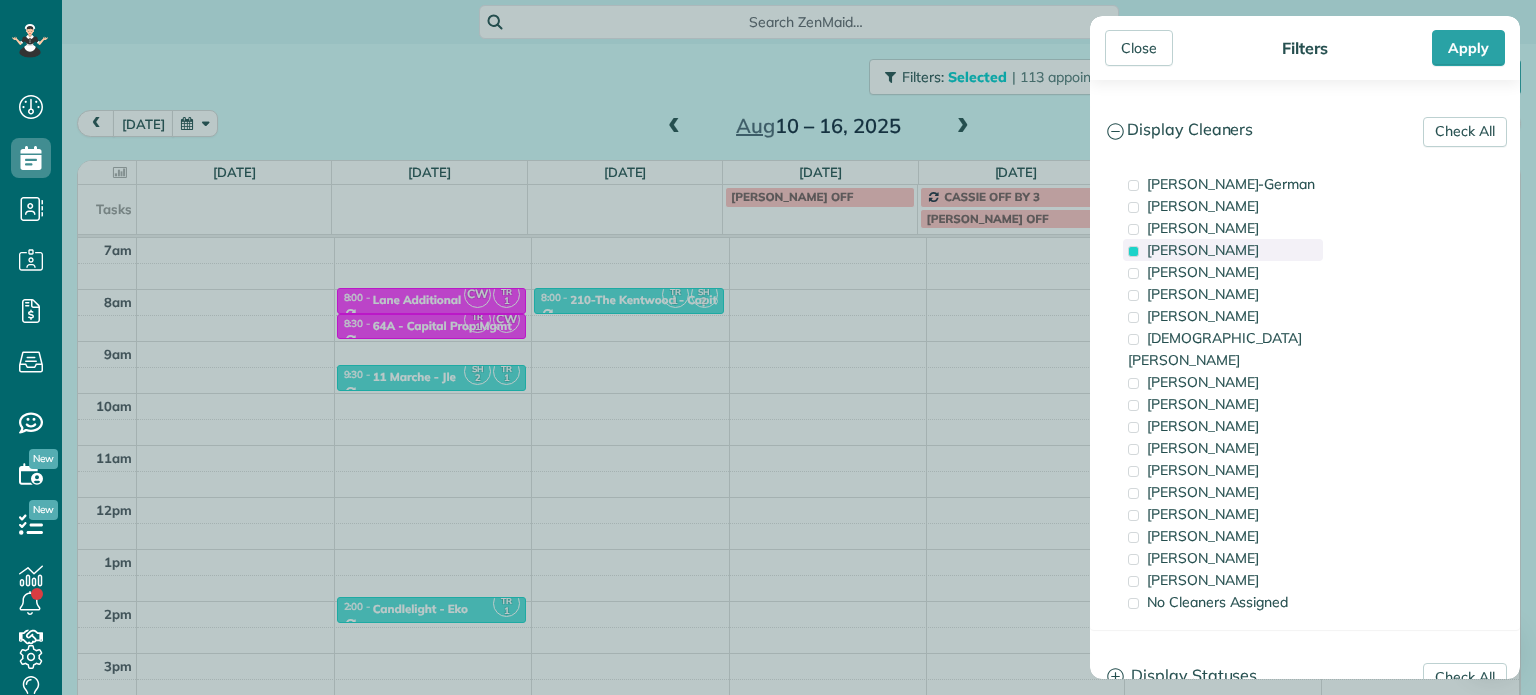 click on "Tawnya Reynolds" at bounding box center (1203, 250) 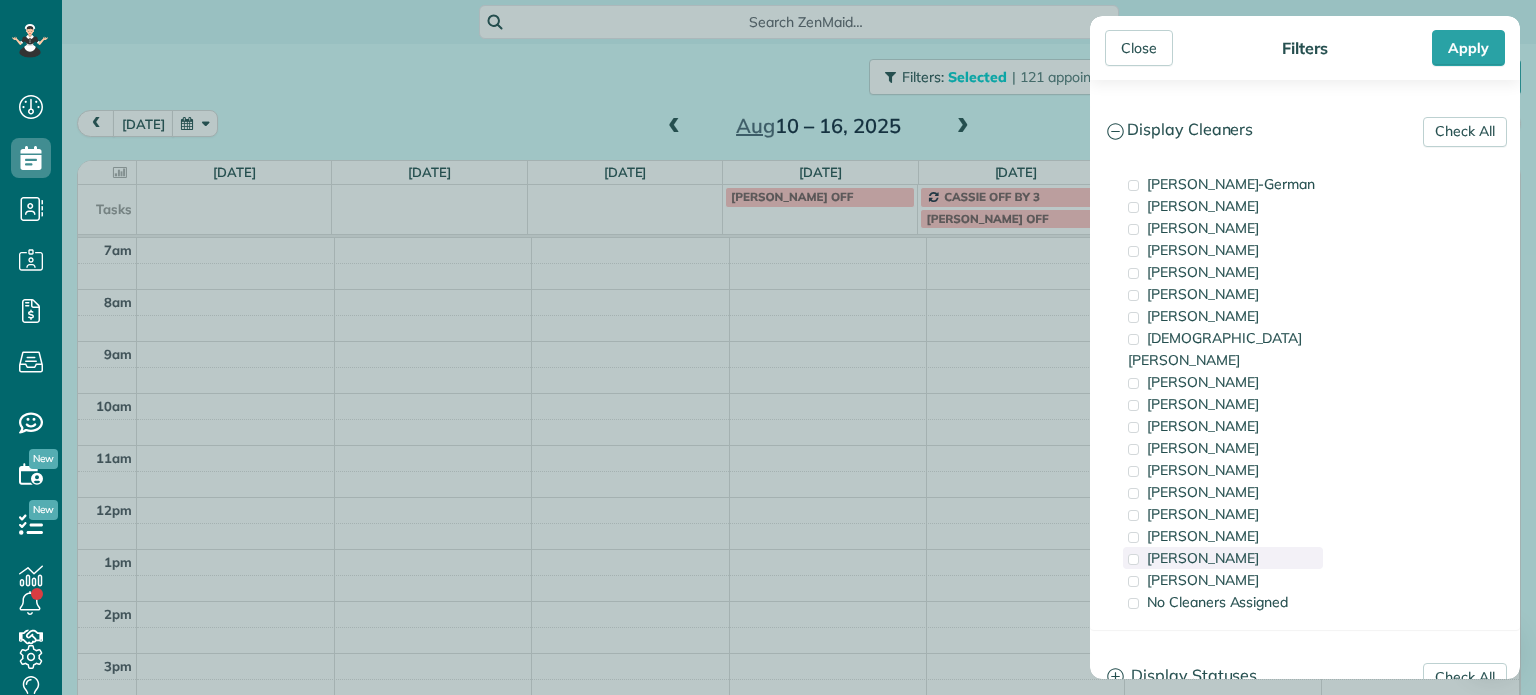 click on "Marina Ostertag" at bounding box center (1203, 558) 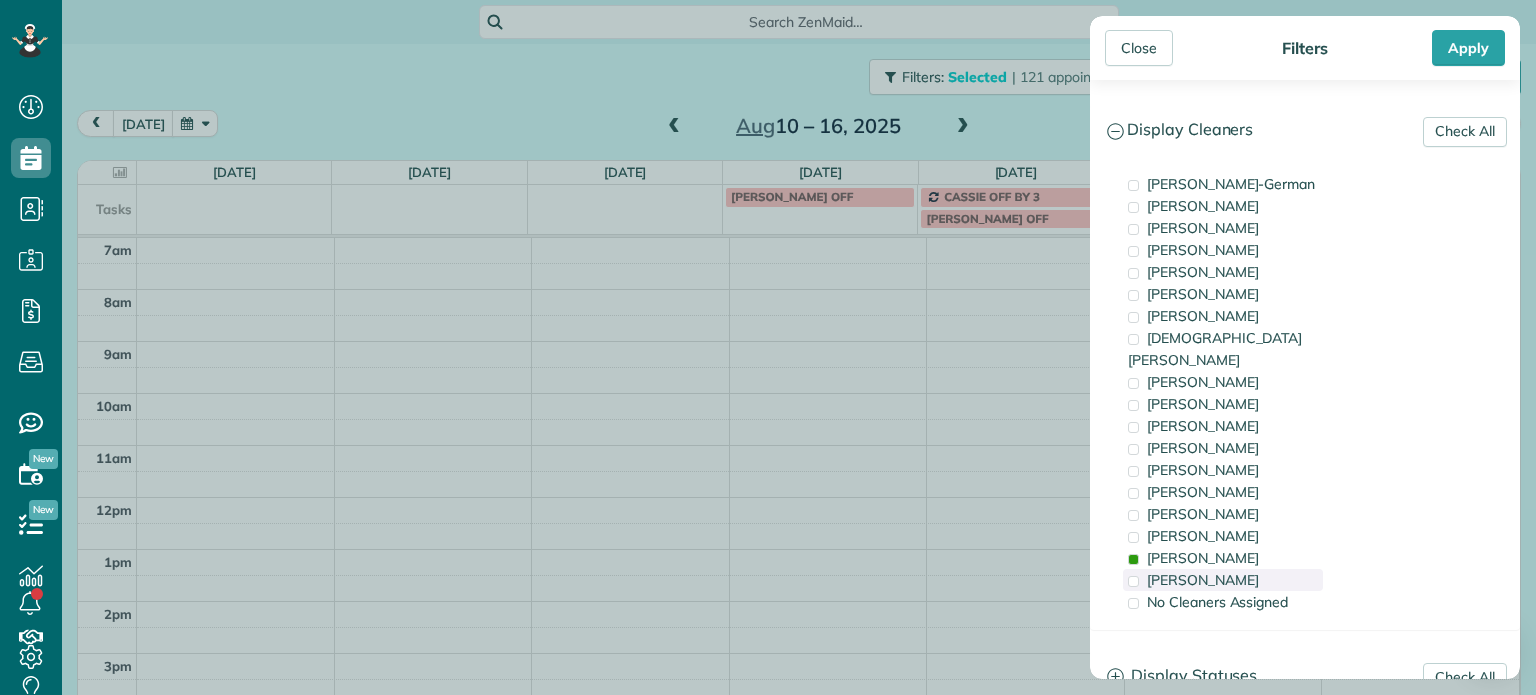 click on "Meralda Harris" at bounding box center [1203, 580] 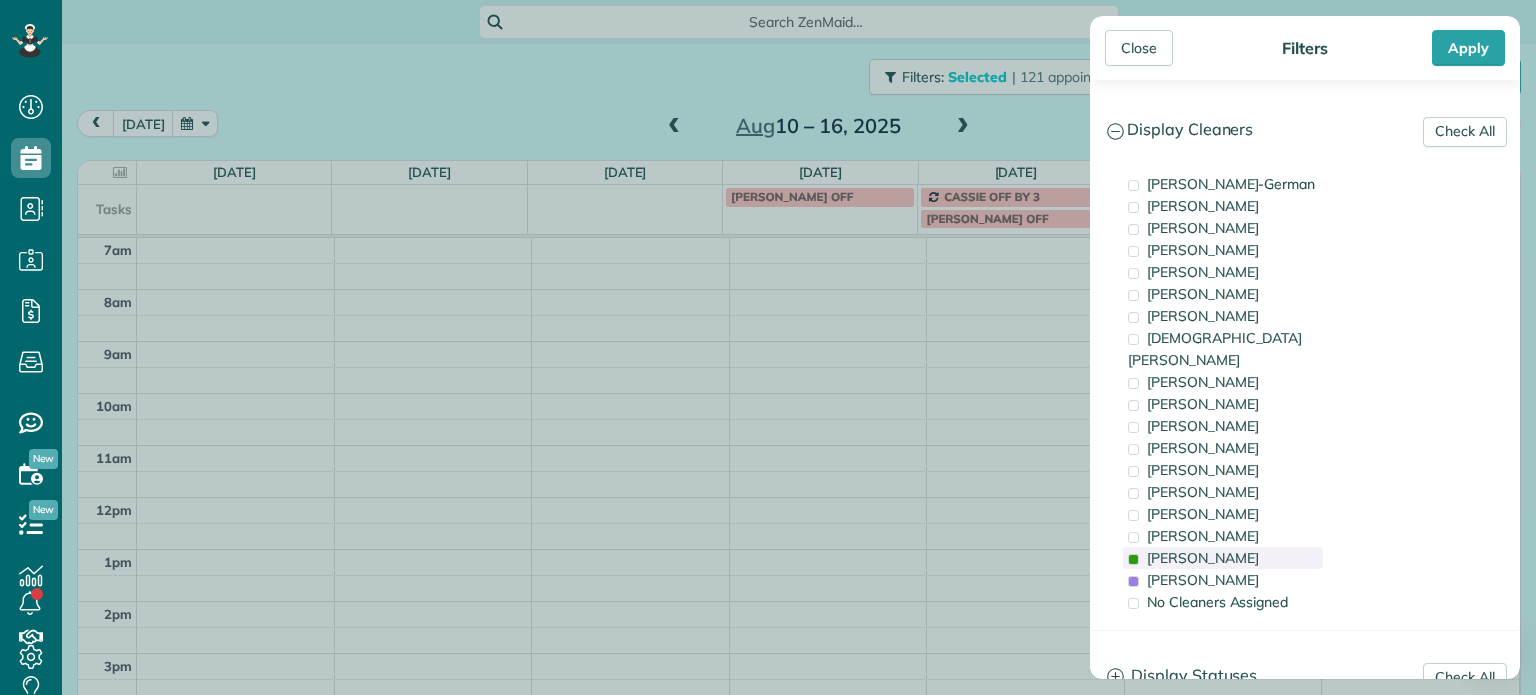 click on "Marina Ostertag" at bounding box center (1203, 558) 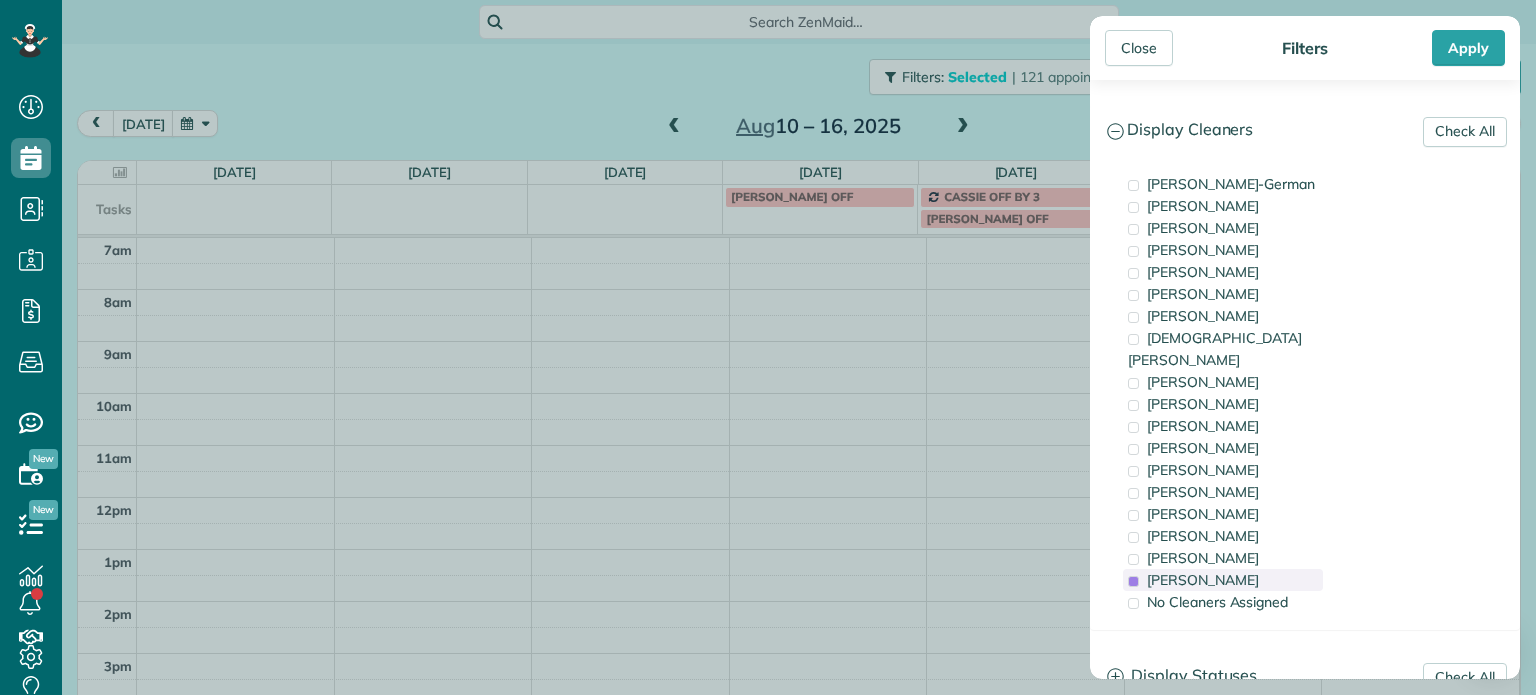 click on "Meralda Harris" at bounding box center (1203, 580) 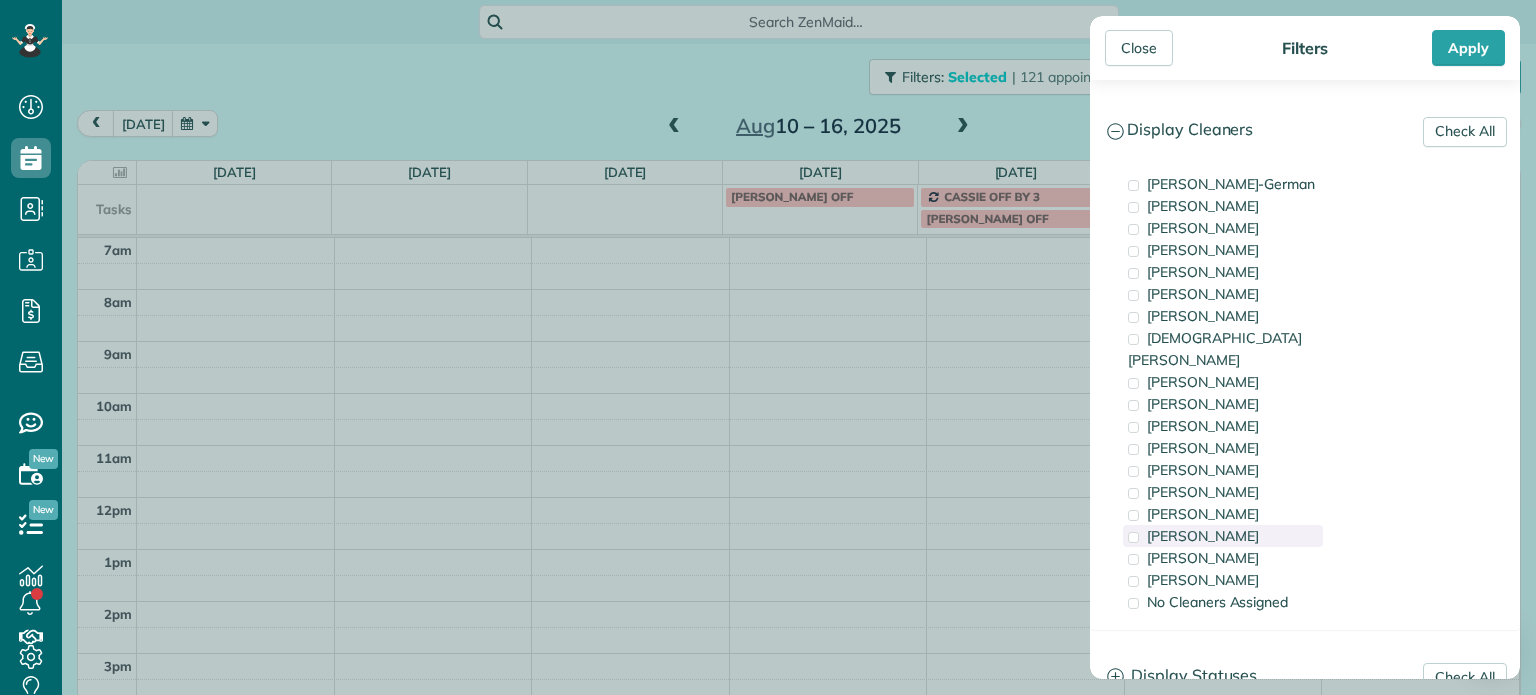 click on "Cristina Sainz" at bounding box center (1203, 536) 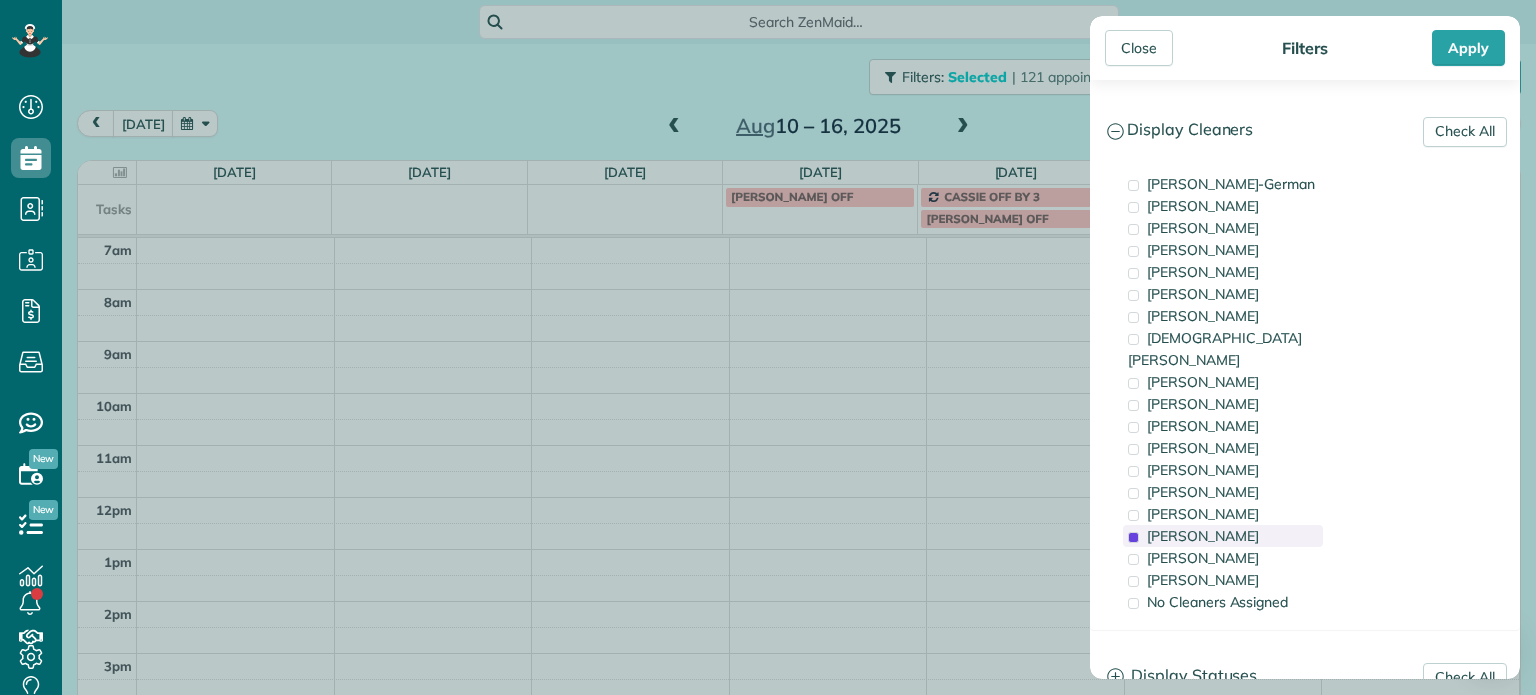 click on "Cristina Sainz" at bounding box center (1203, 536) 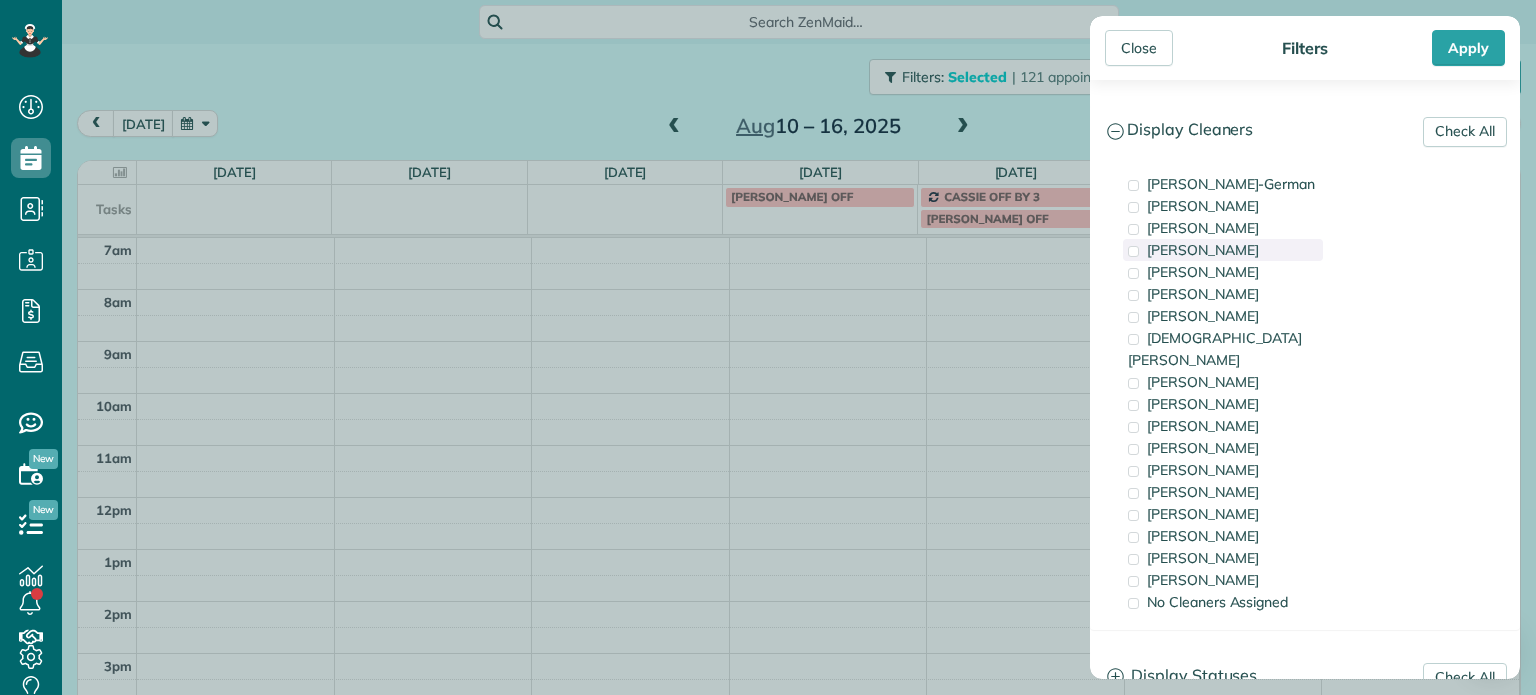 click on "Tawnya Reynolds" at bounding box center [1203, 250] 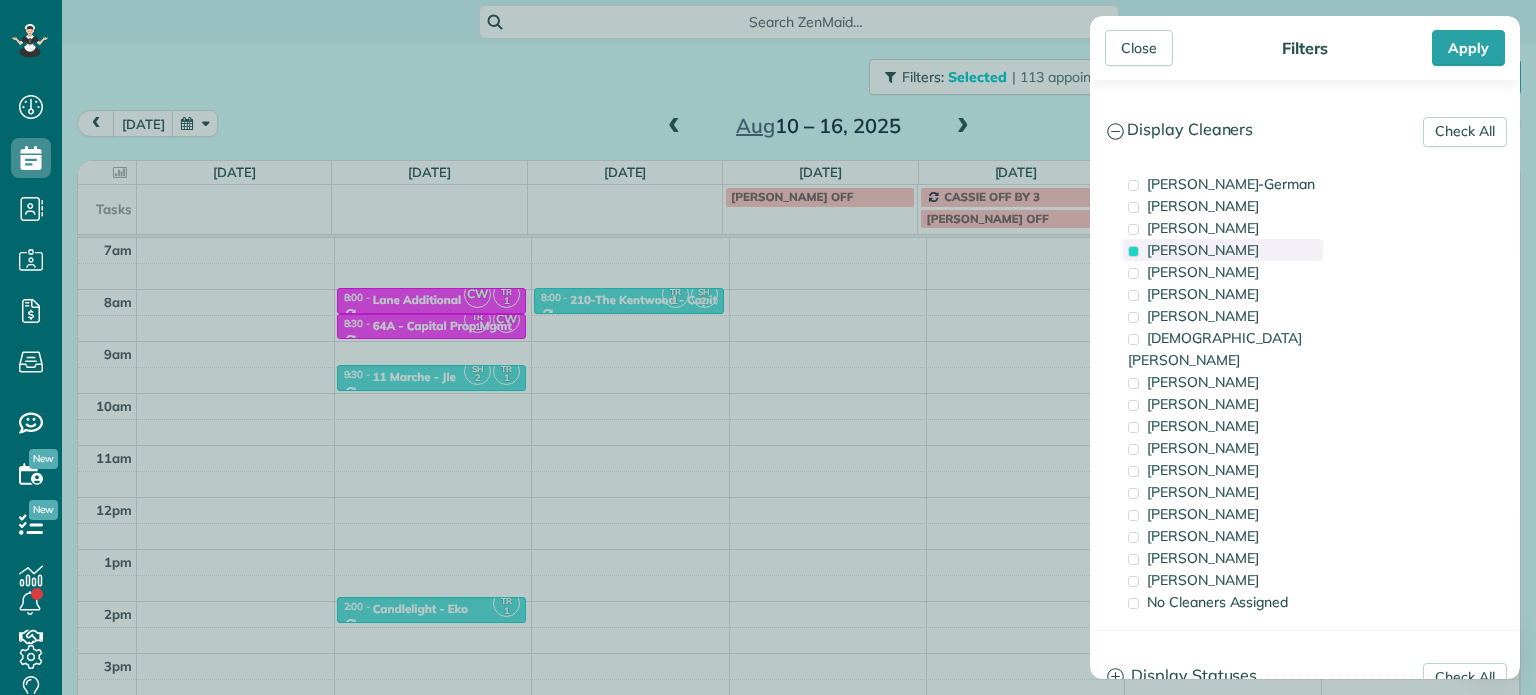 click on "Tawnya Reynolds" at bounding box center [1203, 250] 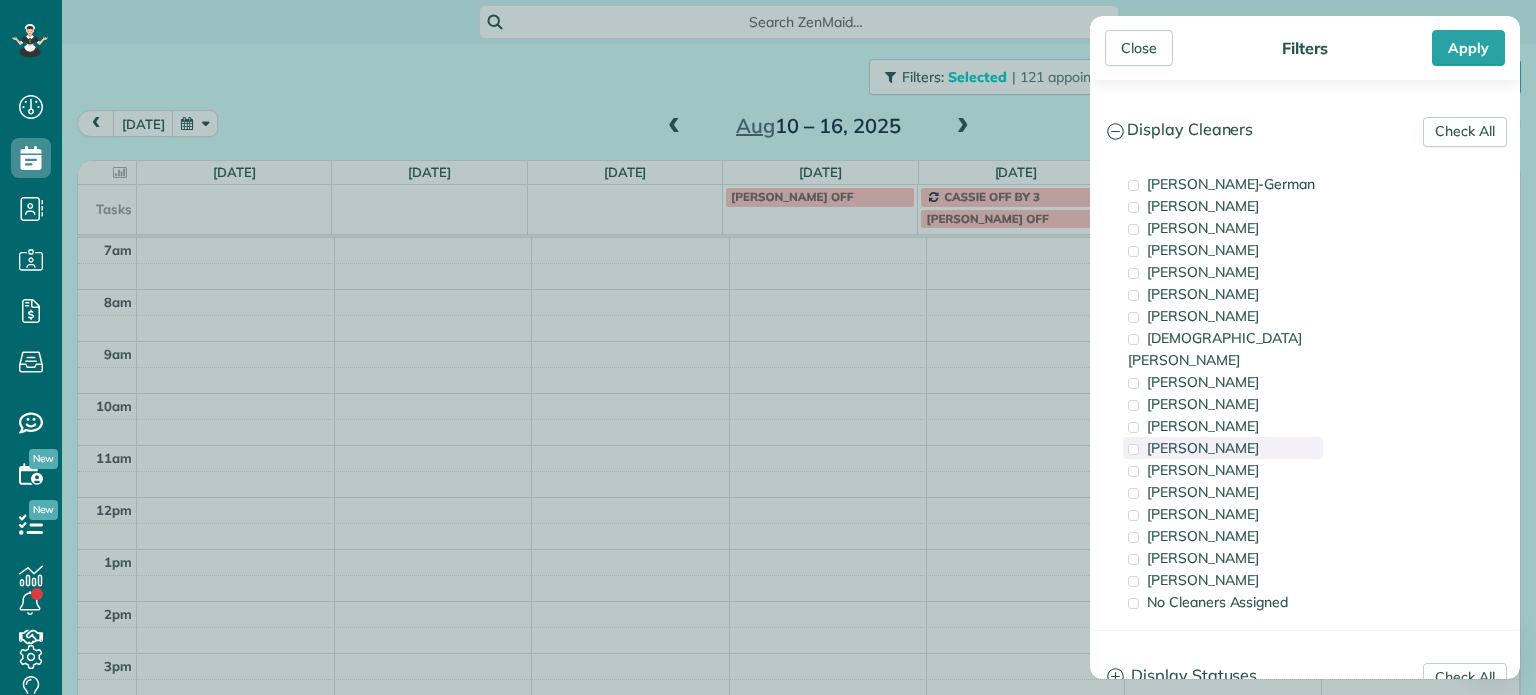 click on "Cyndi Holm" at bounding box center (1223, 448) 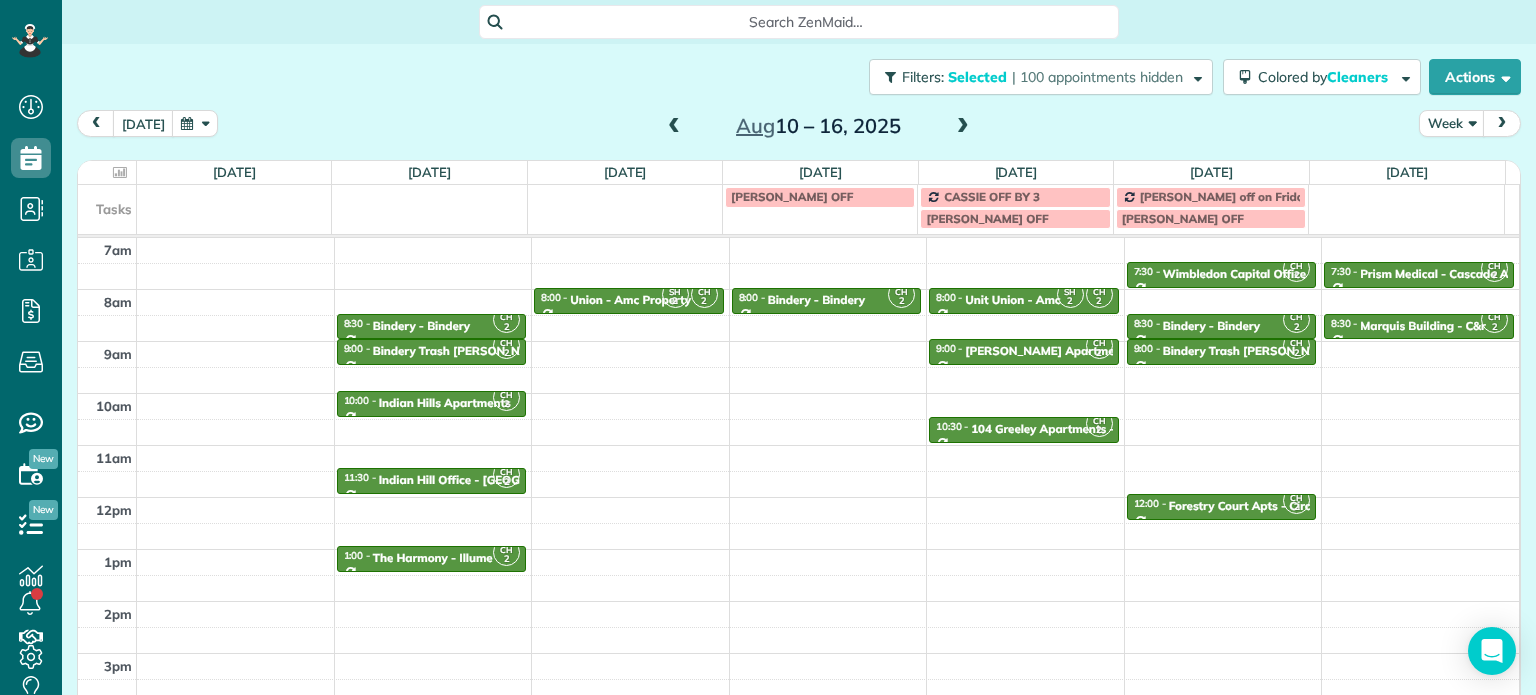 click on "Close
Filters
Apply
Check All
Display Cleaners
Christina Wright-German
Brie Killary
Cassie Feliciano
Tawnya Reynolds
Mark Zollo
Matthew Hatcher
Tony Middleton" at bounding box center (768, 347) 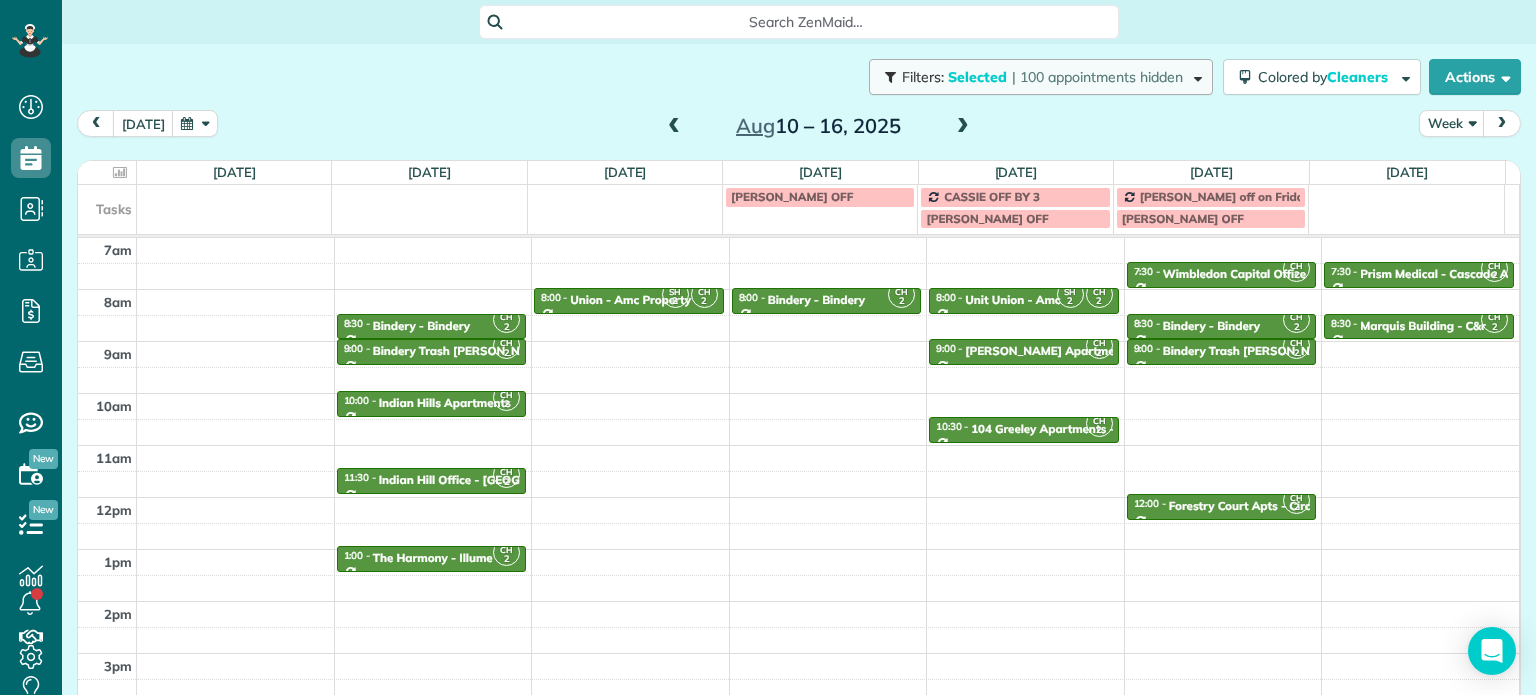 click on "|  100 appointments hidden" at bounding box center [1097, 77] 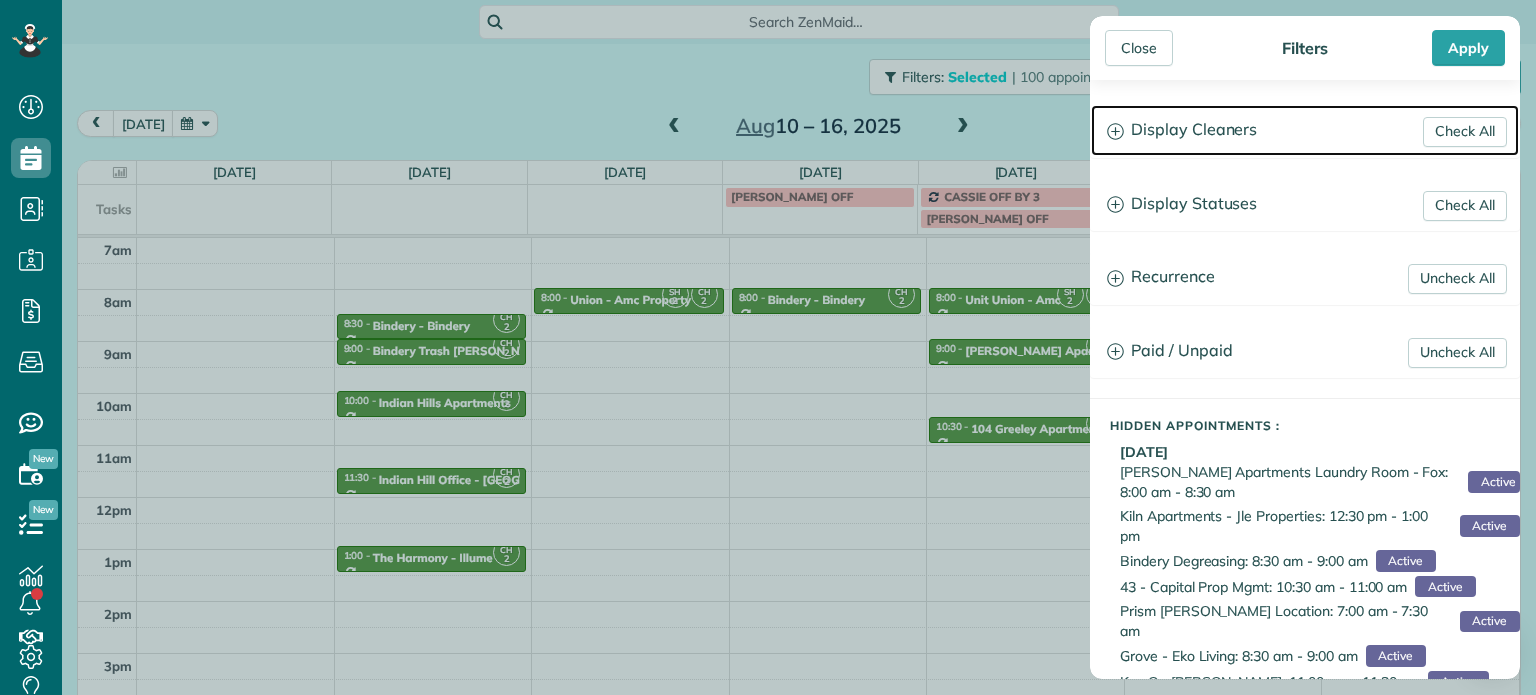 click on "Display Cleaners" at bounding box center [1305, 130] 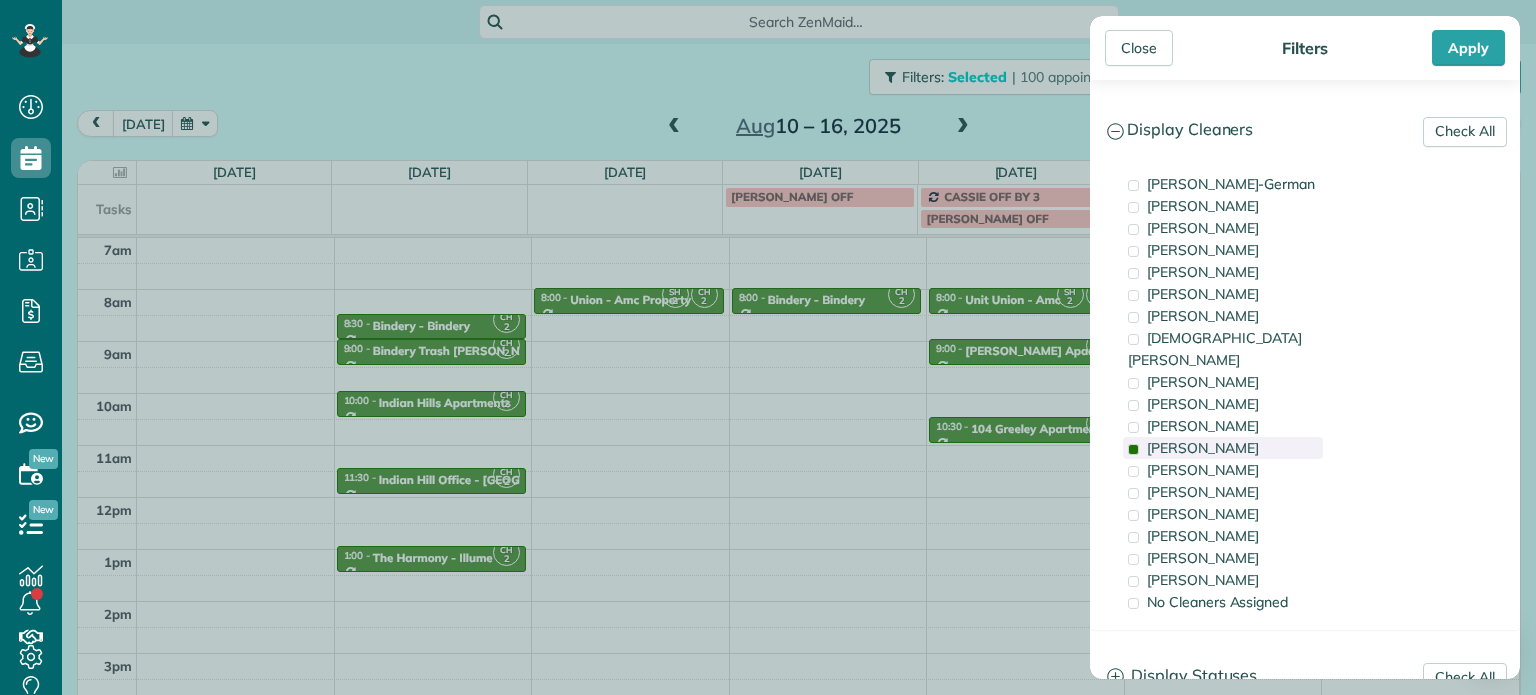 click on "Cyndi Holm" at bounding box center (1203, 448) 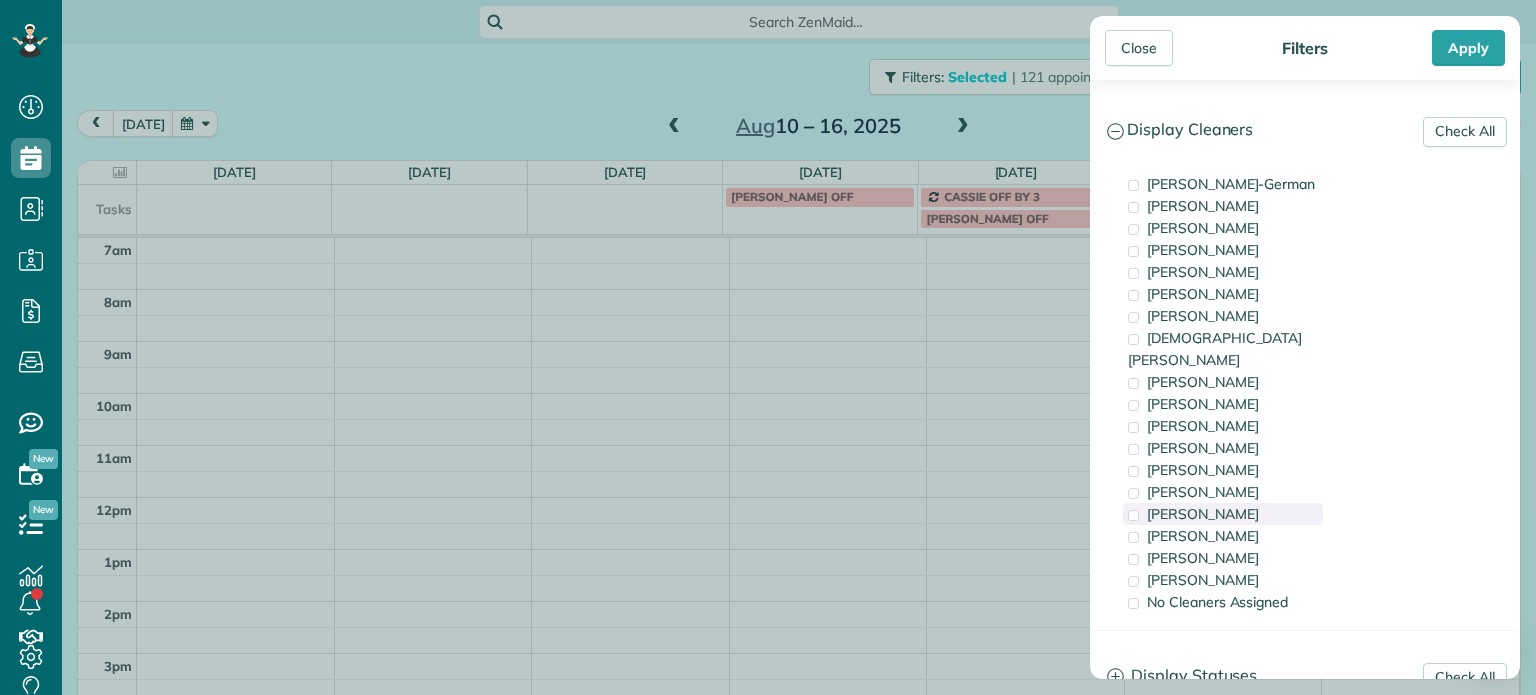 click on "Tammi Rue" at bounding box center (1223, 514) 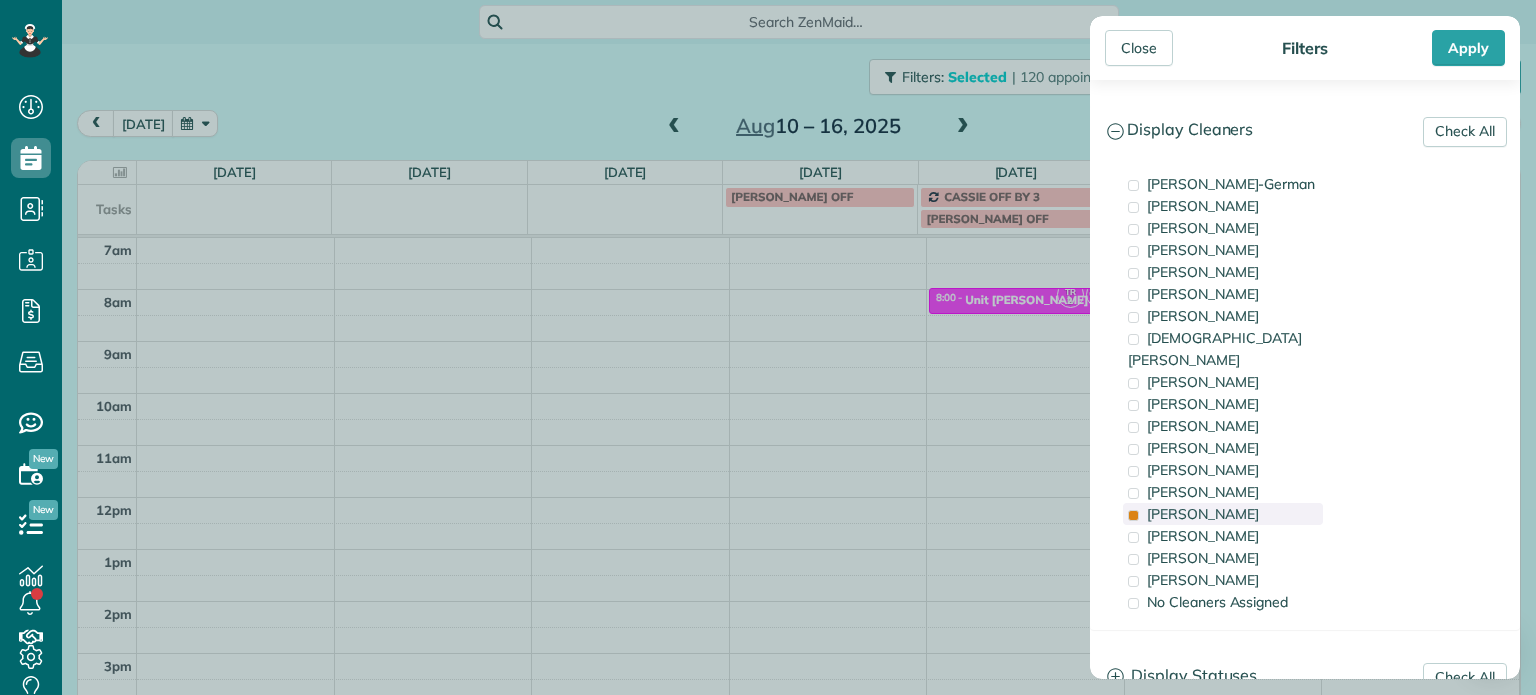 click on "Tammi Rue" at bounding box center (1223, 514) 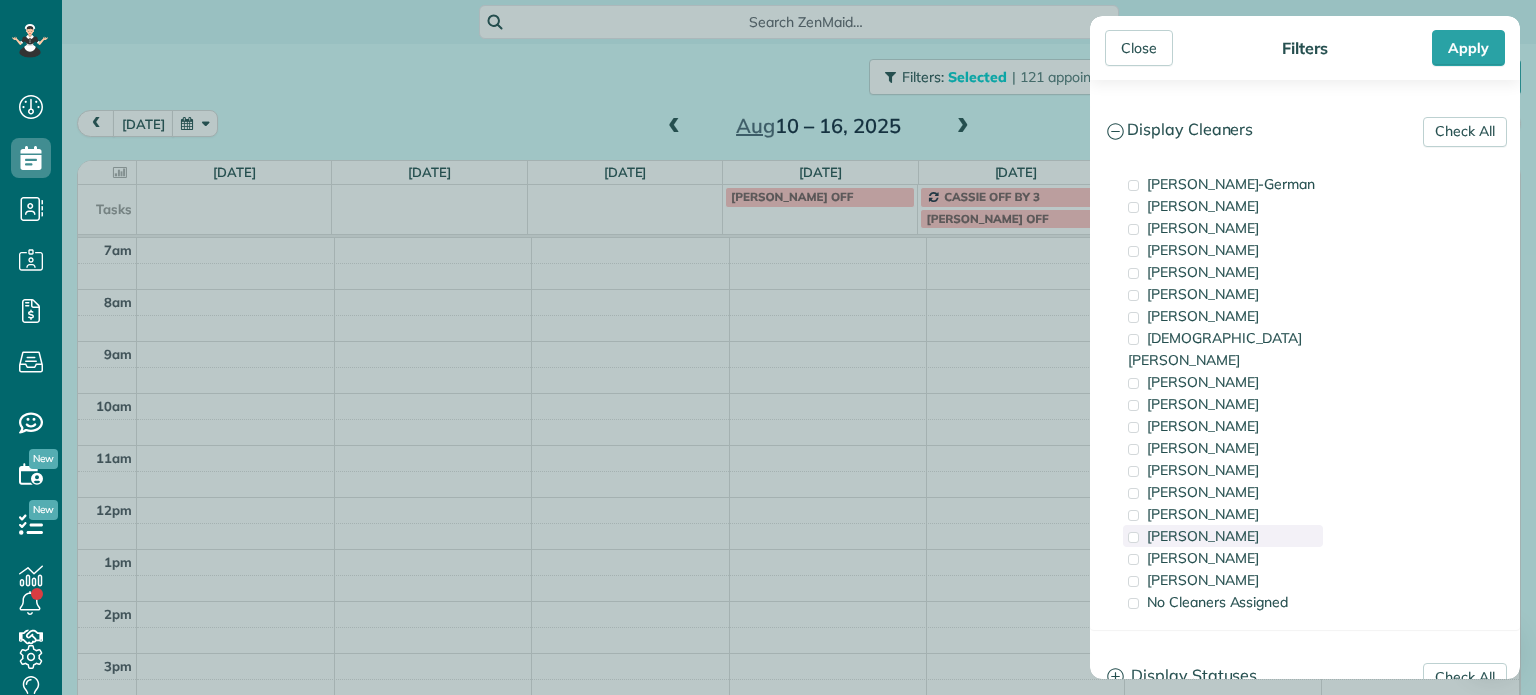 click on "Cristina Sainz" at bounding box center (1203, 536) 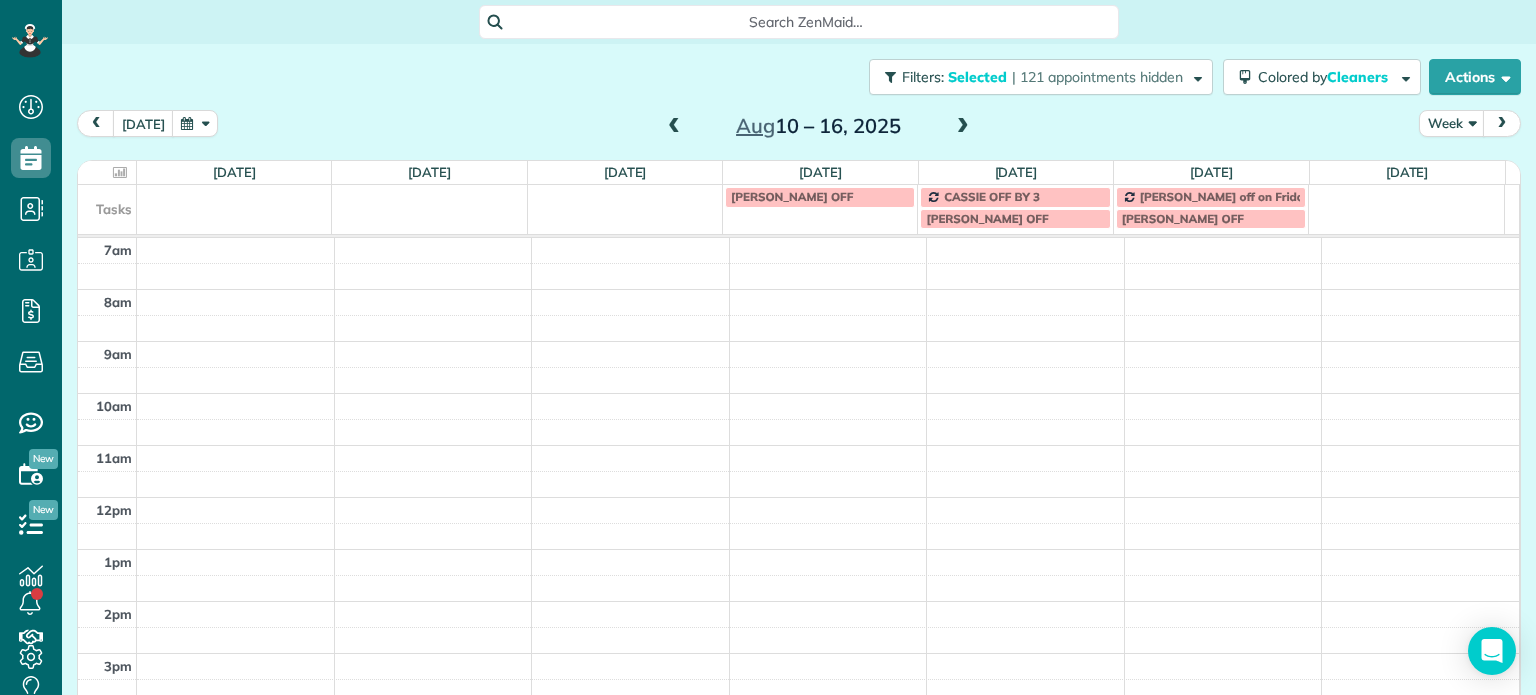 click on "Close
Filters
Apply
Check All
Display Cleaners
Christina Wright-German
Brie Killary
Cassie Feliciano
Tawnya Reynolds
Mark Zollo
Matthew Hatcher
Tony Middleton" at bounding box center (768, 347) 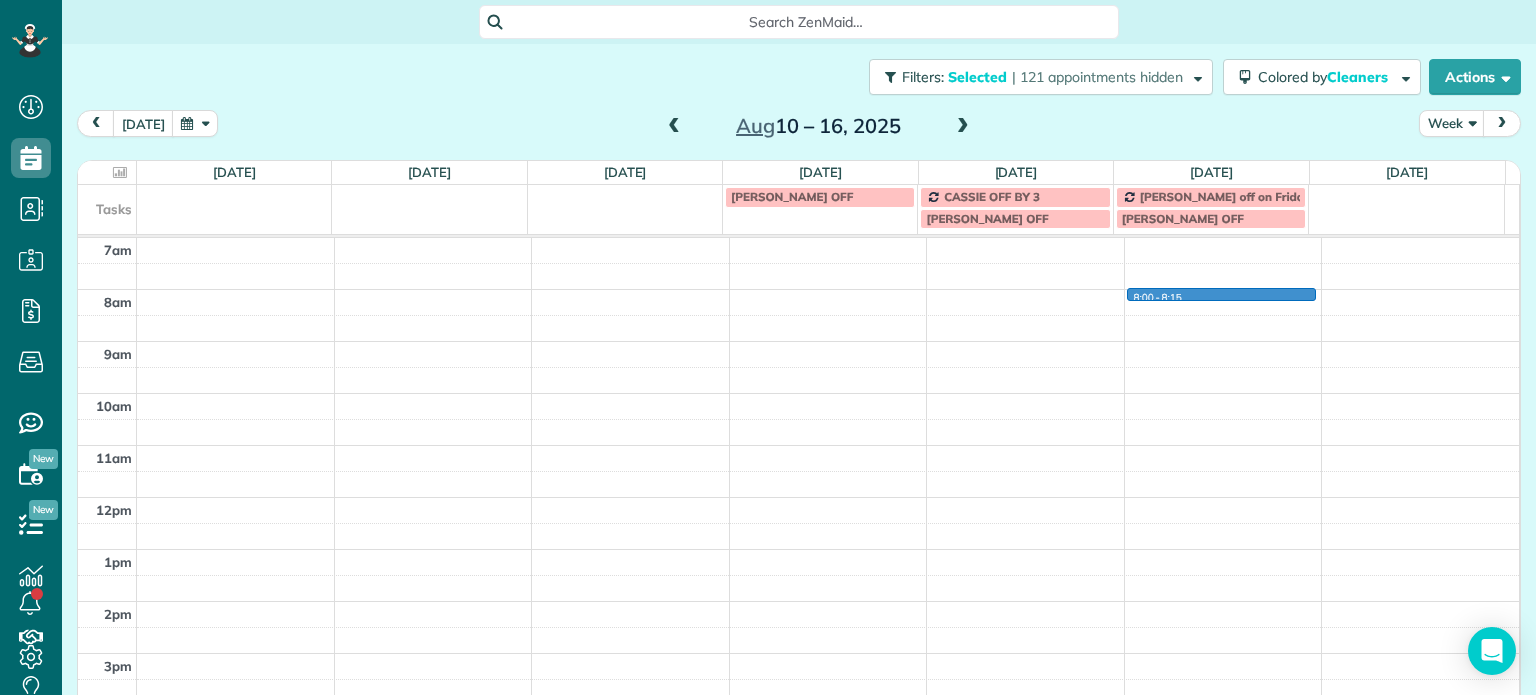 click on "4am 5am 6am 7am 8am 9am 10am 11am 12pm 1pm 2pm 3pm 4pm 5pm 8:00 - 8:15" at bounding box center (798, 445) 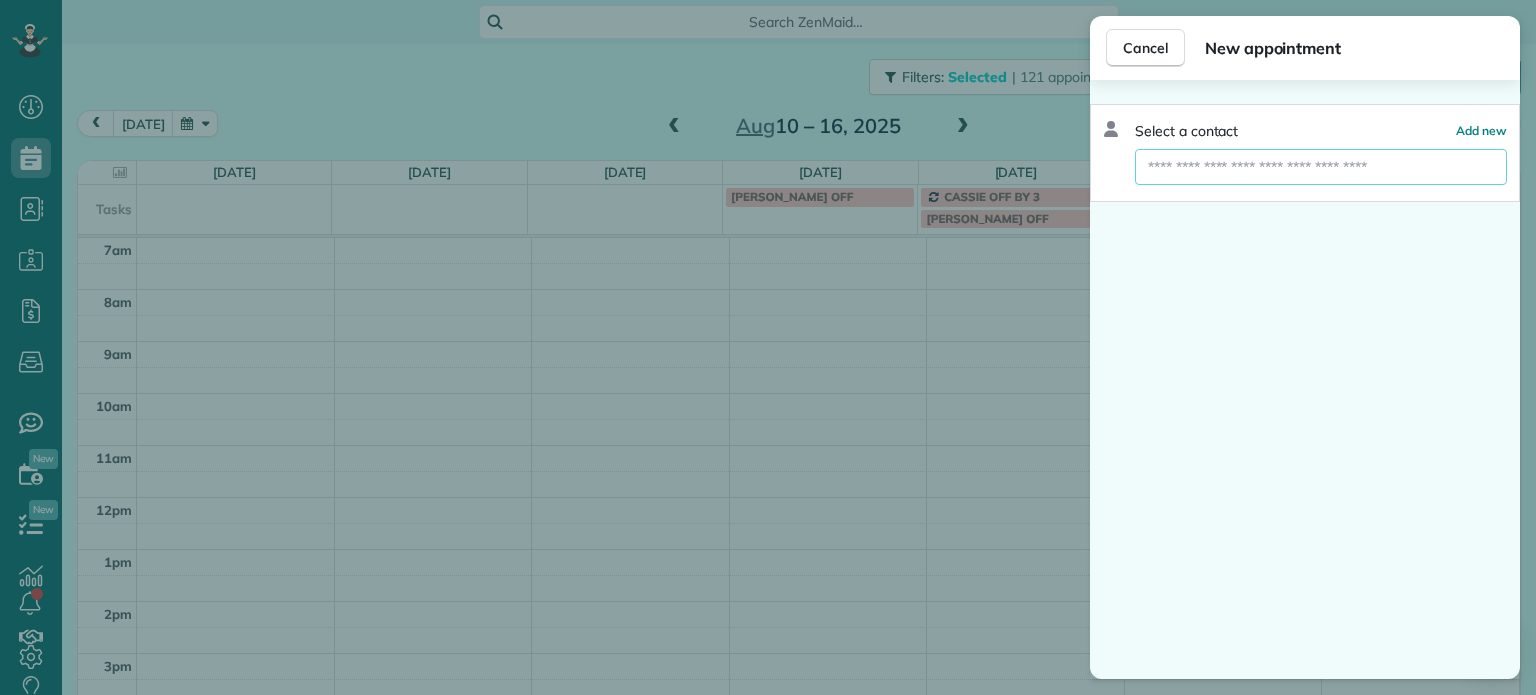 click at bounding box center [1321, 167] 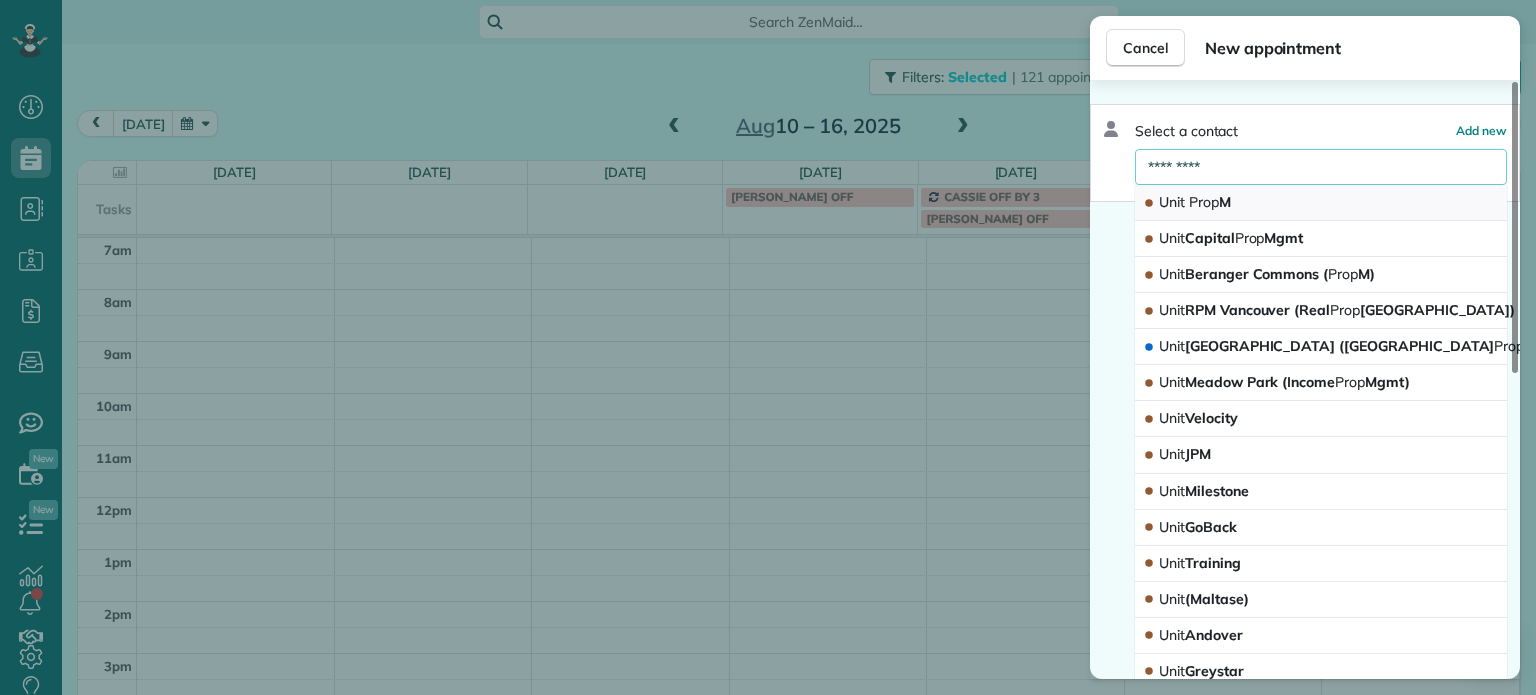 type on "*********" 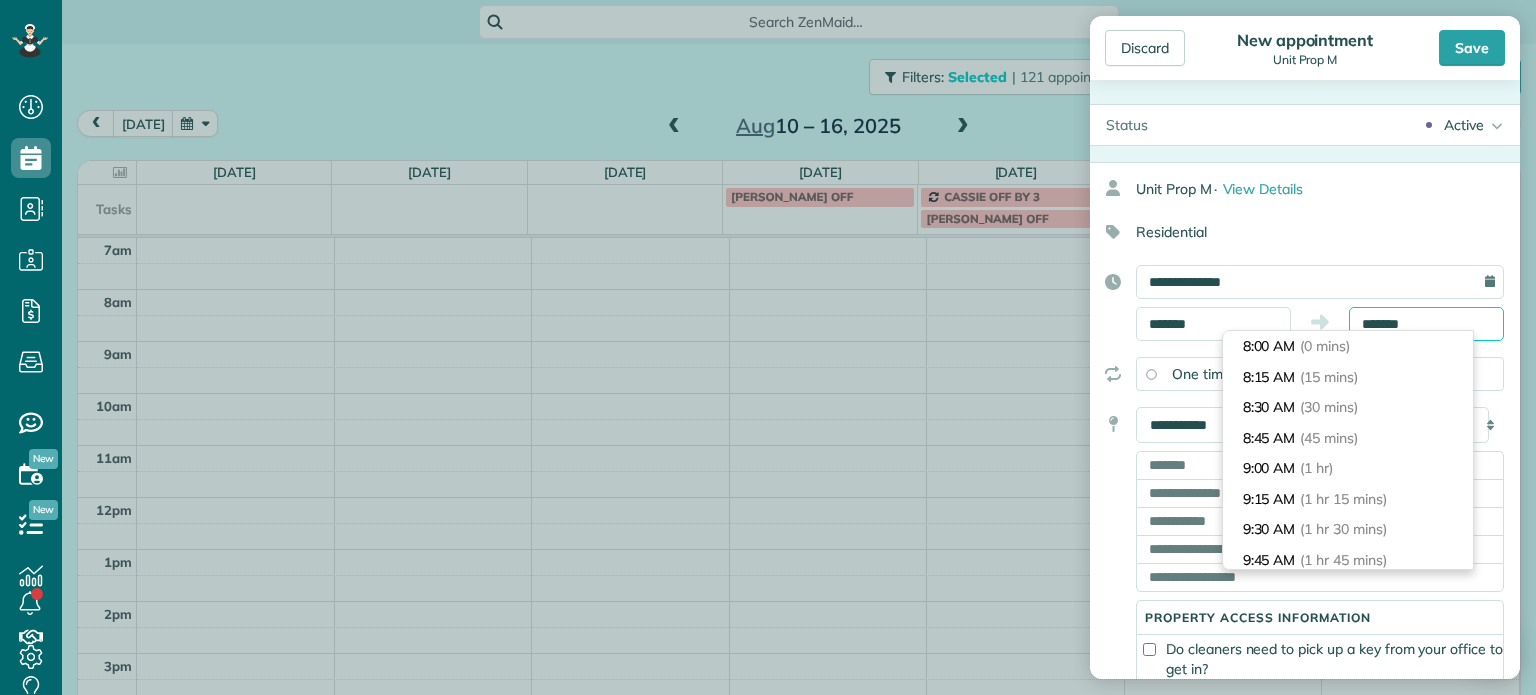 click on "Dashboard
Scheduling
Calendar View
List View
Dispatch View - Weekly scheduling (Beta)" at bounding box center [768, 347] 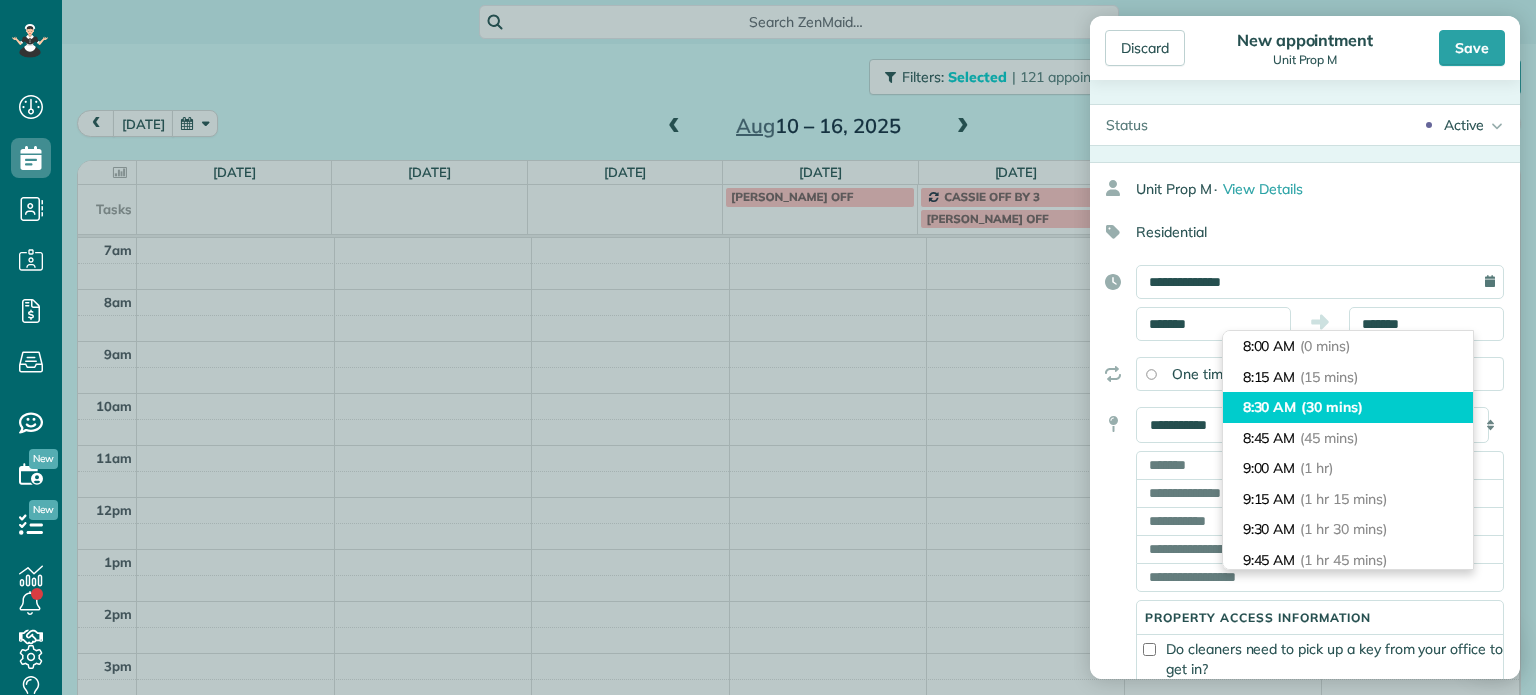 type on "*******" 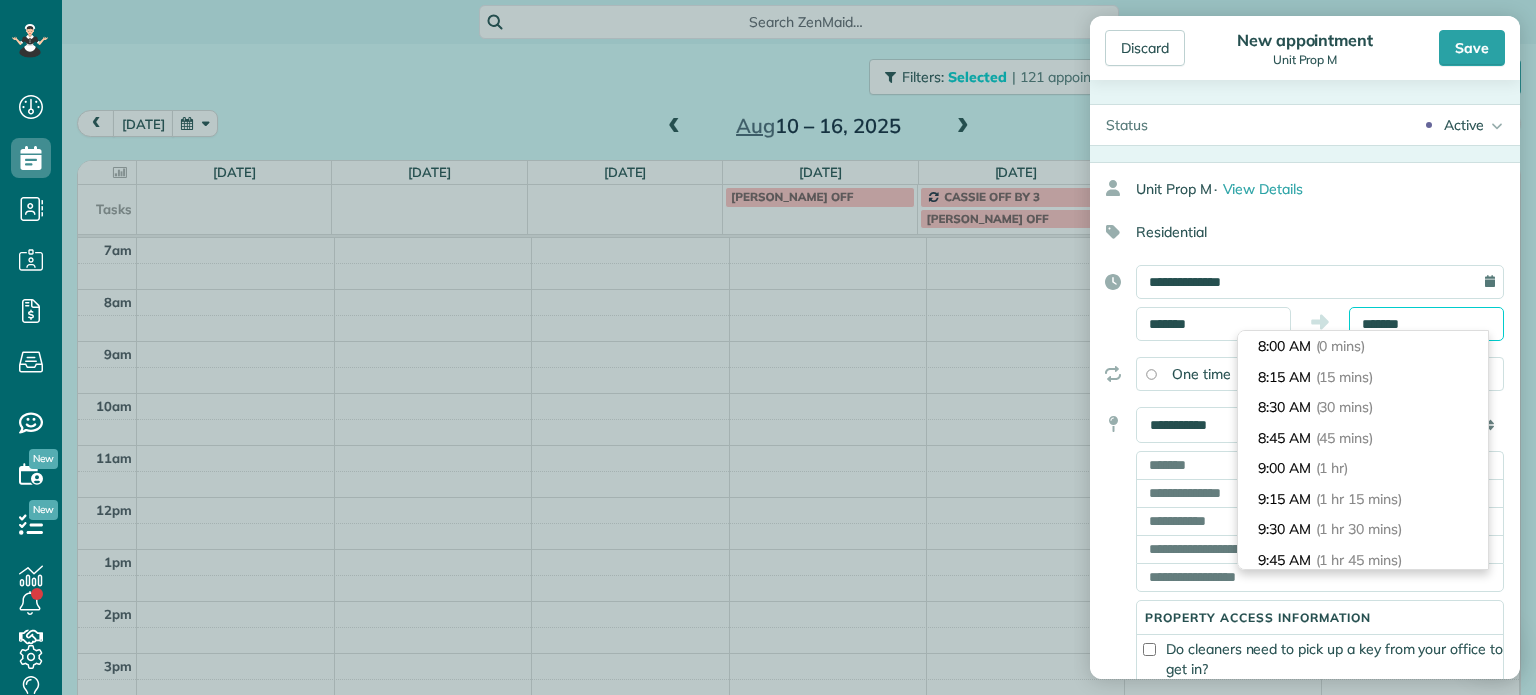 scroll, scrollTop: 30, scrollLeft: 0, axis: vertical 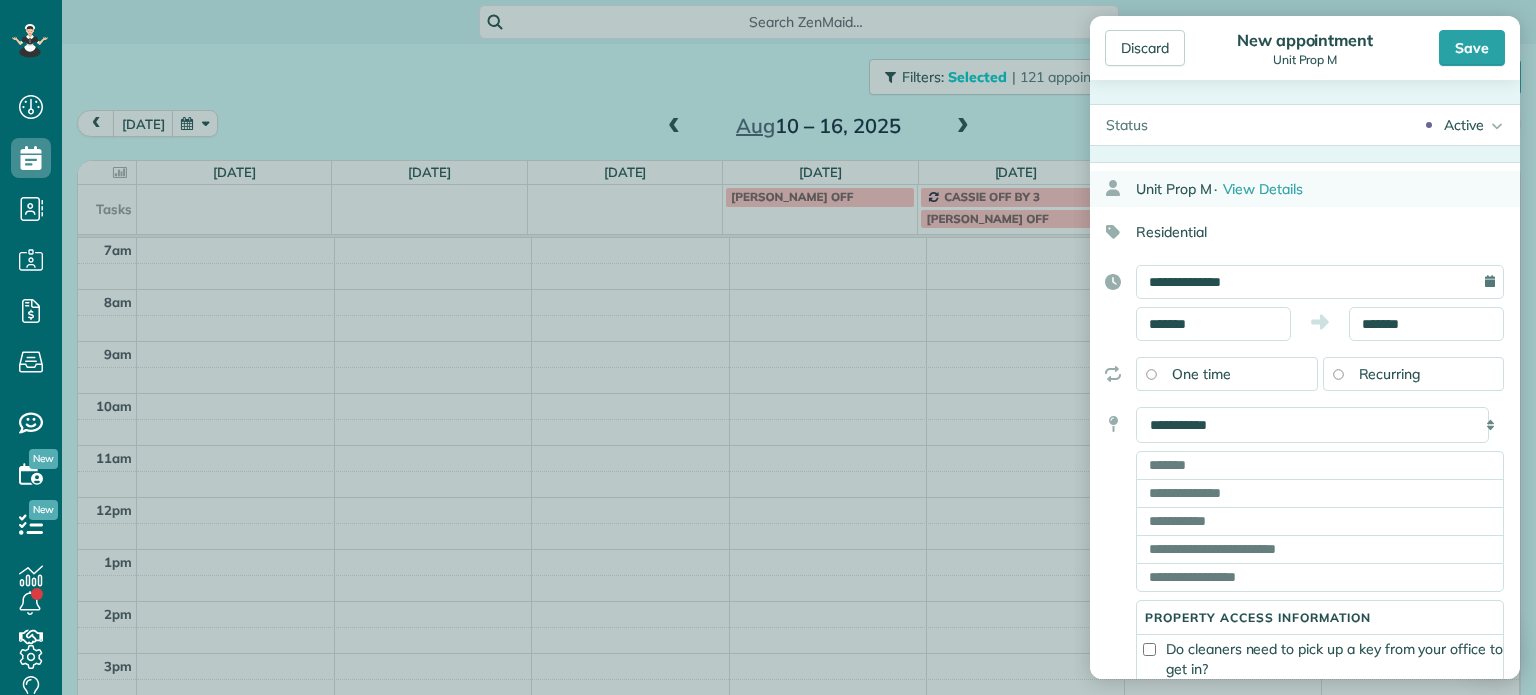 click on "Unit Prop M
·
View Details" at bounding box center (1328, 189) 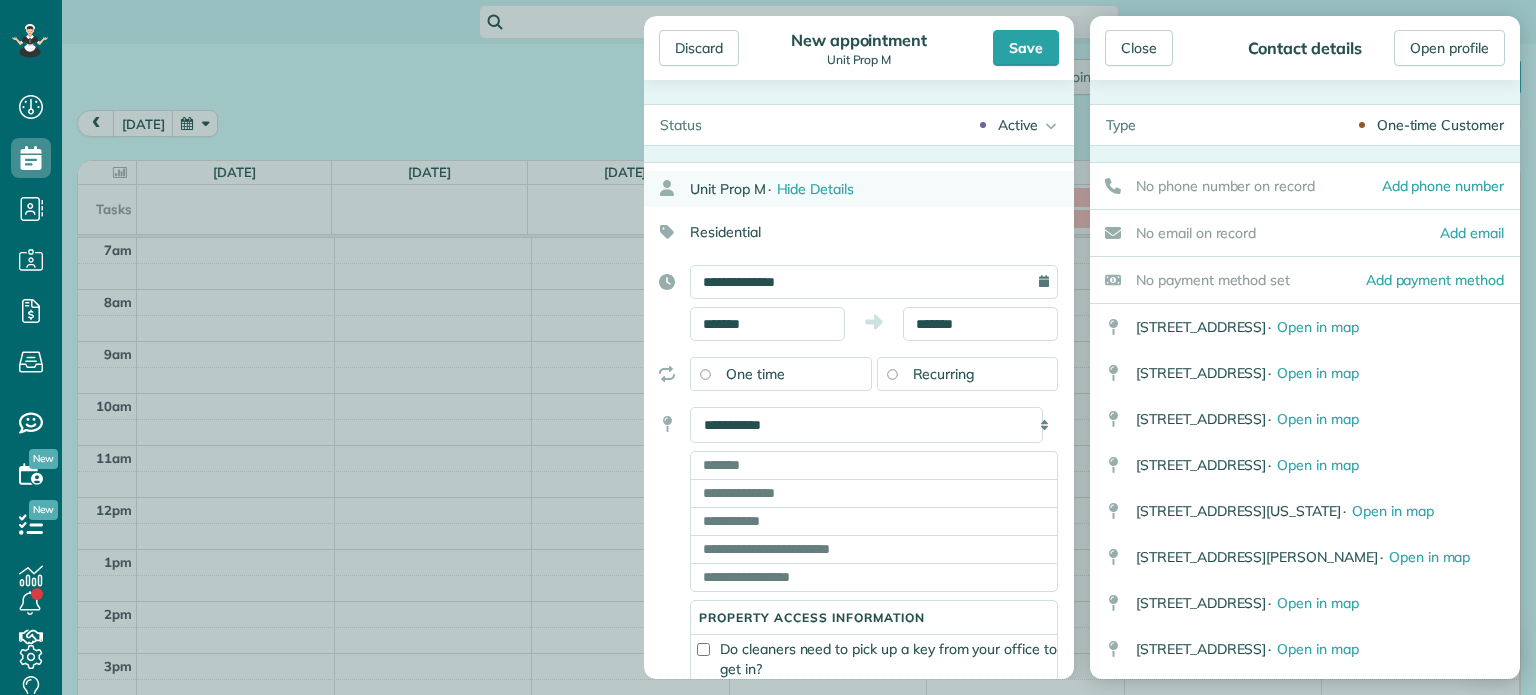 click on "Unit Prop M
·
Hide Details" at bounding box center (882, 189) 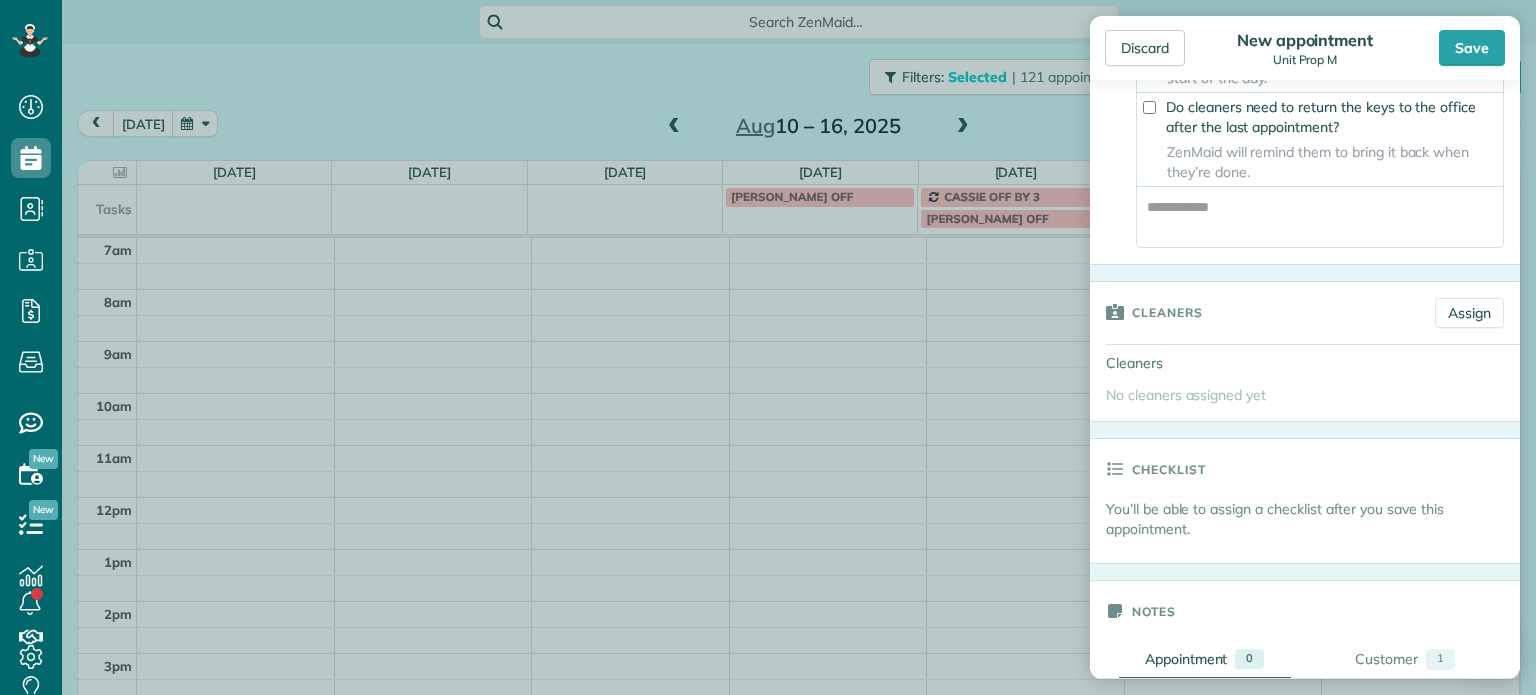 scroll, scrollTop: 846, scrollLeft: 0, axis: vertical 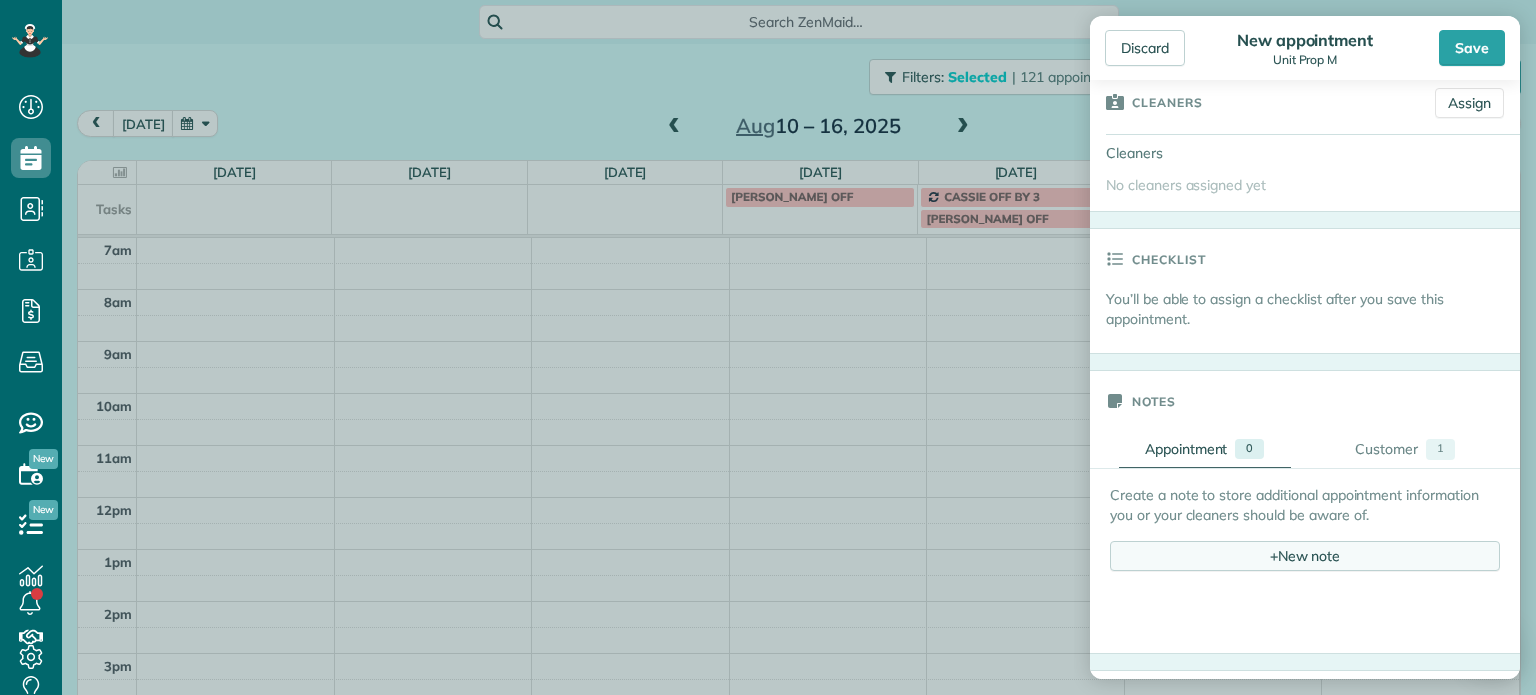 click on "+ New note" at bounding box center [1305, 556] 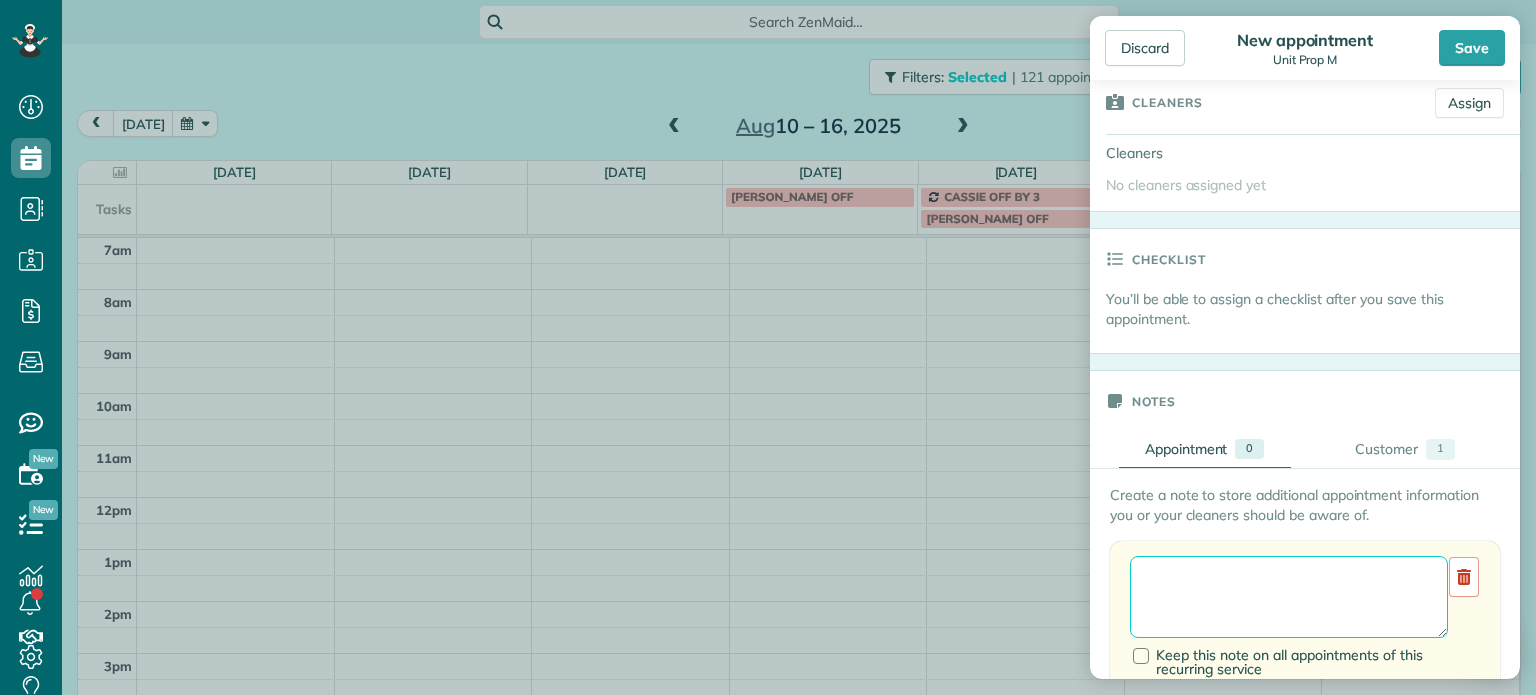 click at bounding box center [1289, 597] 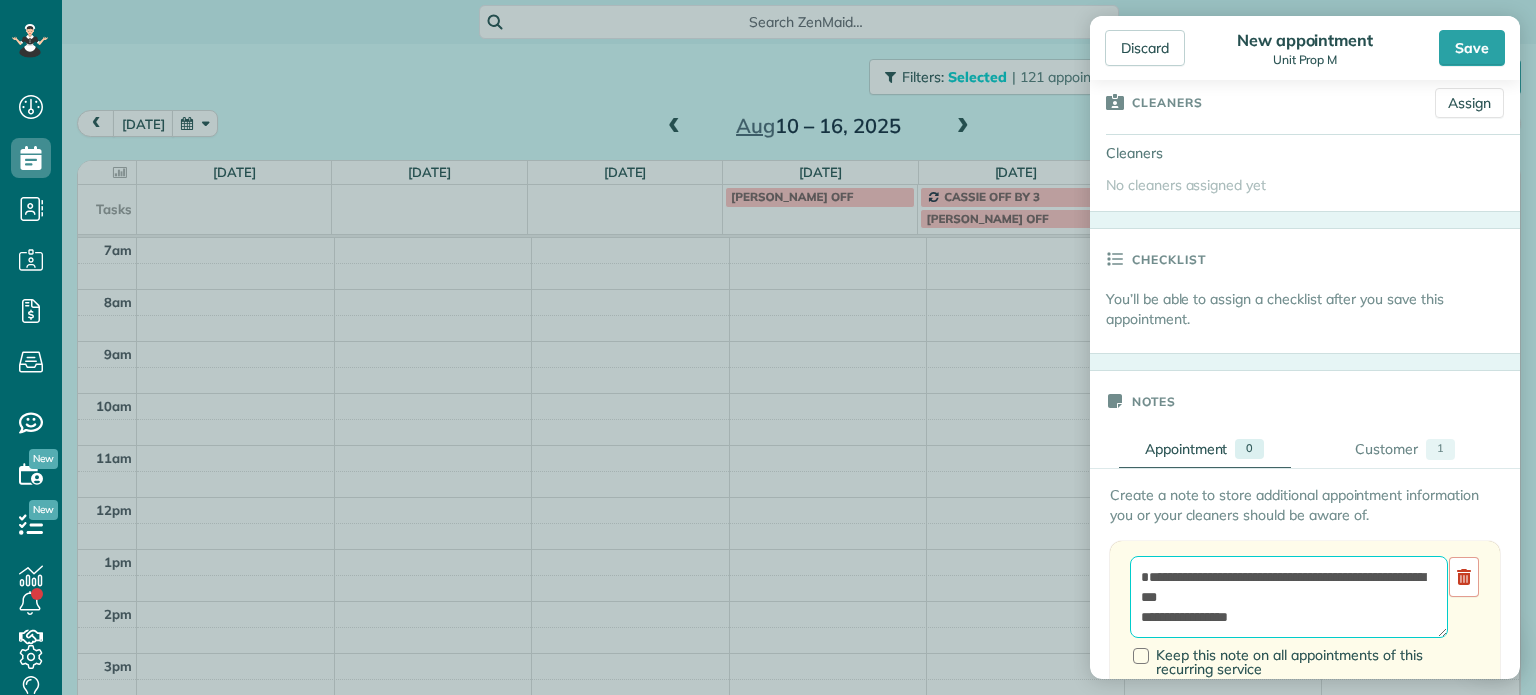 scroll, scrollTop: 8, scrollLeft: 0, axis: vertical 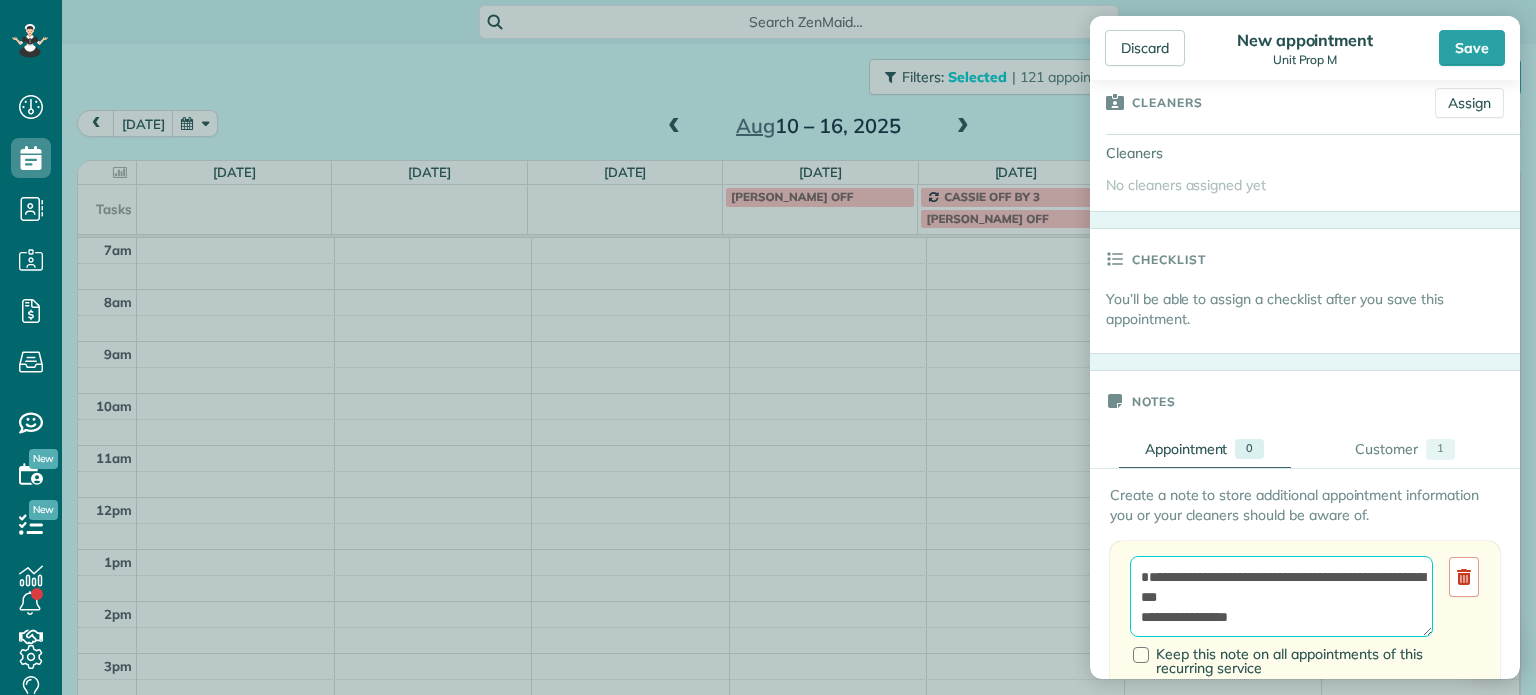 click on "**********" at bounding box center (1281, 597) 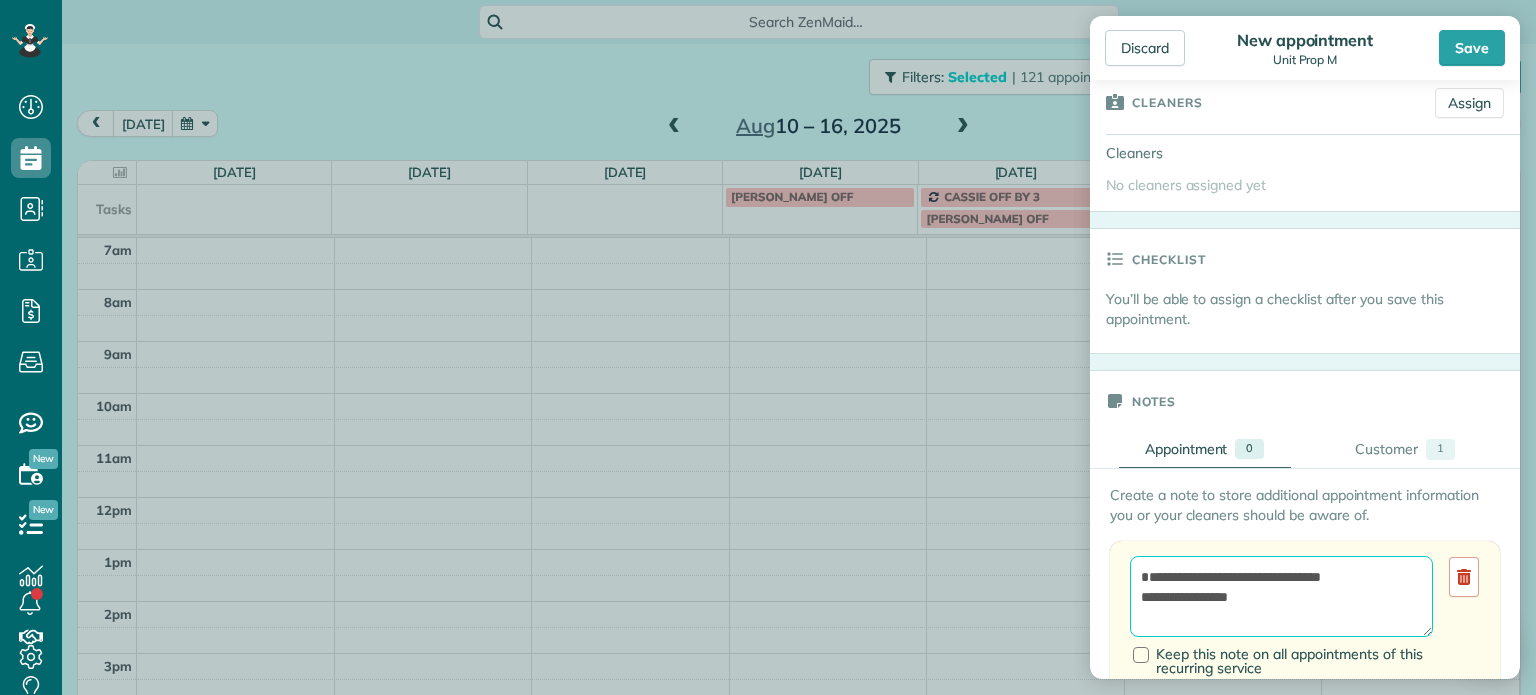 scroll, scrollTop: 0, scrollLeft: 0, axis: both 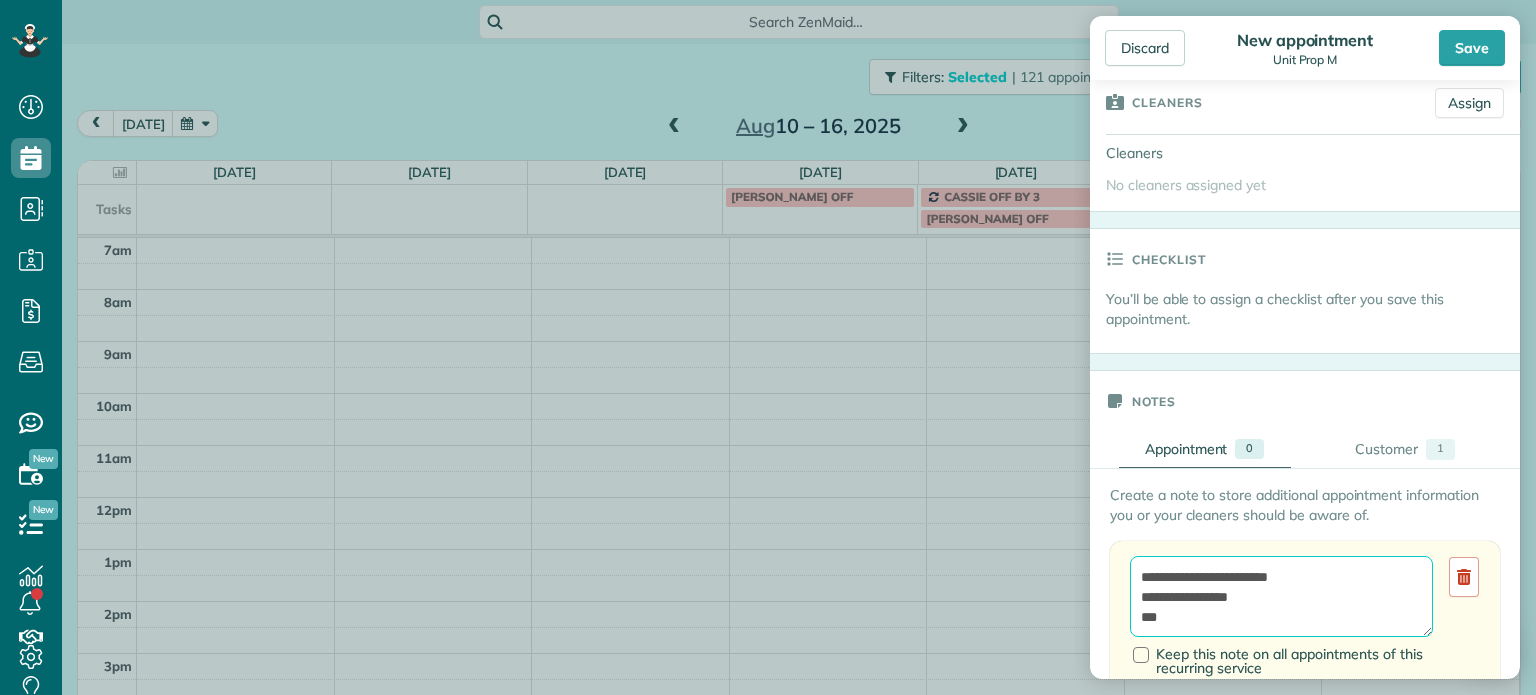 paste on "*********" 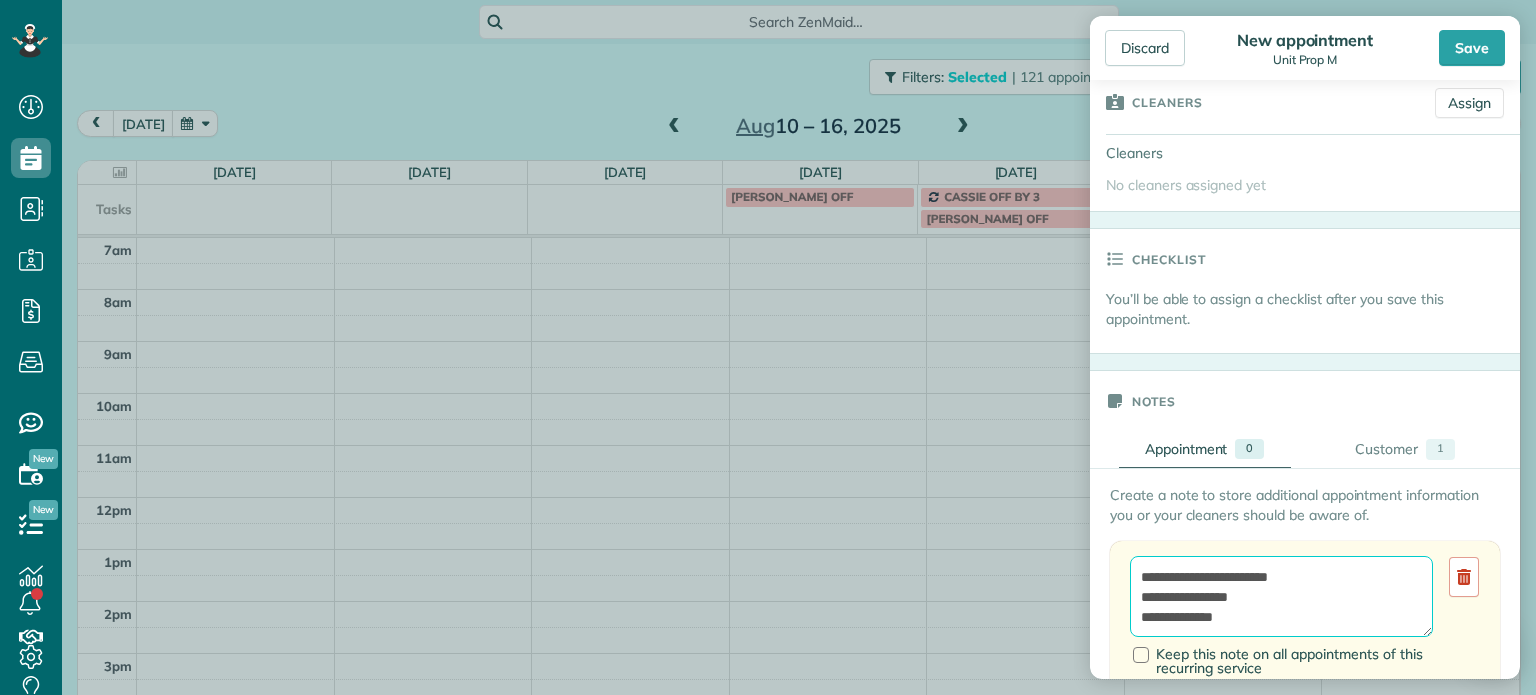 scroll, scrollTop: 8, scrollLeft: 0, axis: vertical 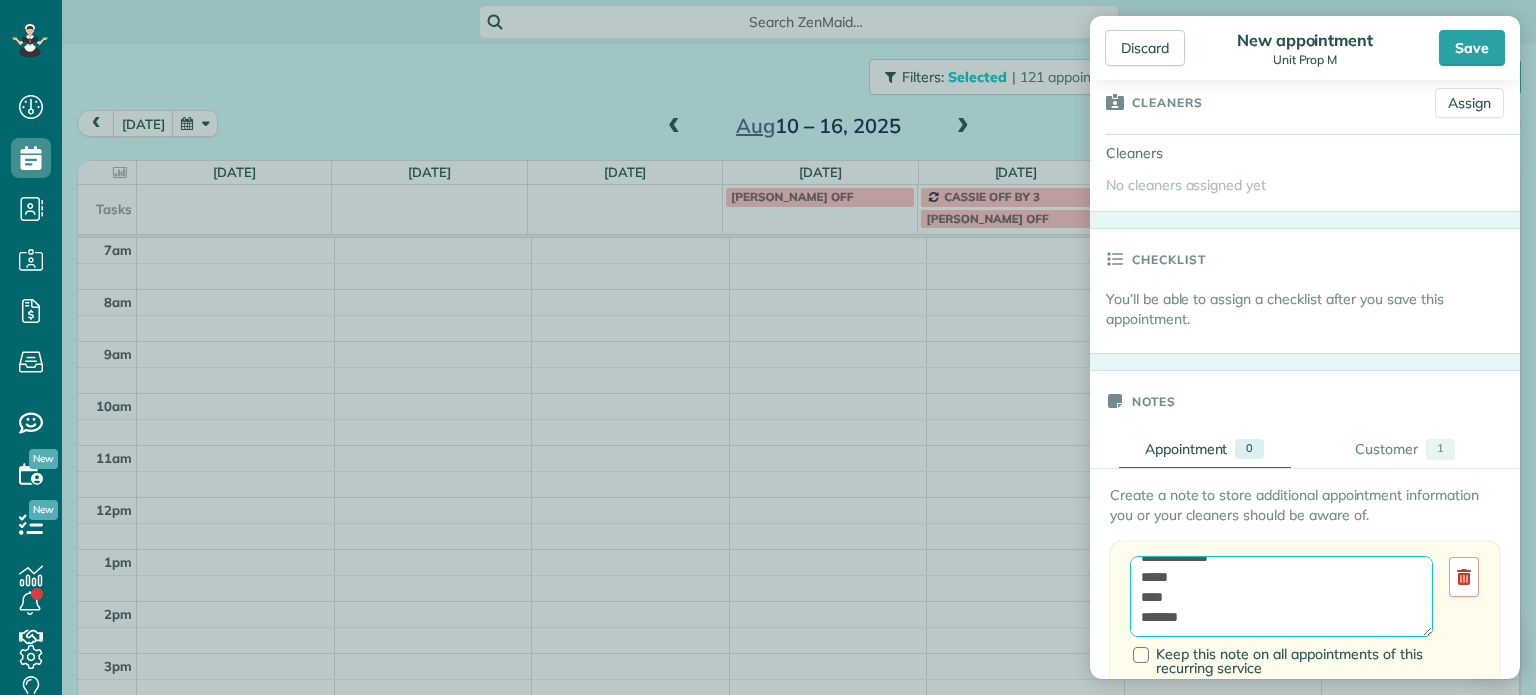 paste on "**********" 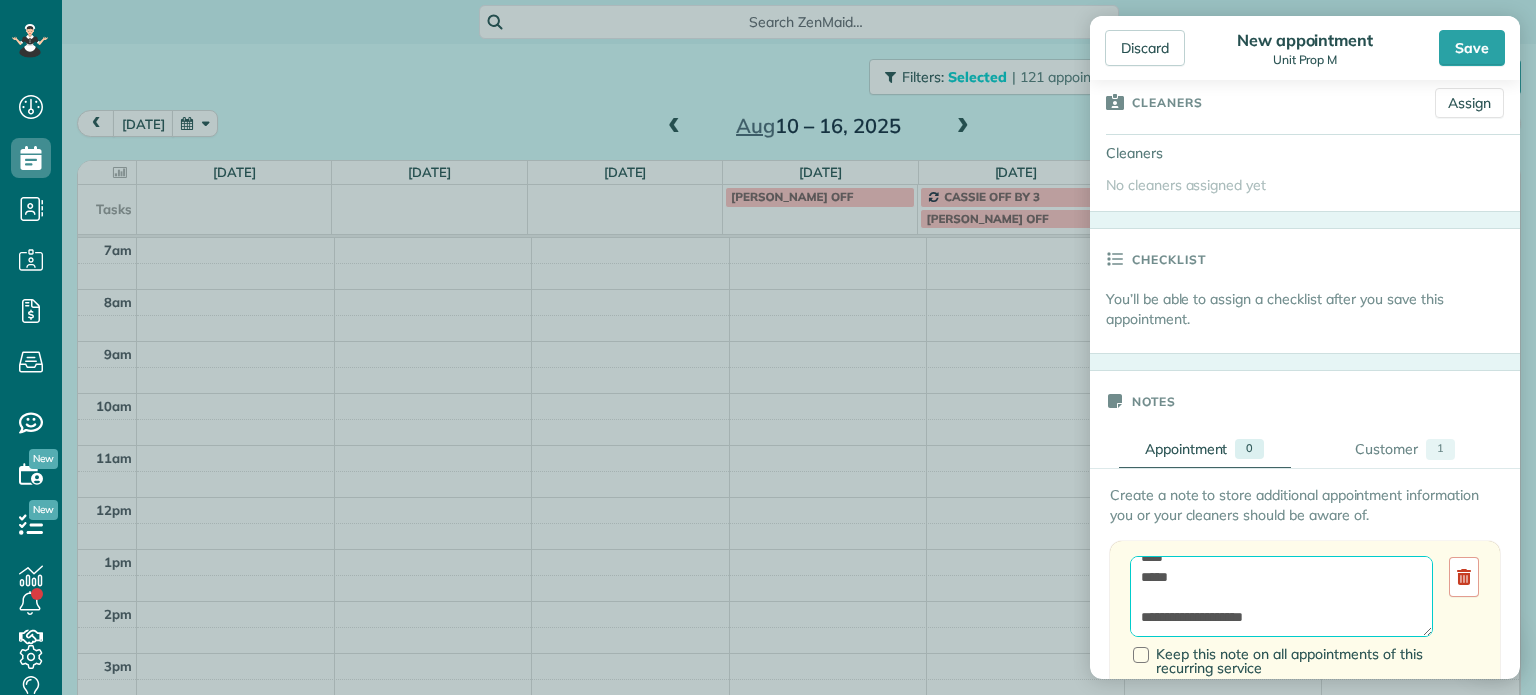 scroll, scrollTop: 128, scrollLeft: 0, axis: vertical 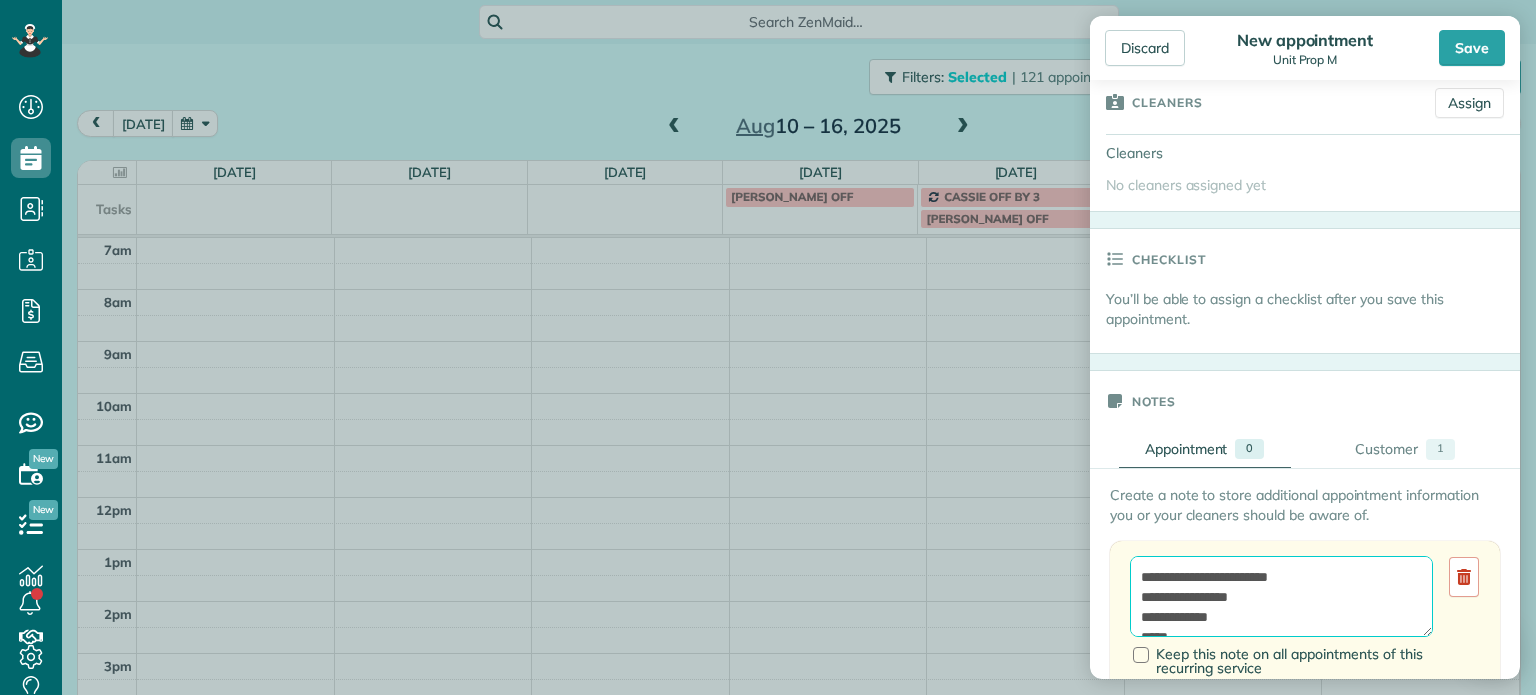 drag, startPoint x: 1323, startPoint y: 572, endPoint x: 1144, endPoint y: 579, distance: 179.13683 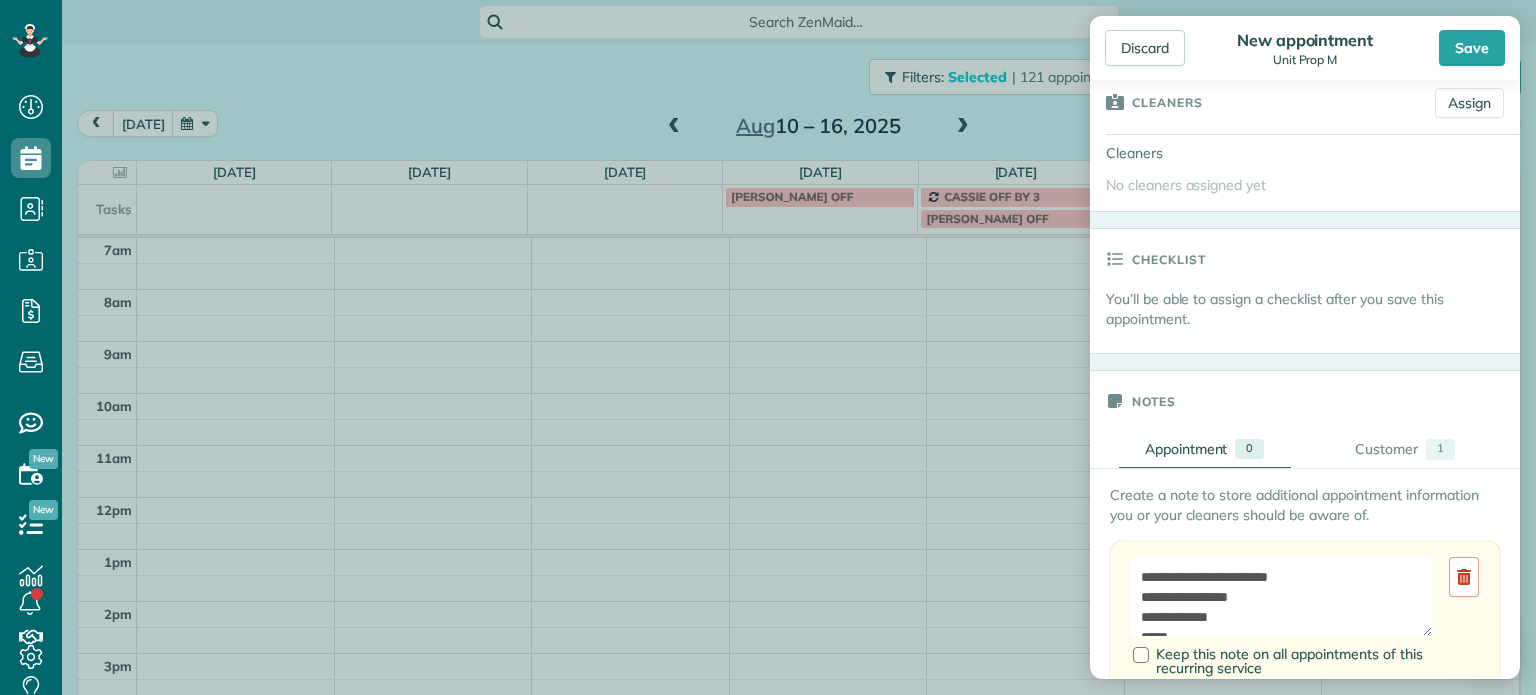 click on "Notes" at bounding box center (1305, 401) 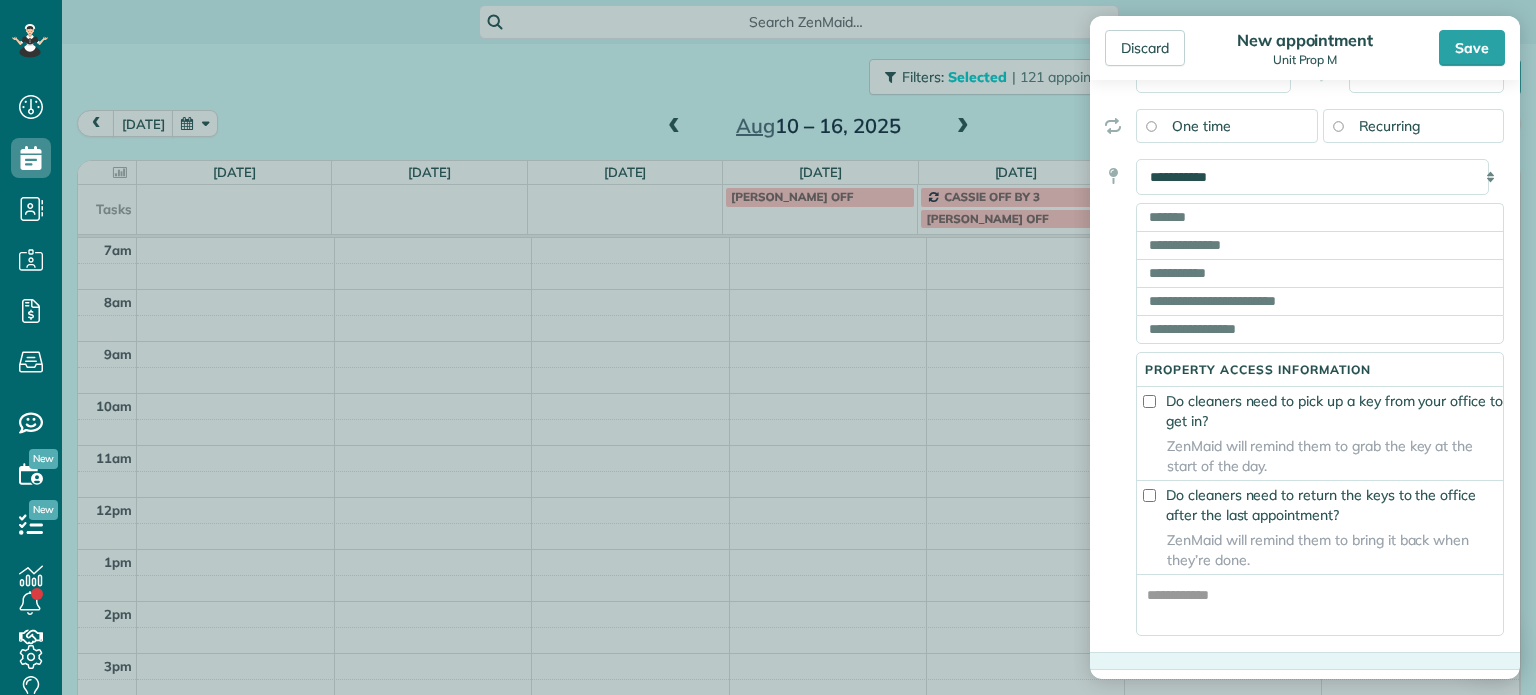 scroll, scrollTop: 217, scrollLeft: 0, axis: vertical 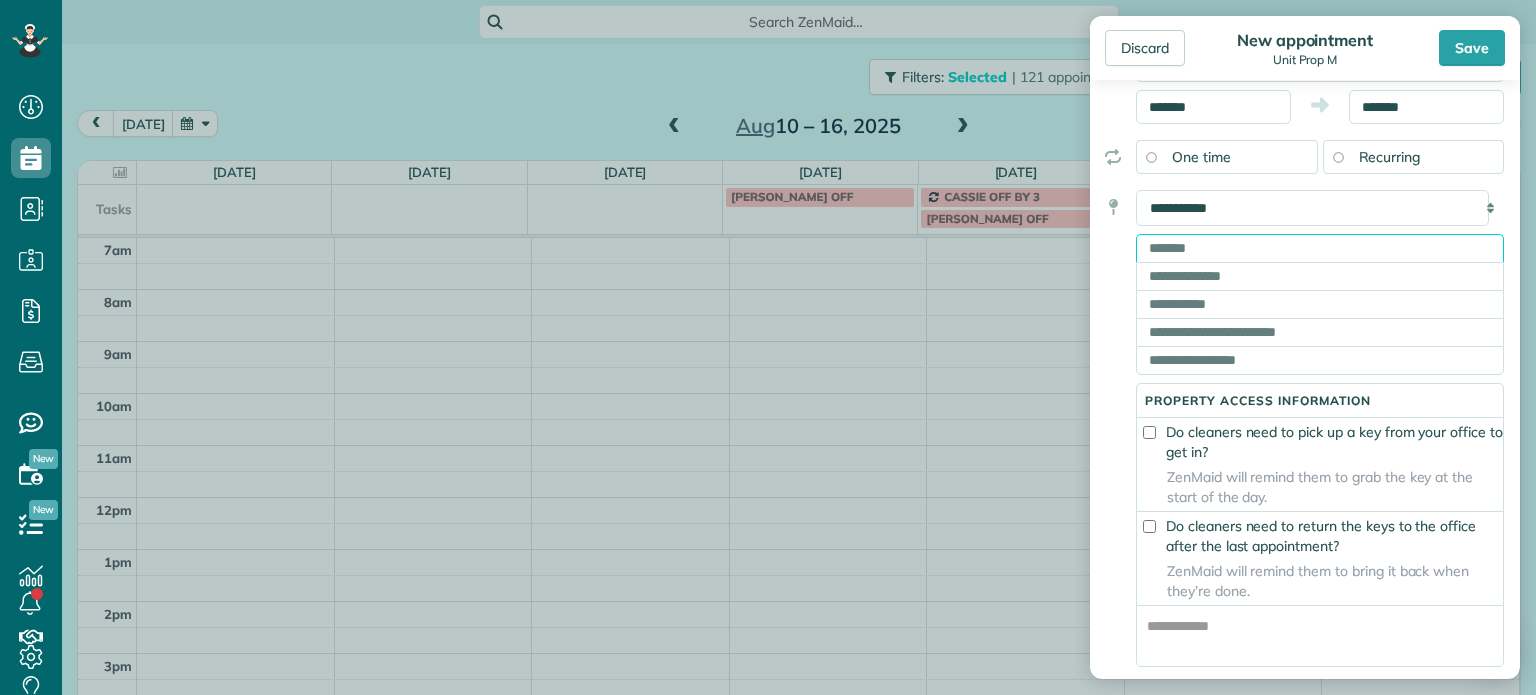 click at bounding box center [1320, 248] 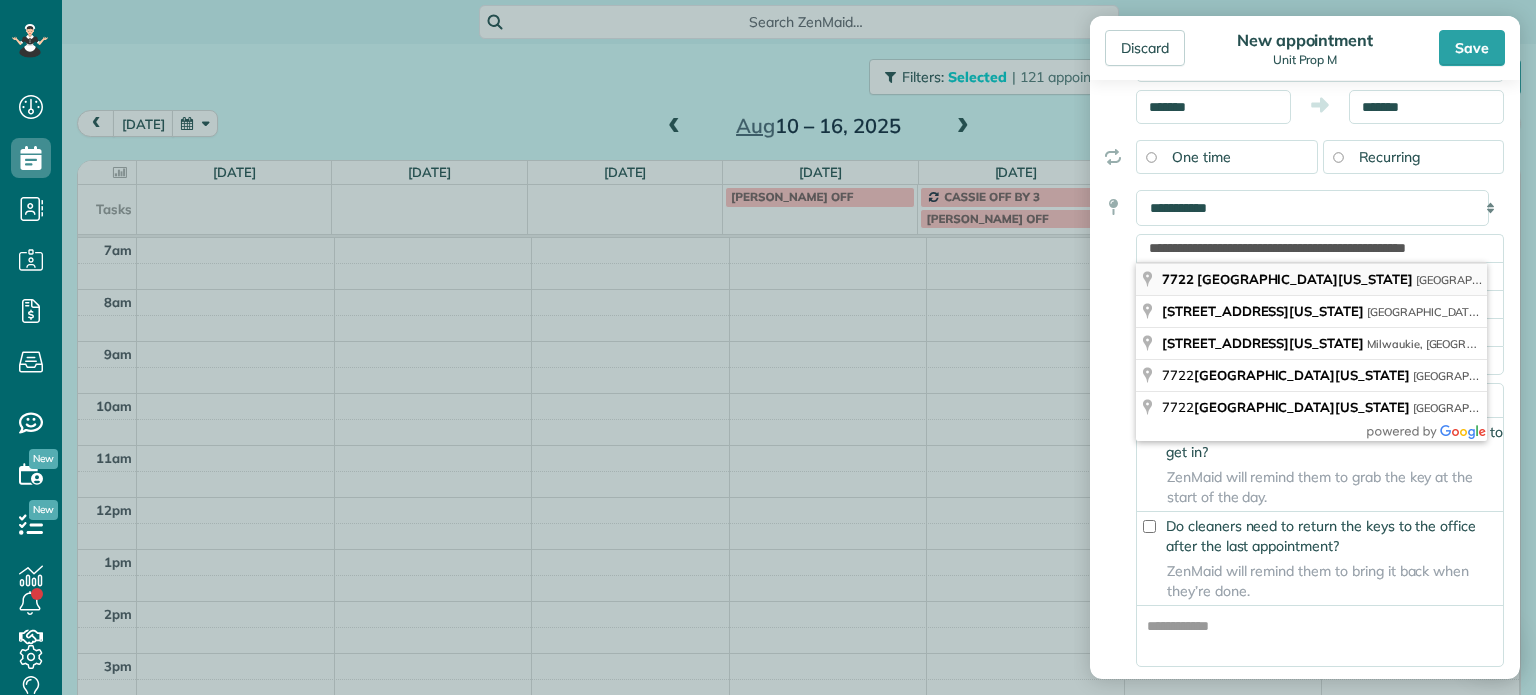 type on "**********" 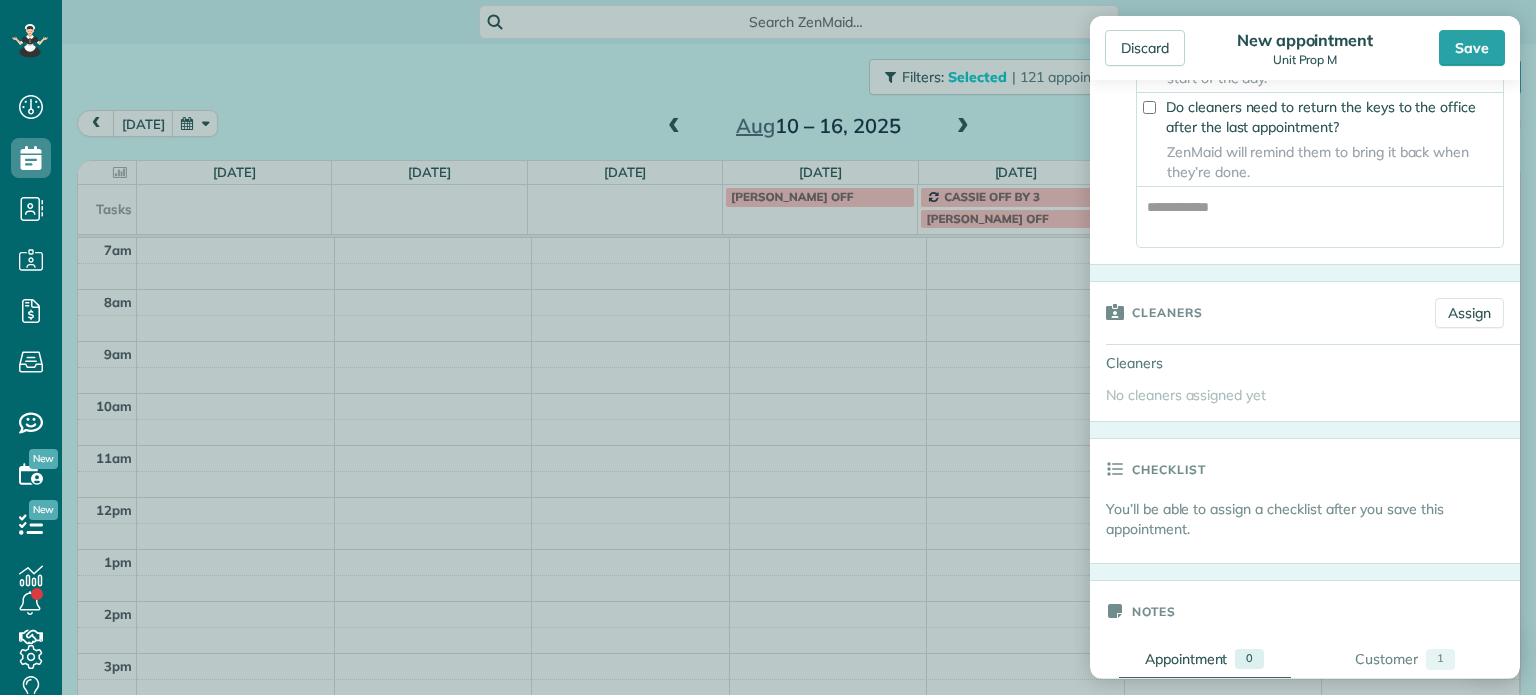 scroll, scrollTop: 662, scrollLeft: 0, axis: vertical 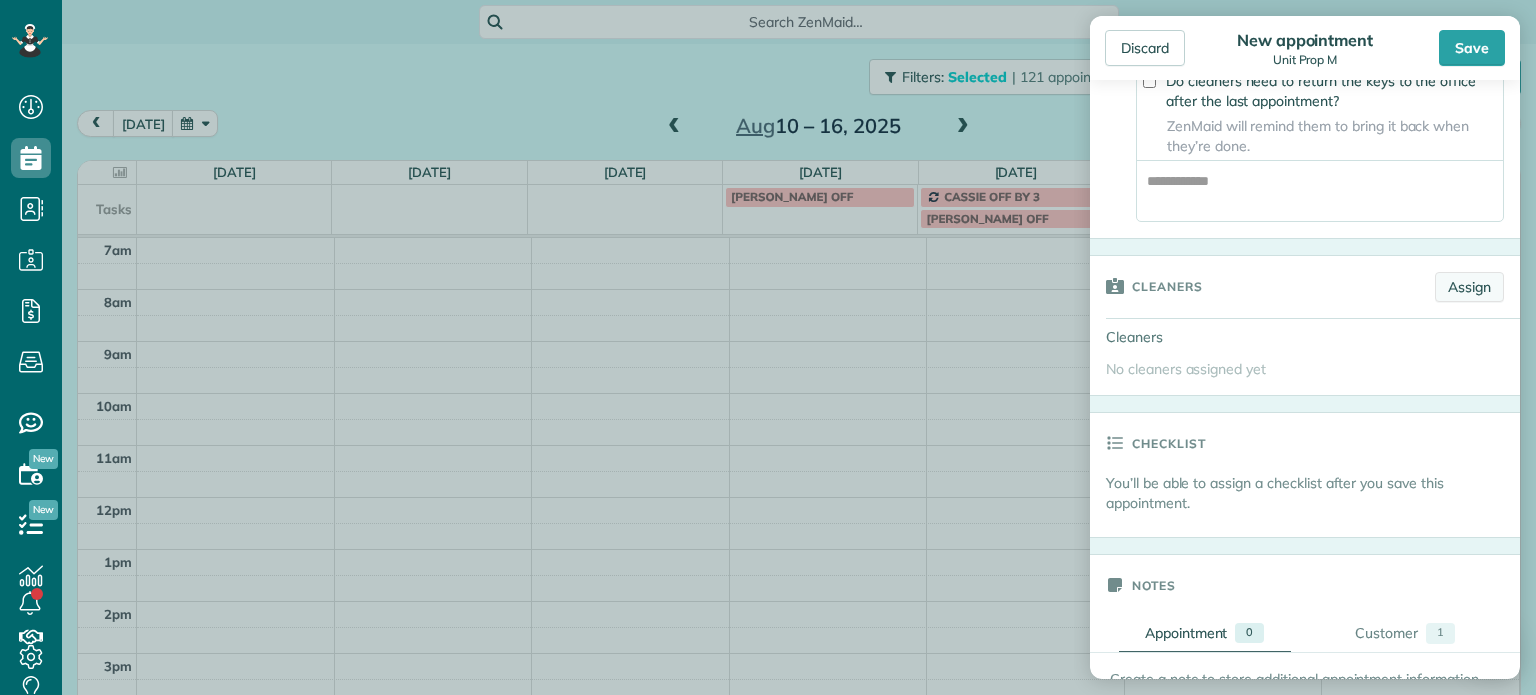 click on "Assign" at bounding box center [1469, 287] 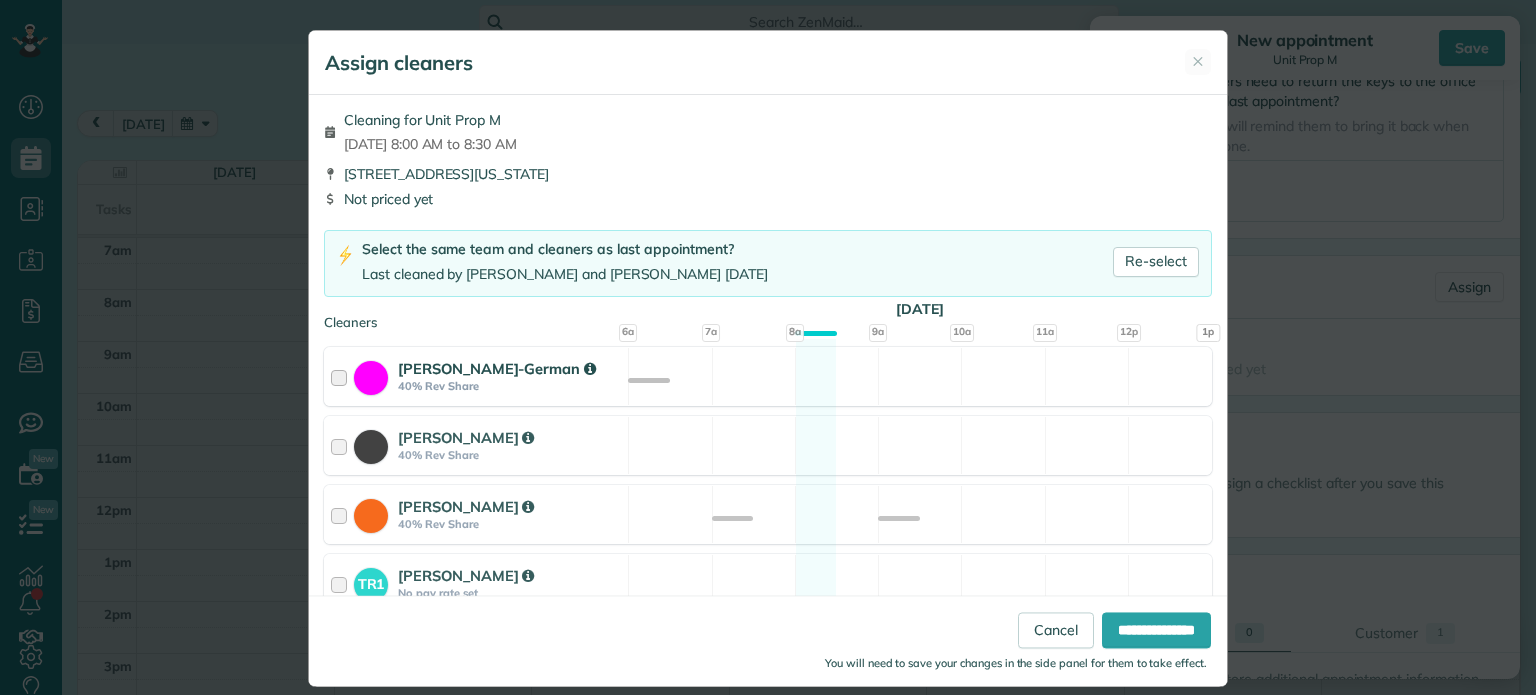 click on "Christina Wright-German
40% Rev Share
Available" at bounding box center (768, 376) 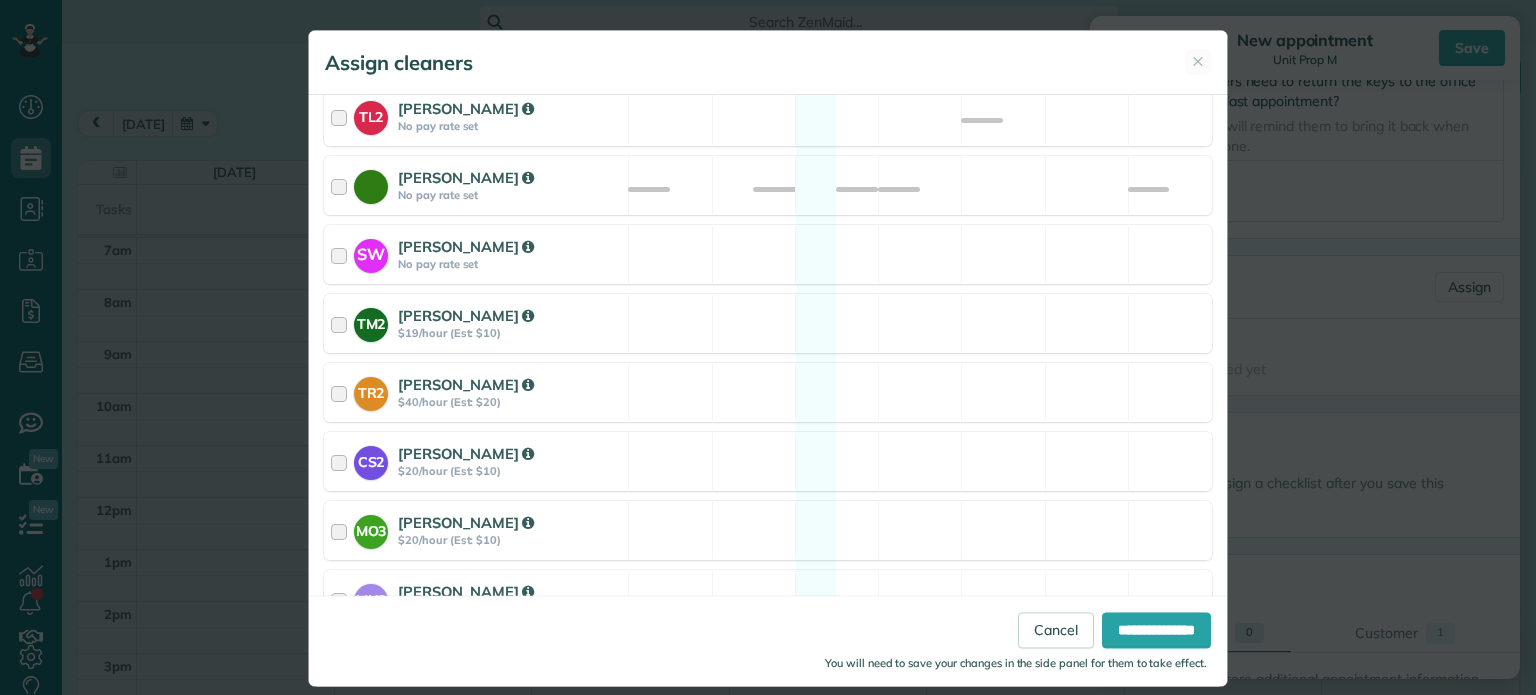 scroll, scrollTop: 980, scrollLeft: 0, axis: vertical 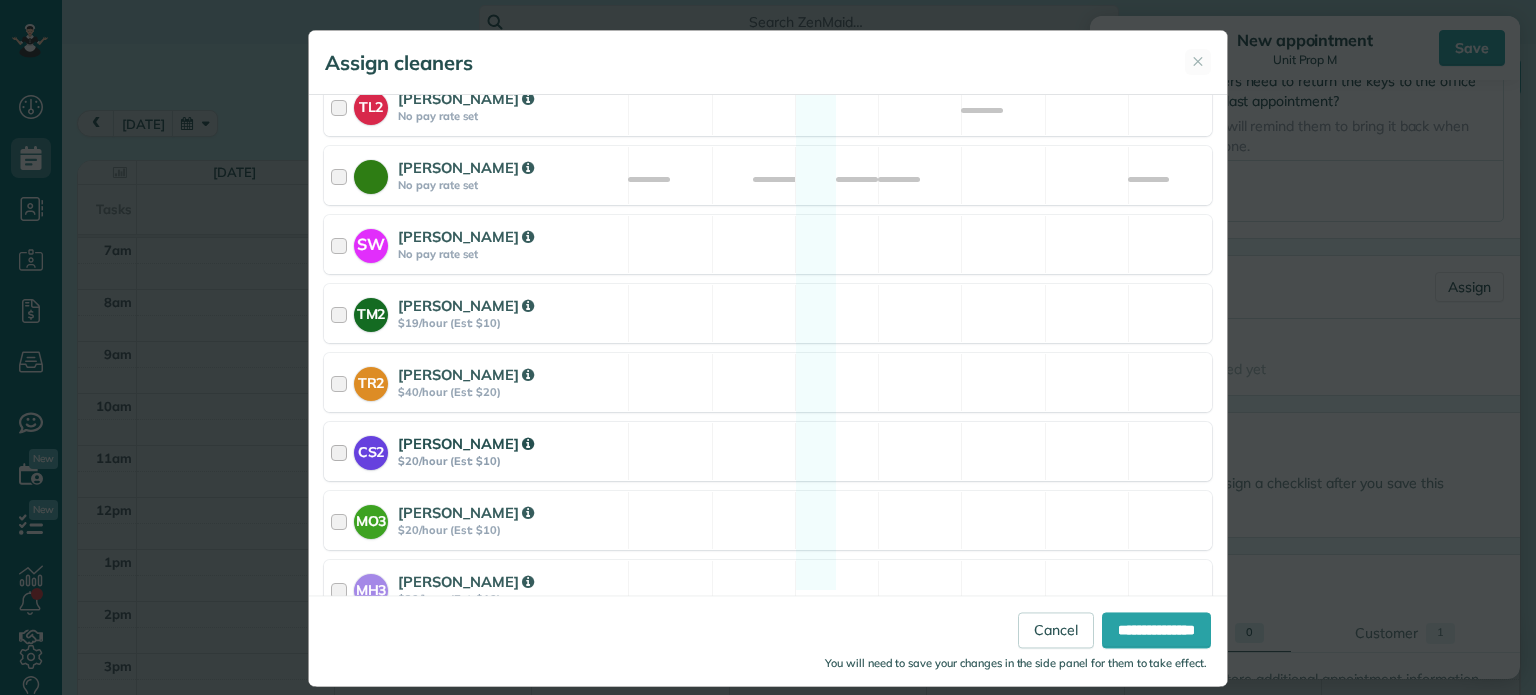 click on "CS2
Cristina Sainz
$20/hour (Est: $10)
Available" at bounding box center (768, 451) 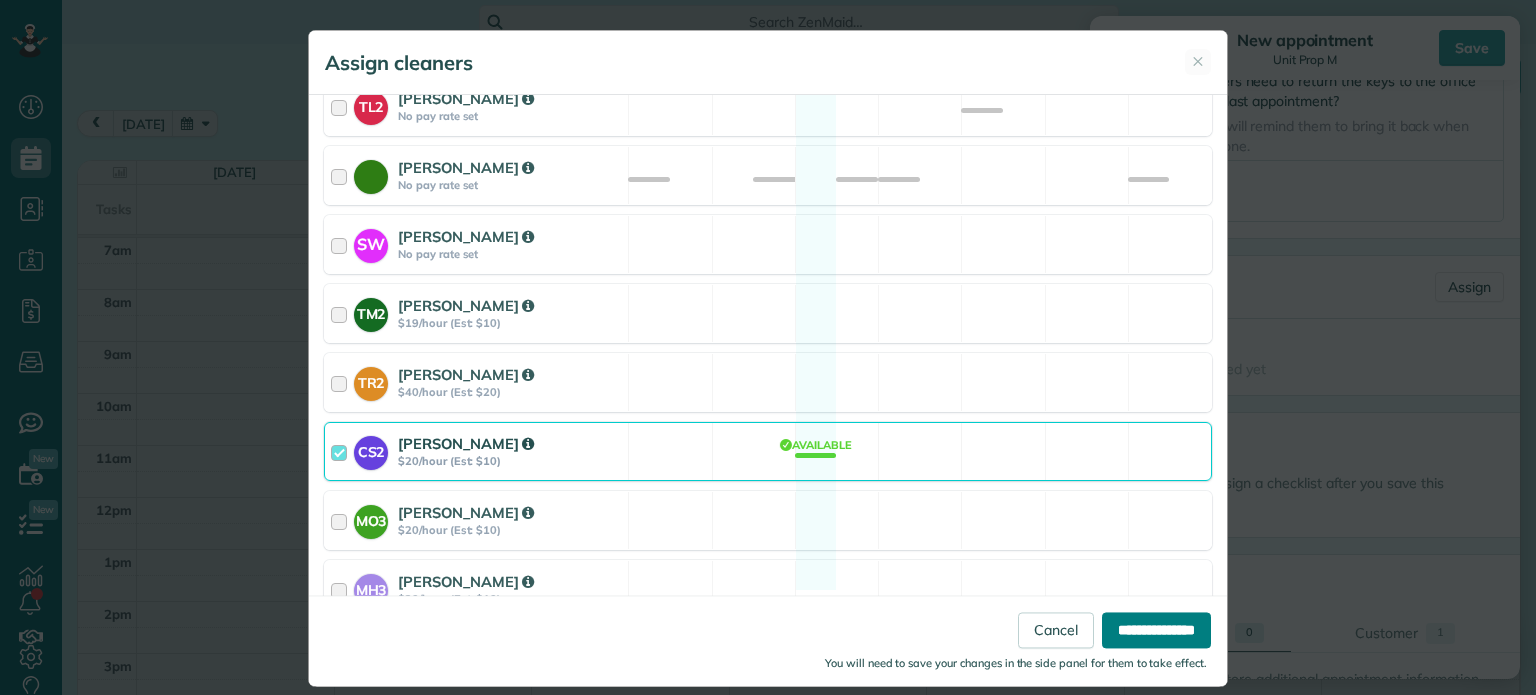 click on "**********" at bounding box center [1156, 631] 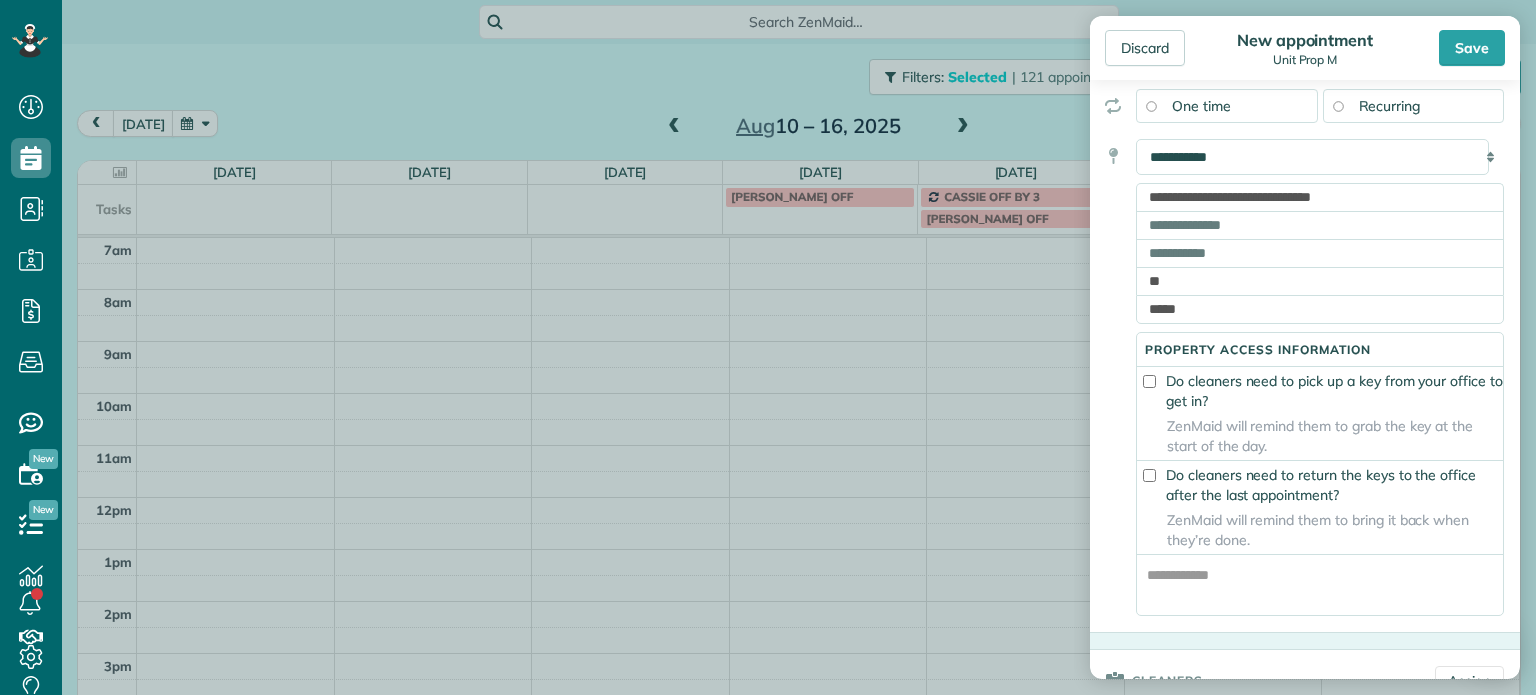 scroll, scrollTop: 0, scrollLeft: 0, axis: both 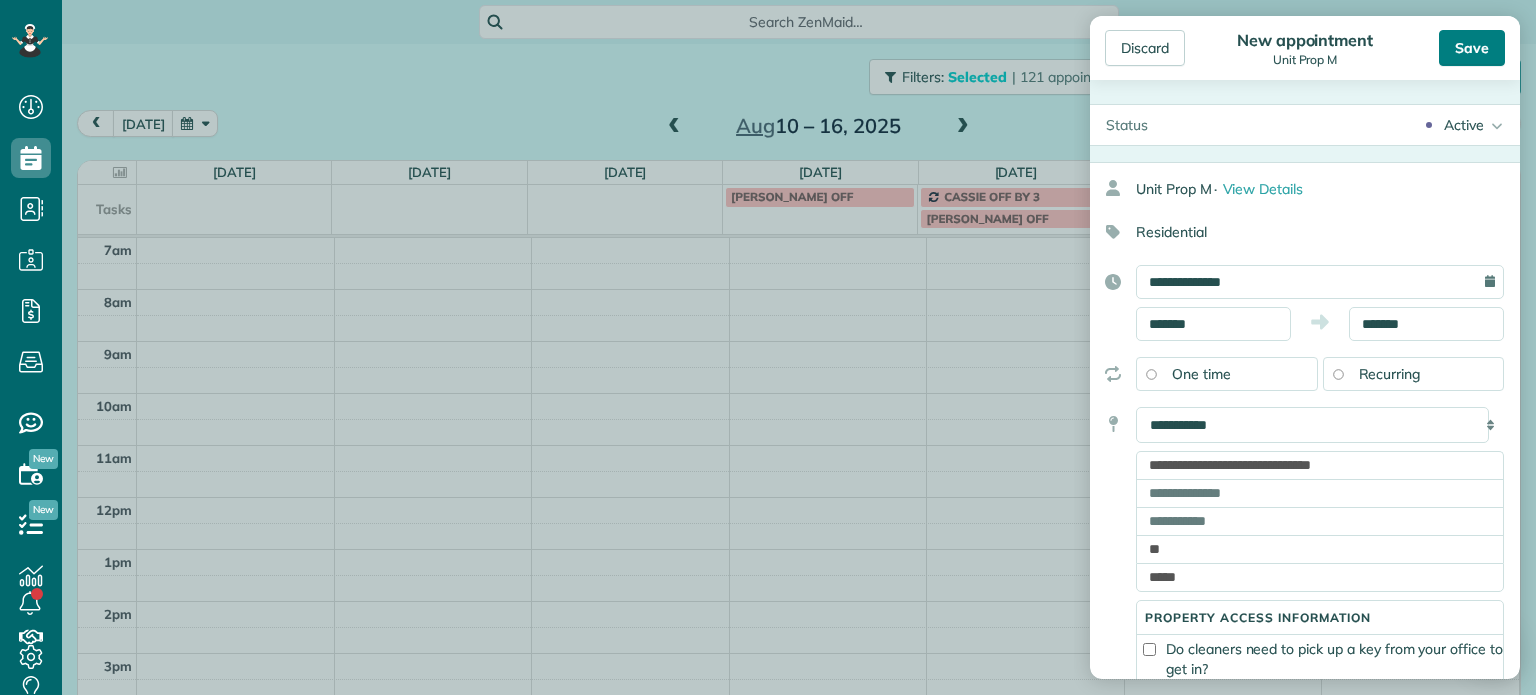 click on "Save" at bounding box center (1472, 48) 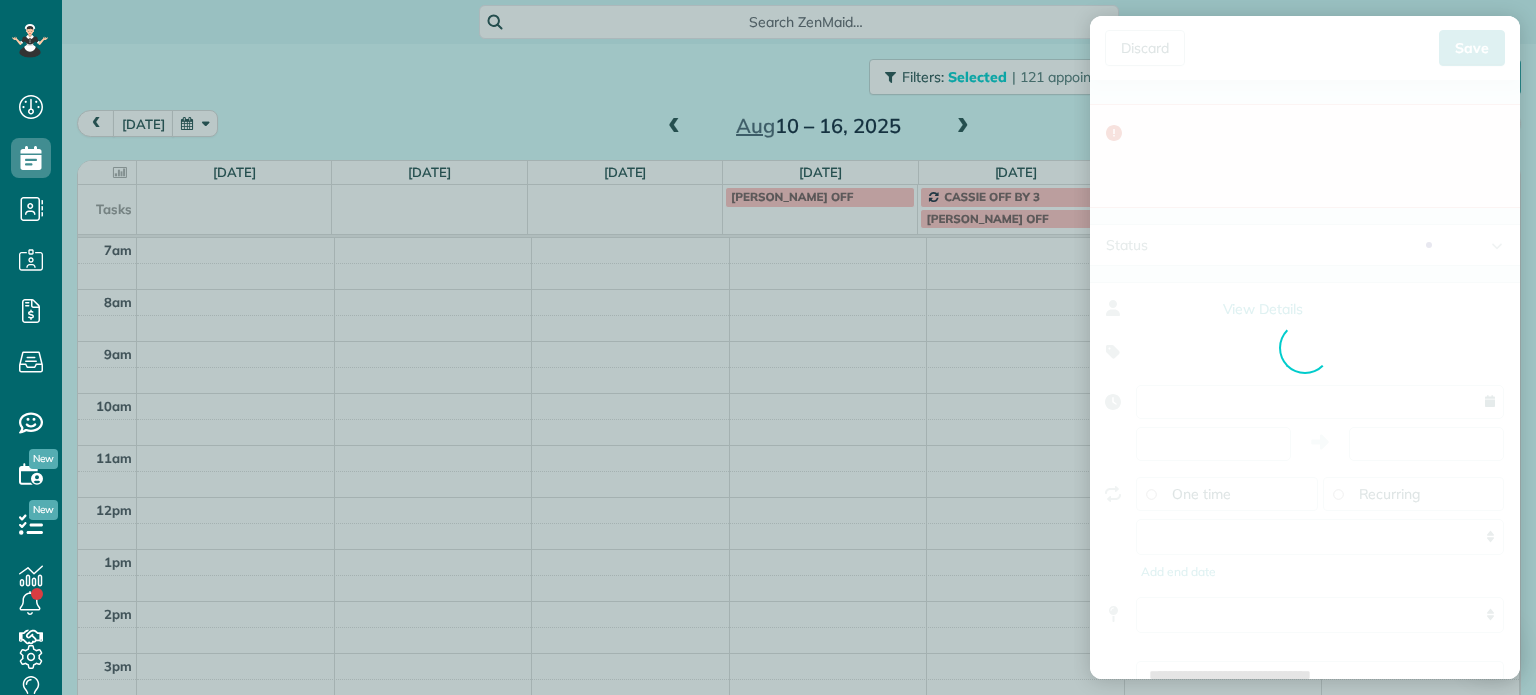 type on "**********" 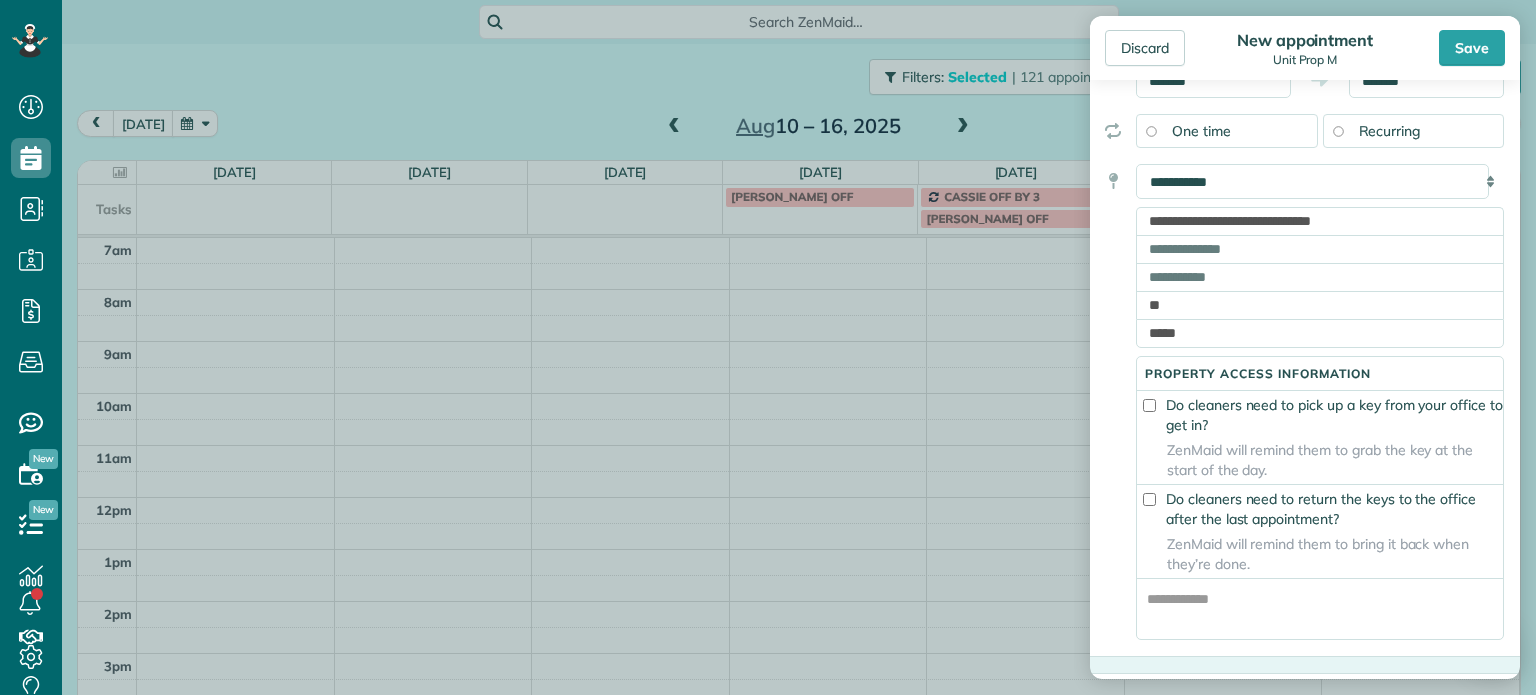 scroll, scrollTop: 368, scrollLeft: 0, axis: vertical 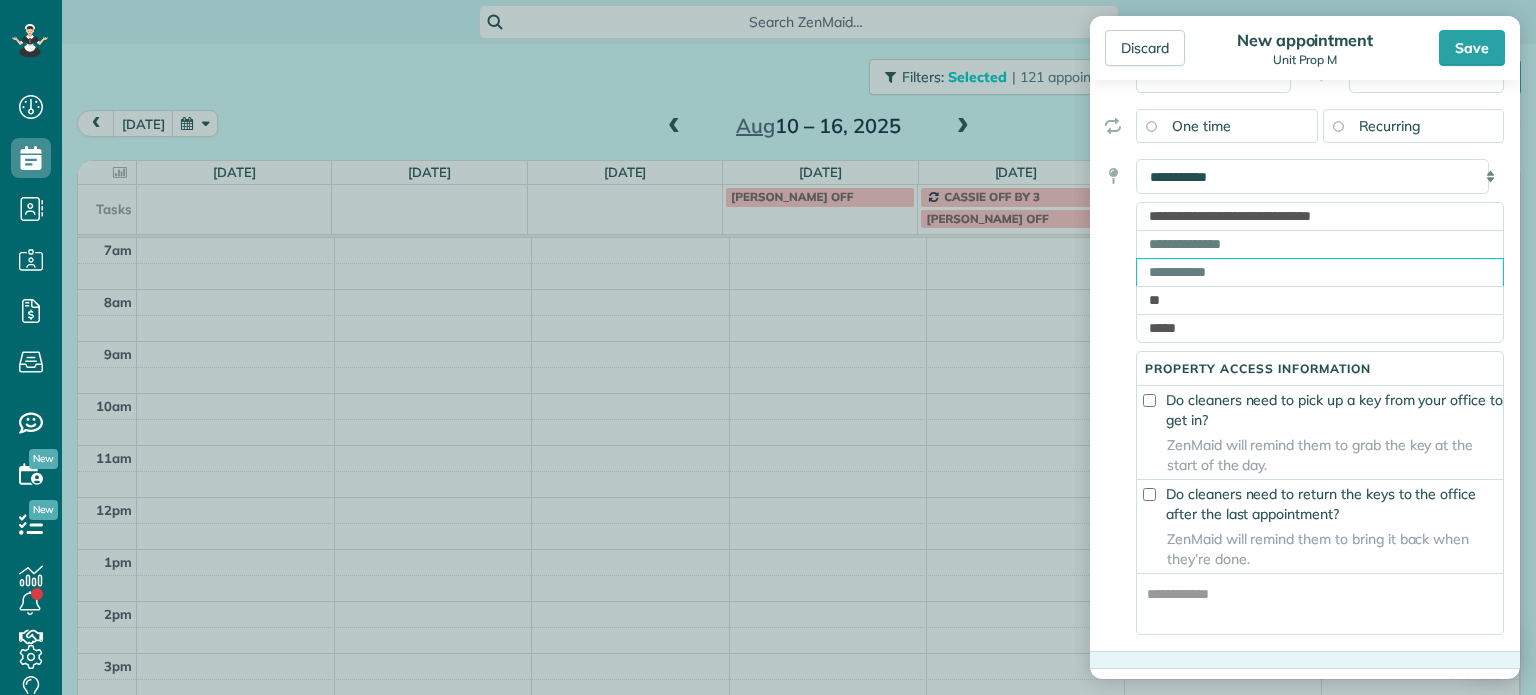 click at bounding box center [1320, 272] 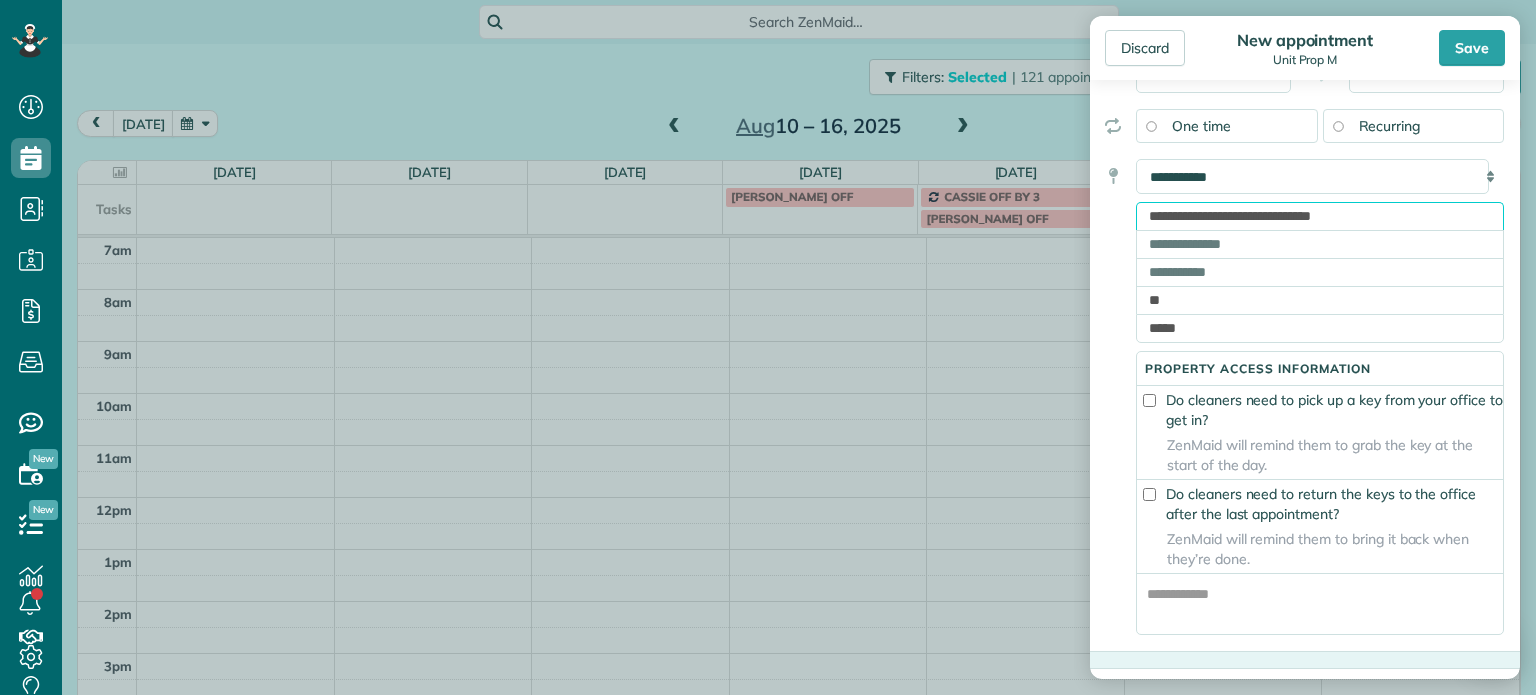 click on "**********" at bounding box center [1320, 216] 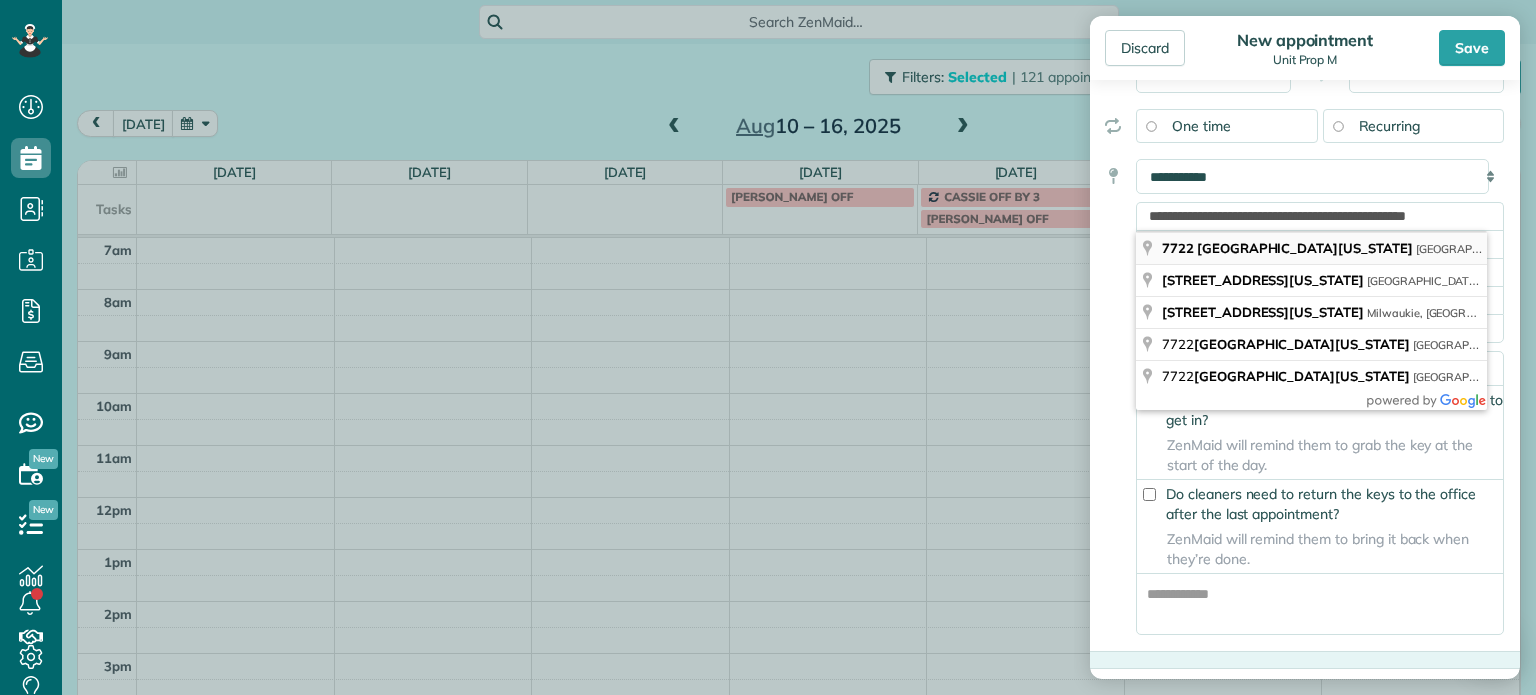 type on "**********" 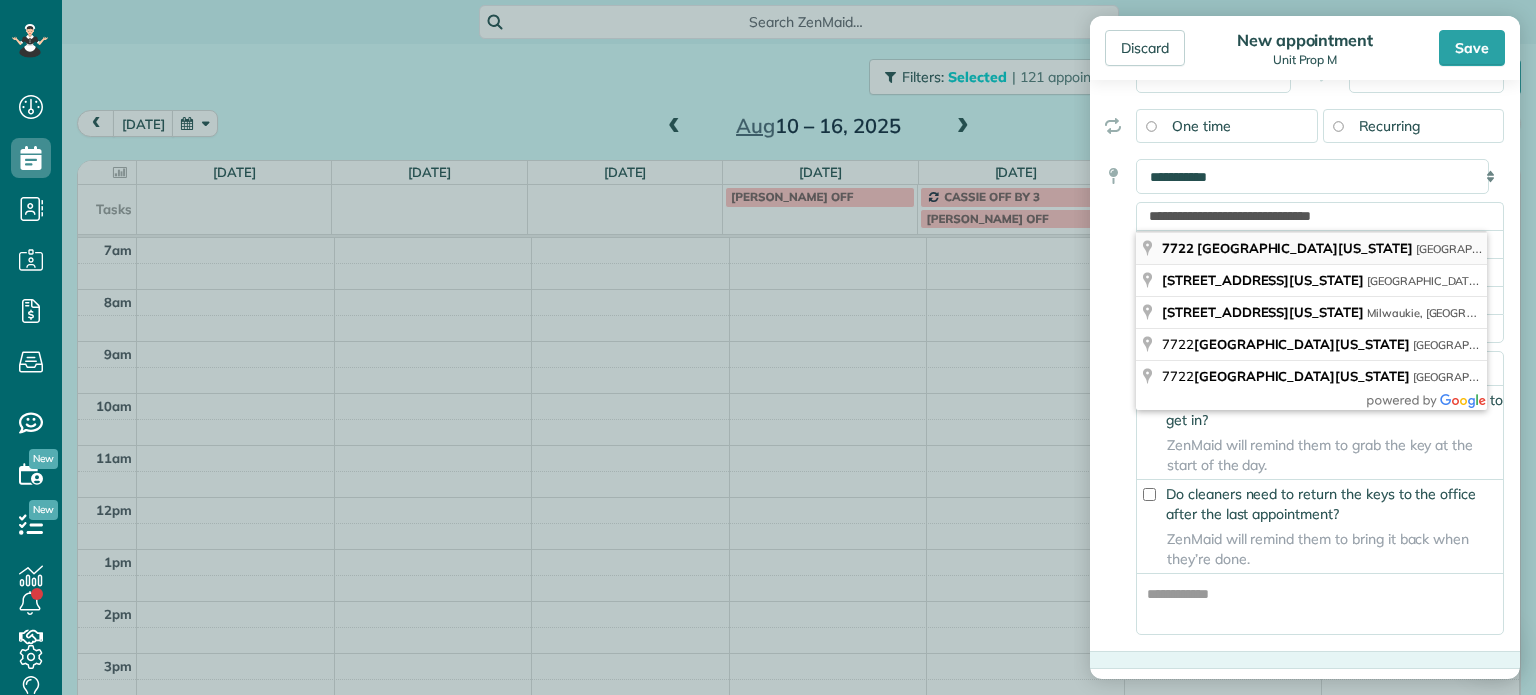 type on "********" 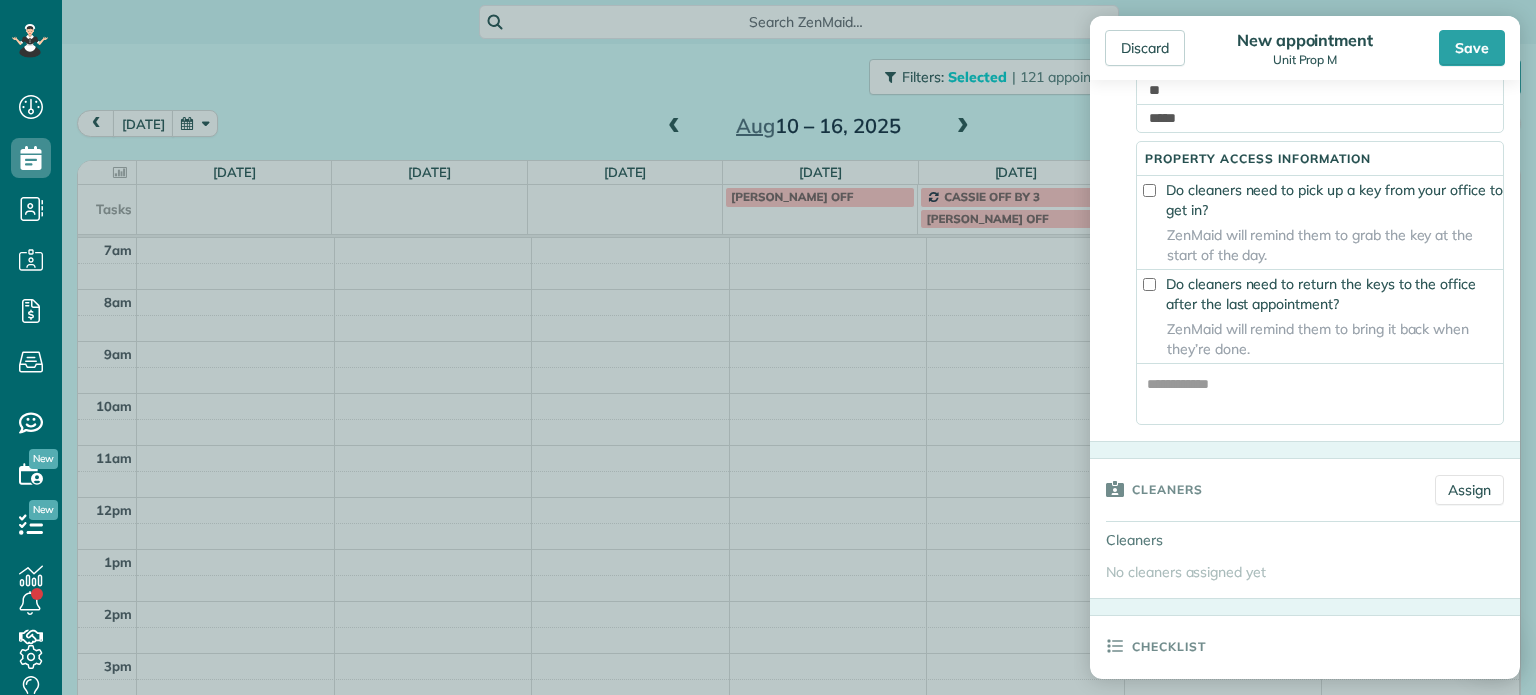scroll, scrollTop: 631, scrollLeft: 0, axis: vertical 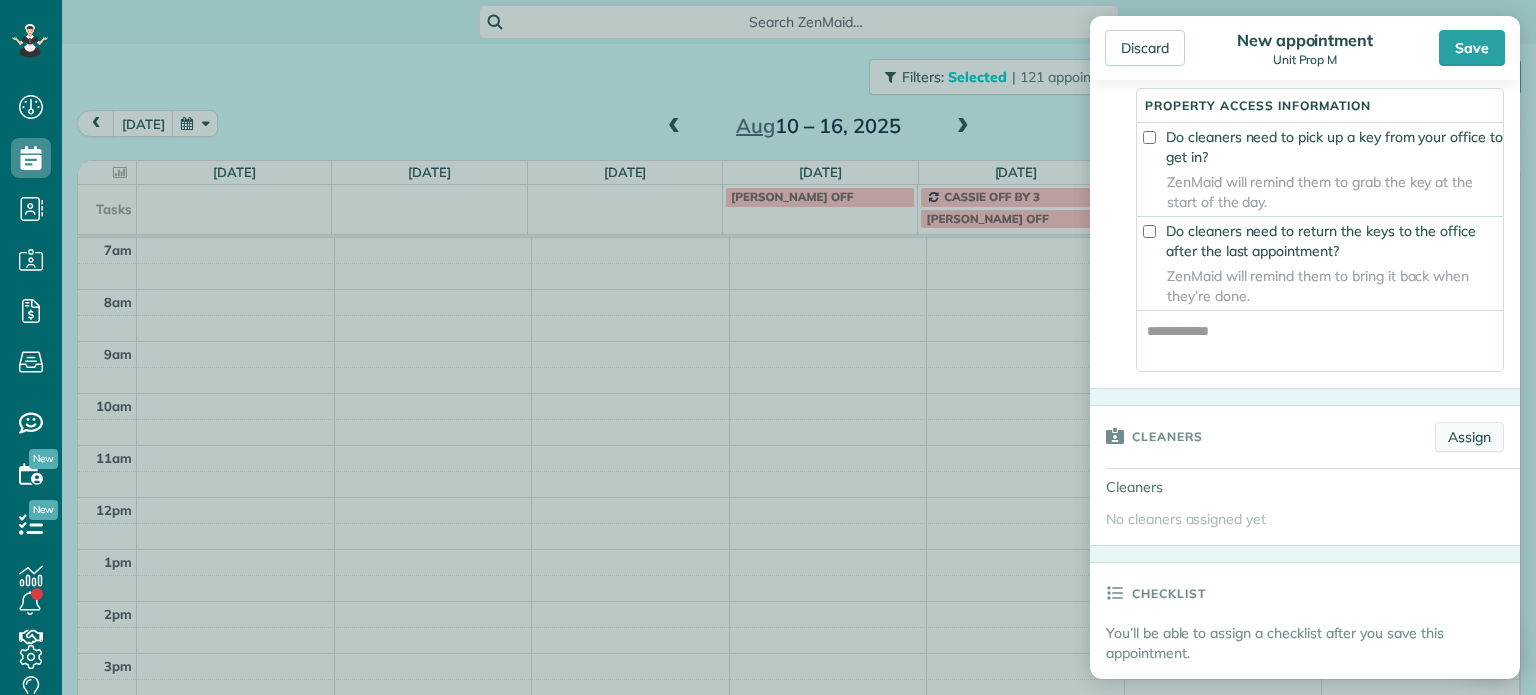 click on "Assign" at bounding box center (1469, 437) 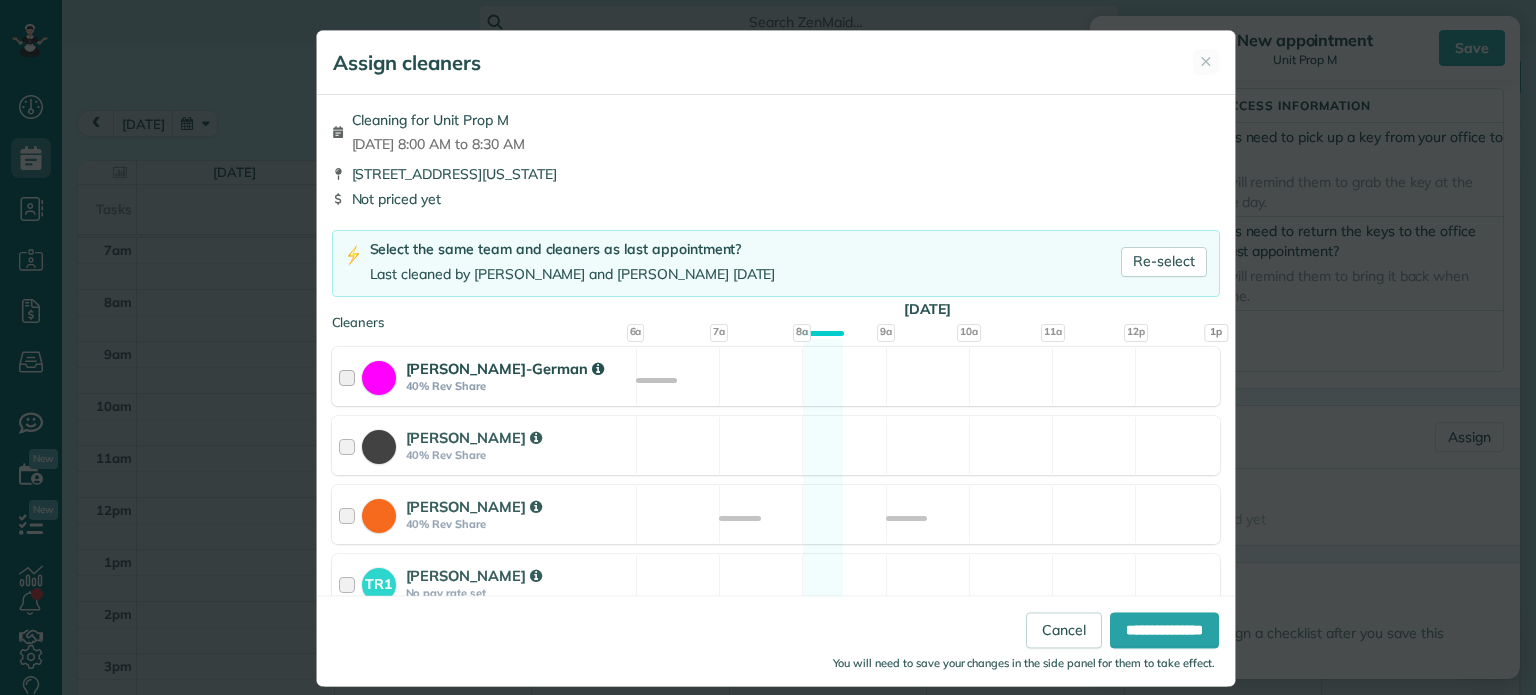 click on "Christina Wright-German
40% Rev Share
Available" at bounding box center (776, 376) 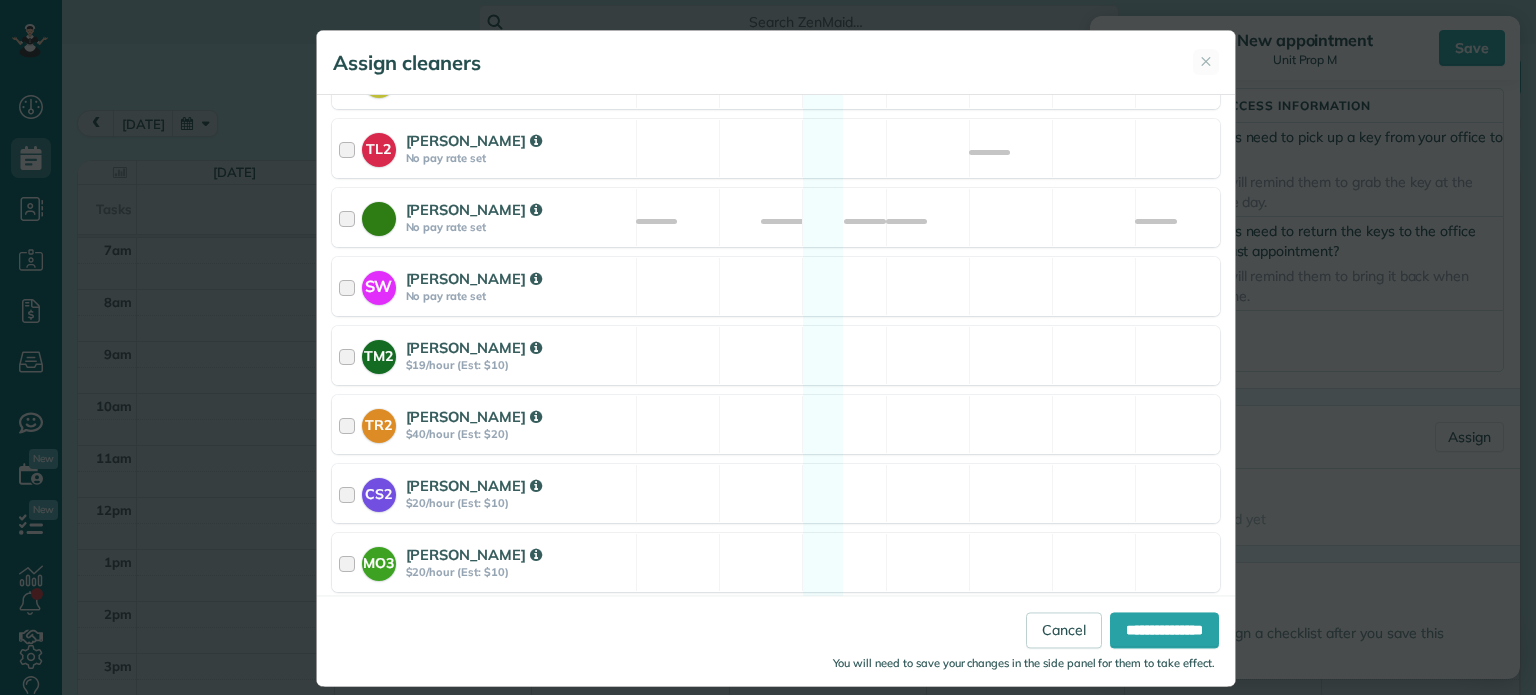 scroll, scrollTop: 978, scrollLeft: 0, axis: vertical 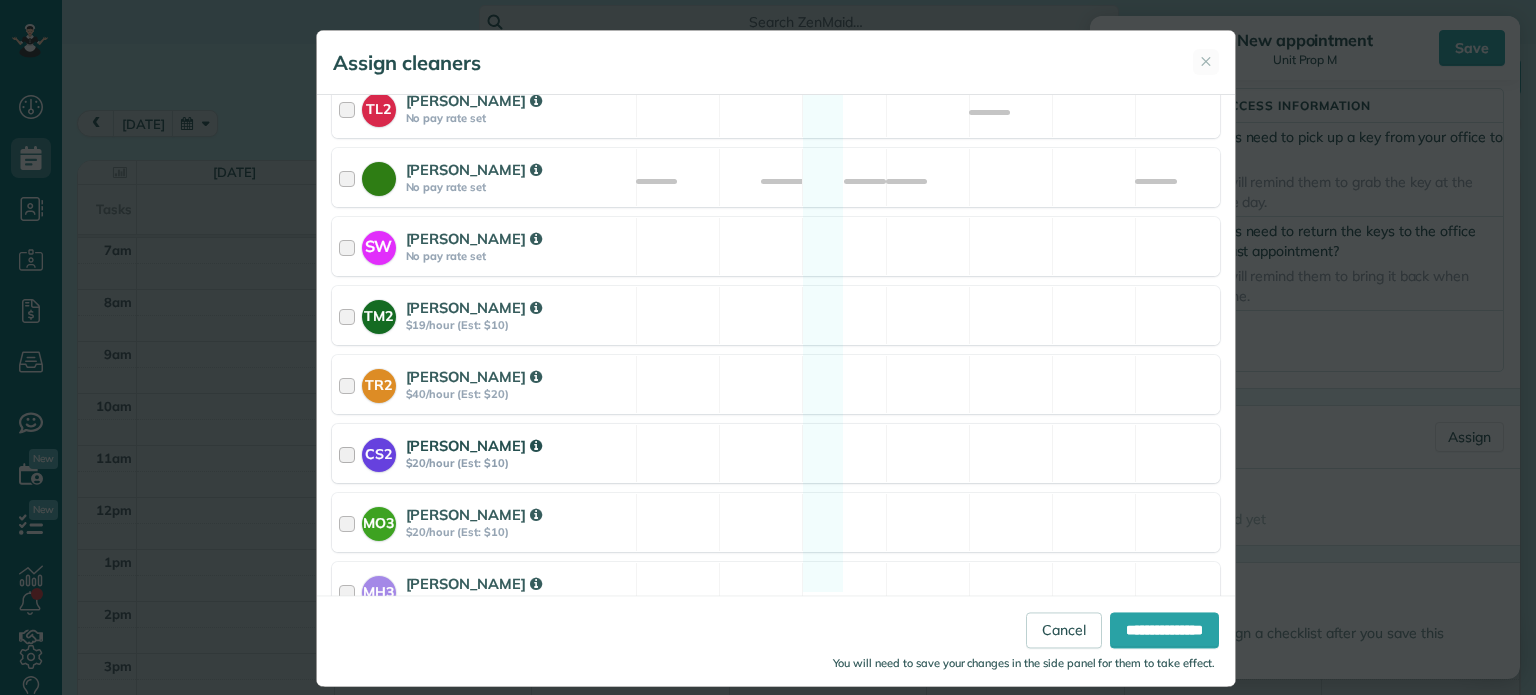 click on "CS2
Cristina Sainz
$20/hour (Est: $10)
Available" at bounding box center [776, 453] 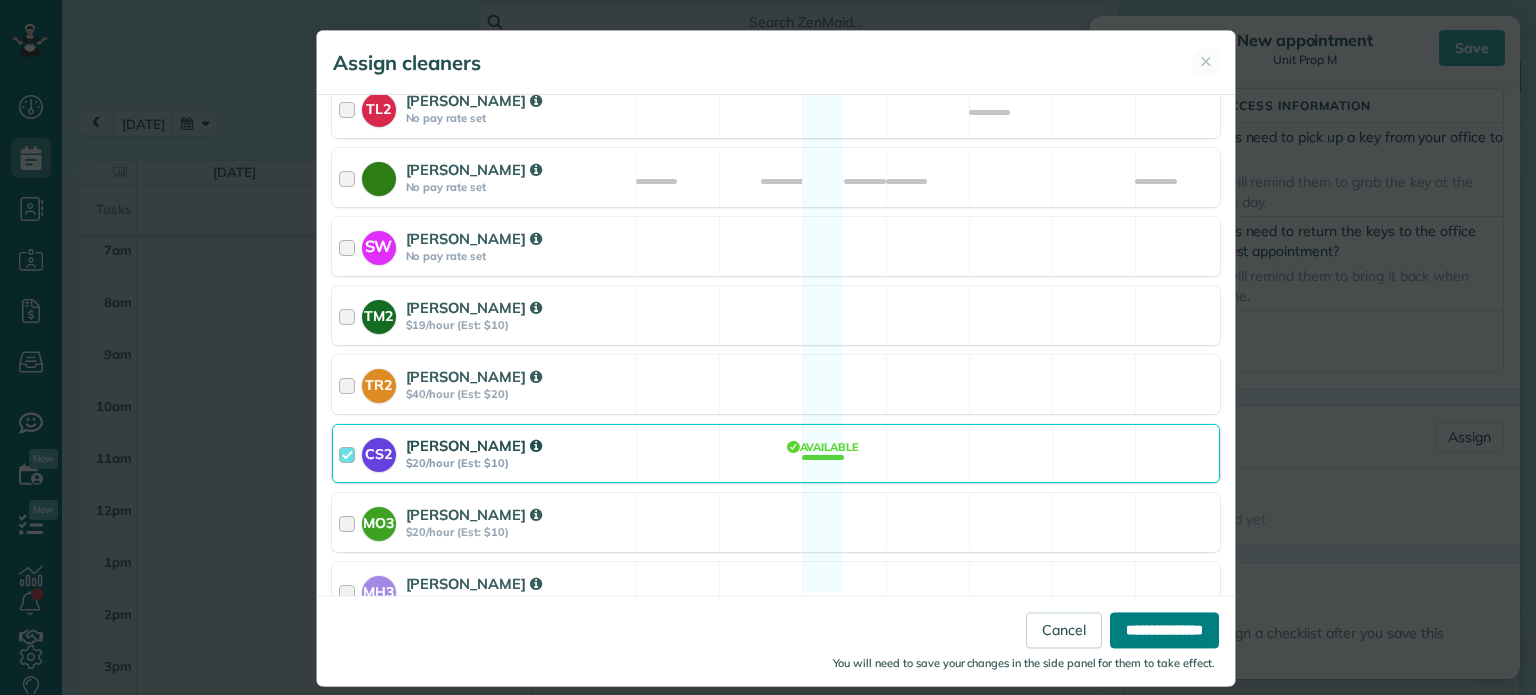 click on "**********" at bounding box center [1164, 631] 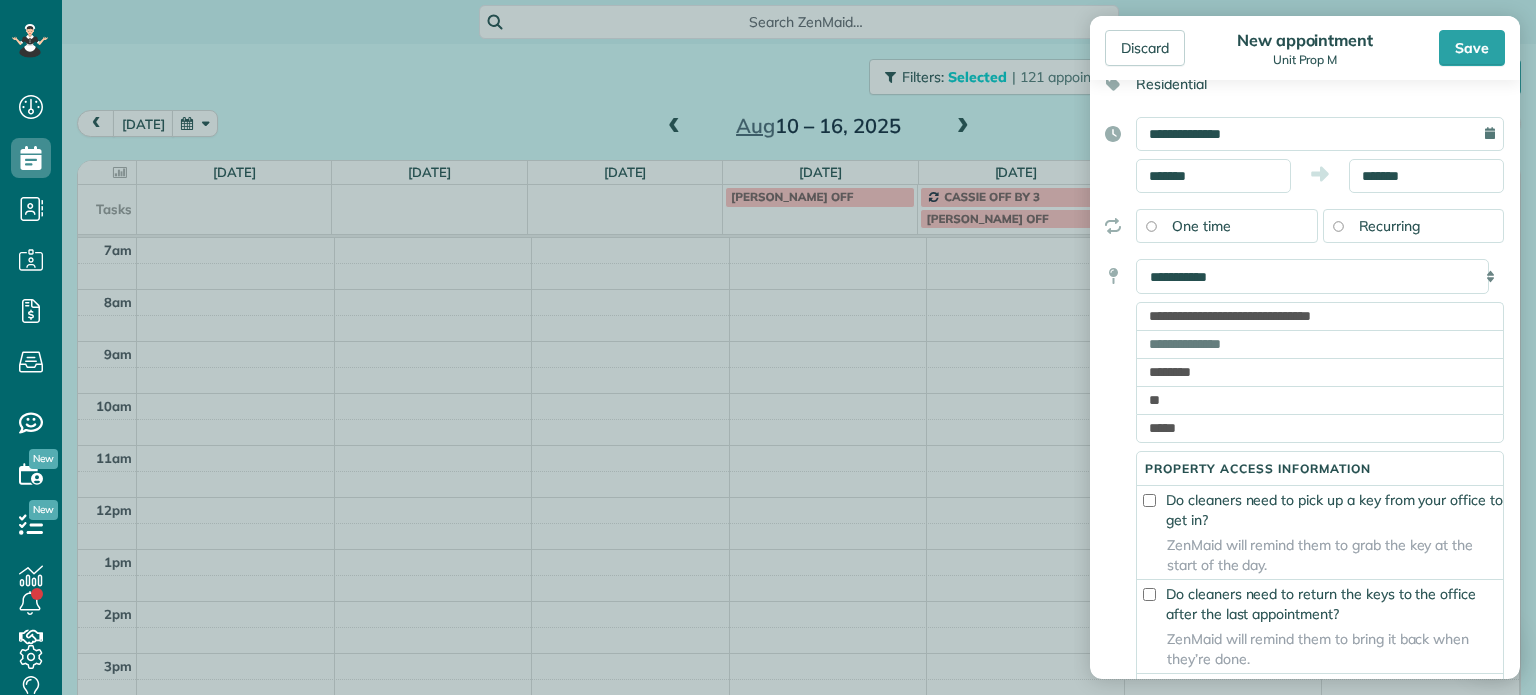 scroll, scrollTop: 225, scrollLeft: 0, axis: vertical 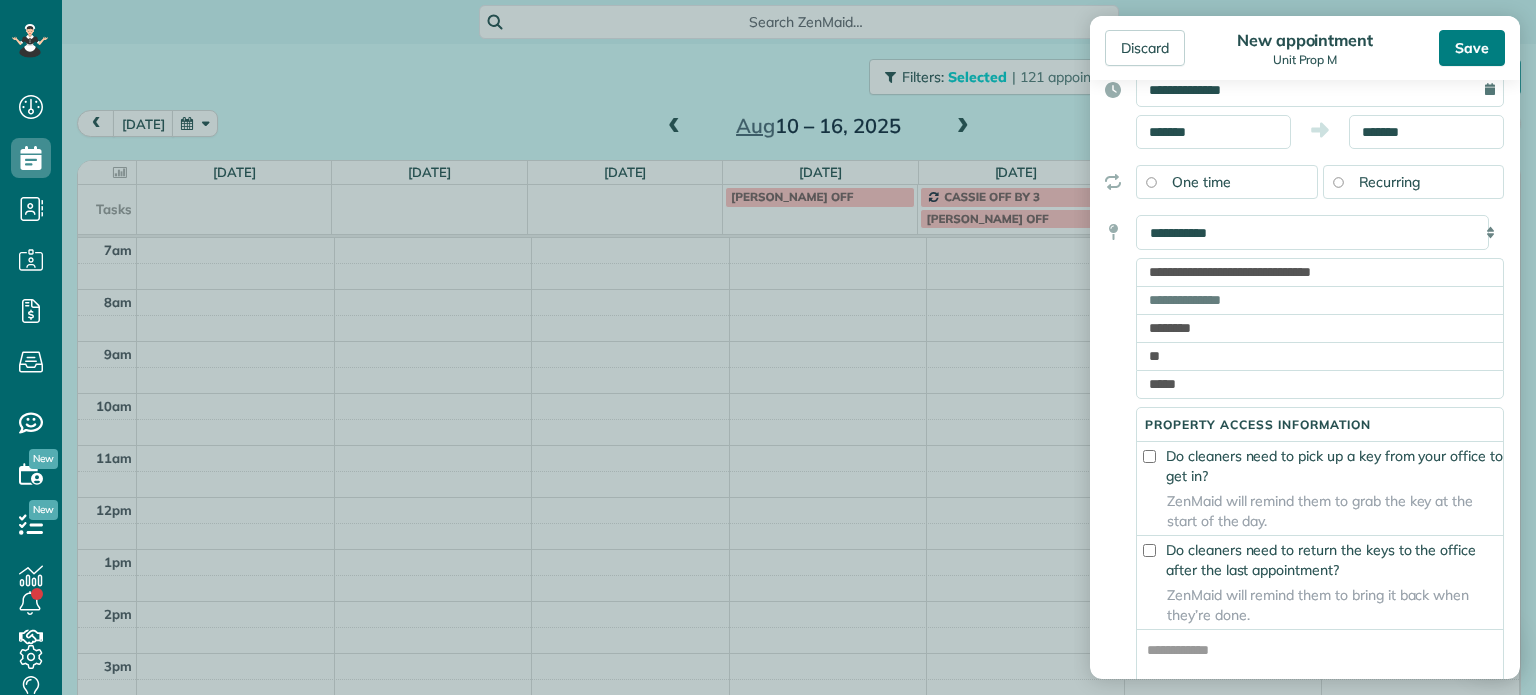 click on "Save" at bounding box center (1472, 48) 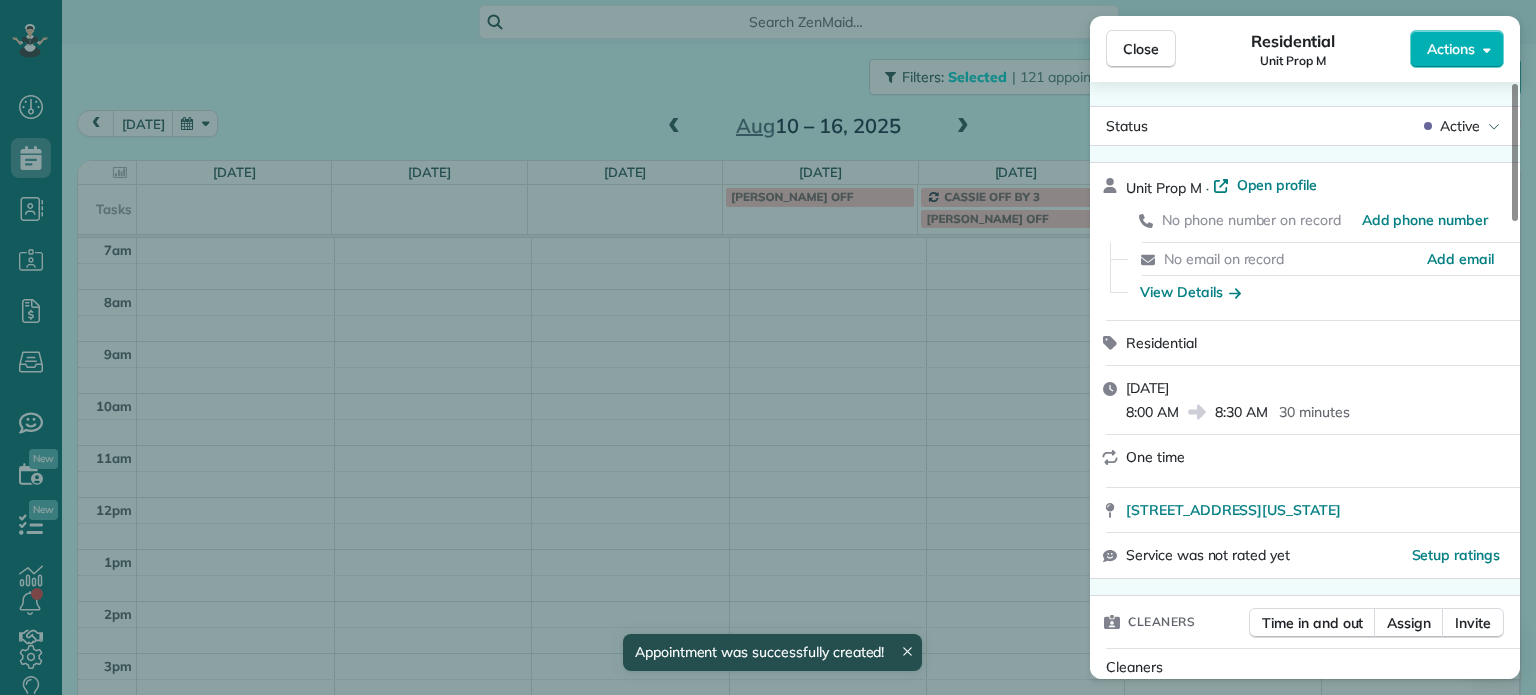 click on "Close Residential Unit Prop M Actions Status Active Unit Prop M · Open profile No phone number on record Add phone number No email on record Add email View Details Residential Friday, August 15, 2025 8:00 AM 8:30 AM 30 minutes One time 7722 Southeast Washington Street Portland OR 97215 Service was not rated yet Setup ratings Cleaners Time in and out Assign Invite Cleaners Cristina   Sainz 8:00 AM 8:30 AM Christina   Wright-German 8:00 AM 8:30 AM Checklist Try Now Keep this appointment up to your standards. Stay on top of every detail, keep your cleaners organised, and your client happy. Assign a checklist Watch a 5 min demo Billing Billing actions Price $0.00 Overcharge $0.00 Discount $0.00 Coupon discount - Primary tax - Secondary tax - Total appointment price $0.00 Tips collected New feature! $0.00 Mark as paid Total including tip $0.00 Get paid online in no-time! Send an invoice and reward your cleaners with tips Charge customer credit card Appointment custom fields No custom fields to display Work items" at bounding box center (768, 347) 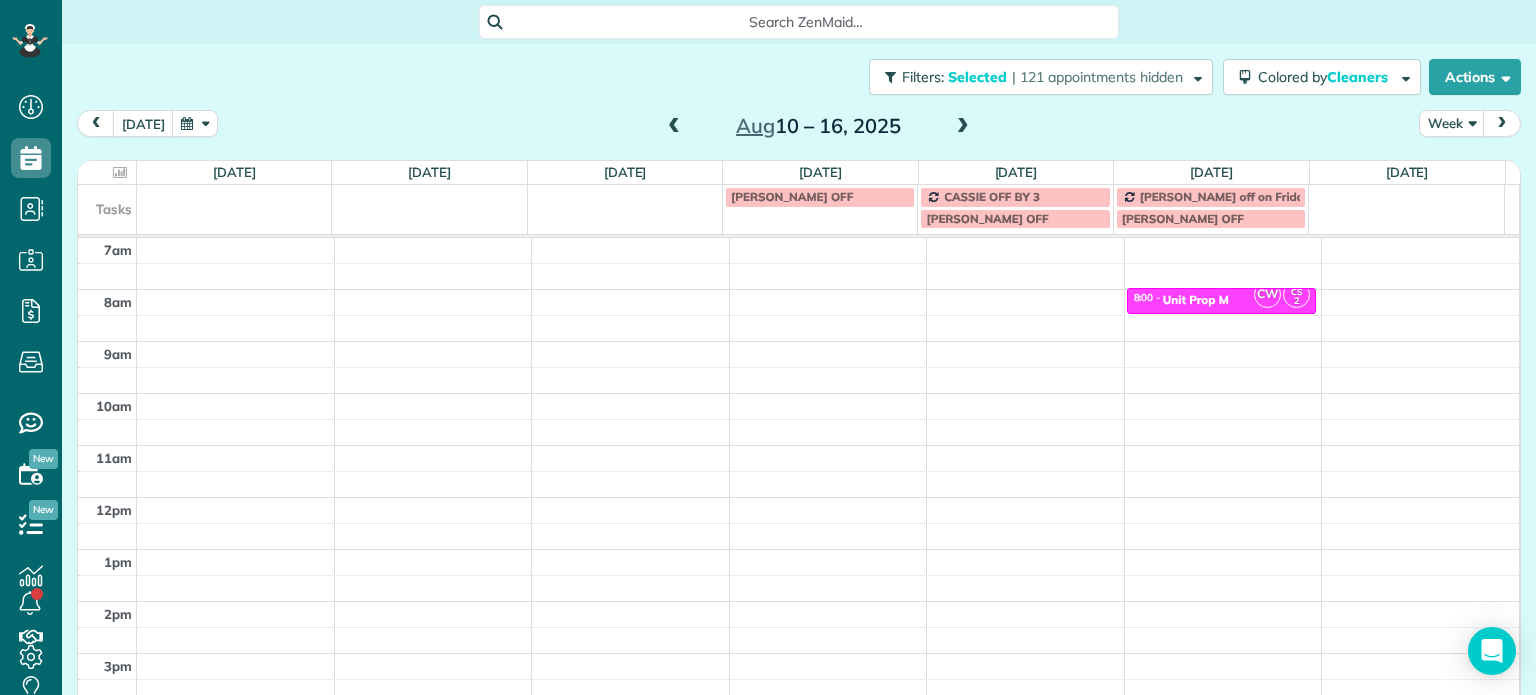 click at bounding box center (963, 127) 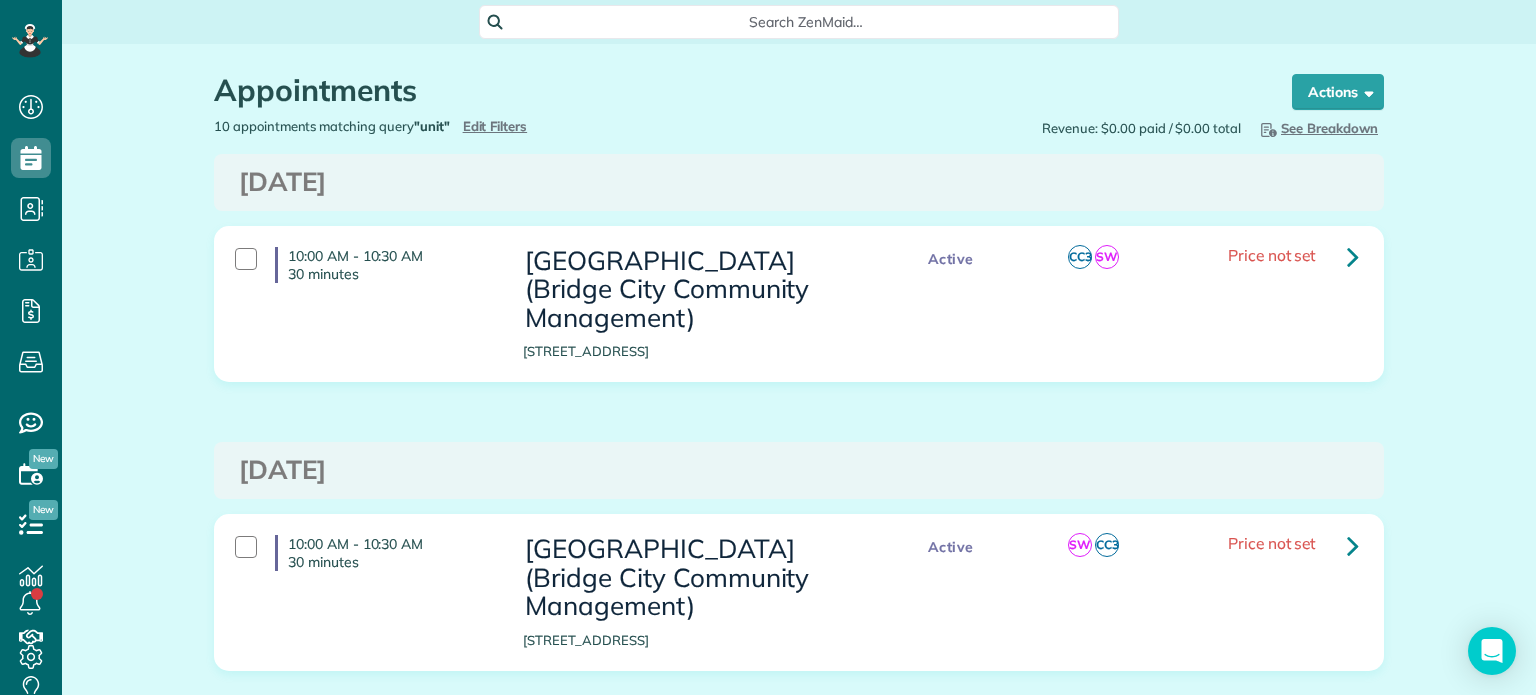 scroll, scrollTop: 0, scrollLeft: 0, axis: both 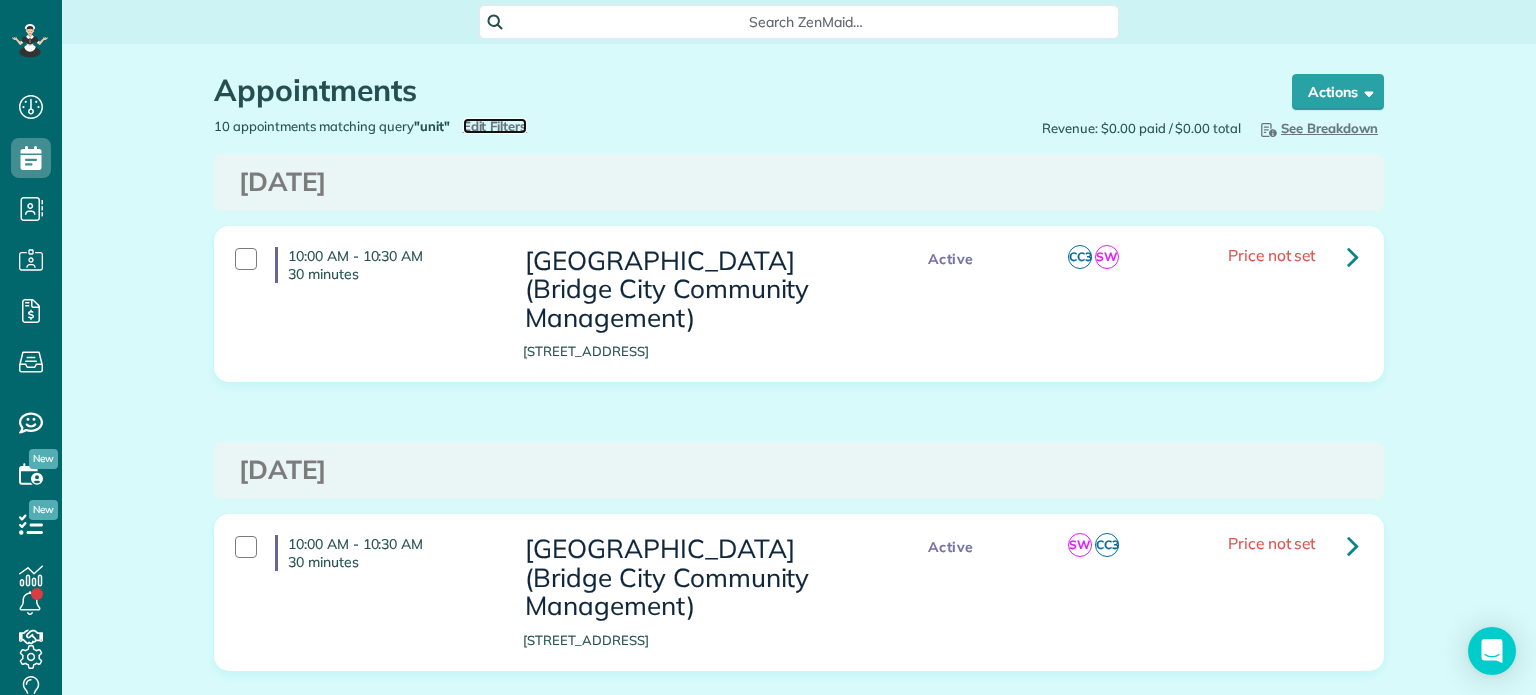 click on "Edit Filters" at bounding box center [495, 126] 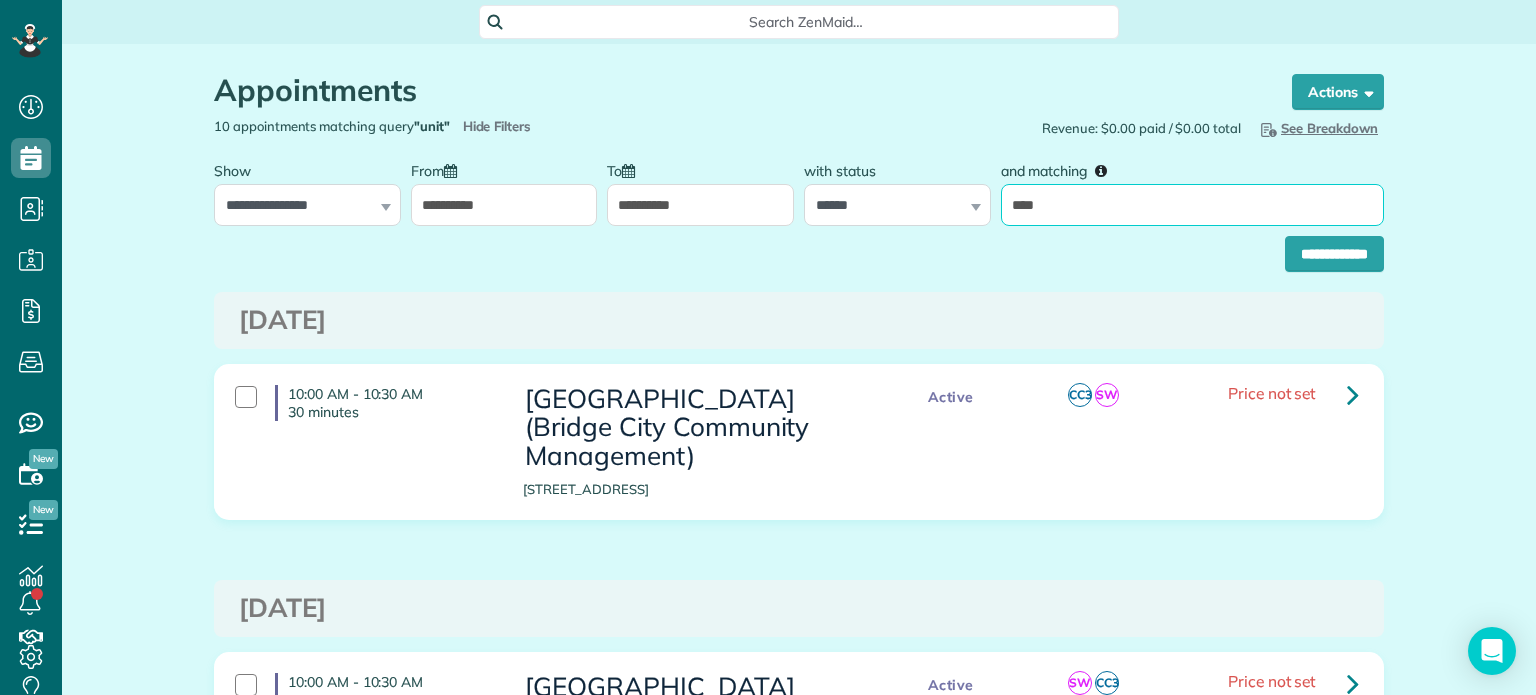 click on "****" at bounding box center (1192, 205) 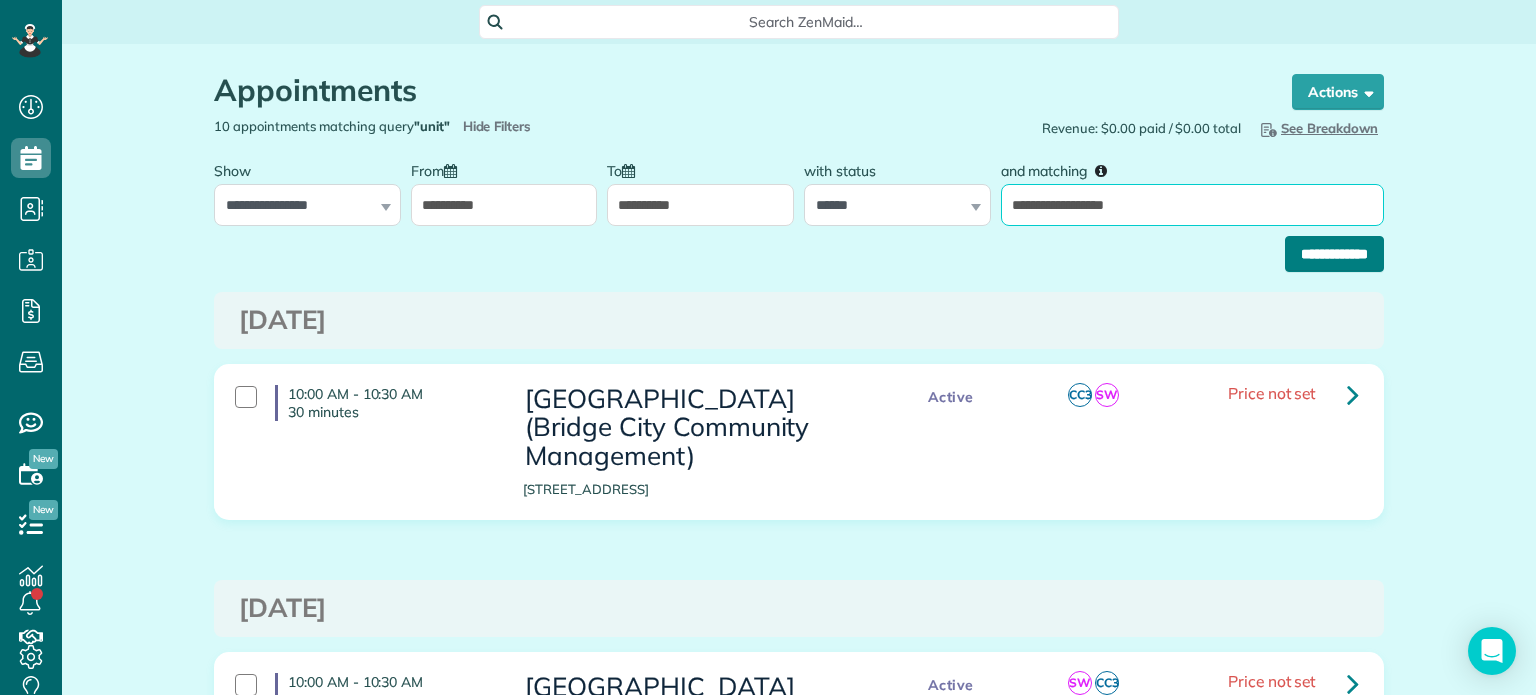 type on "**********" 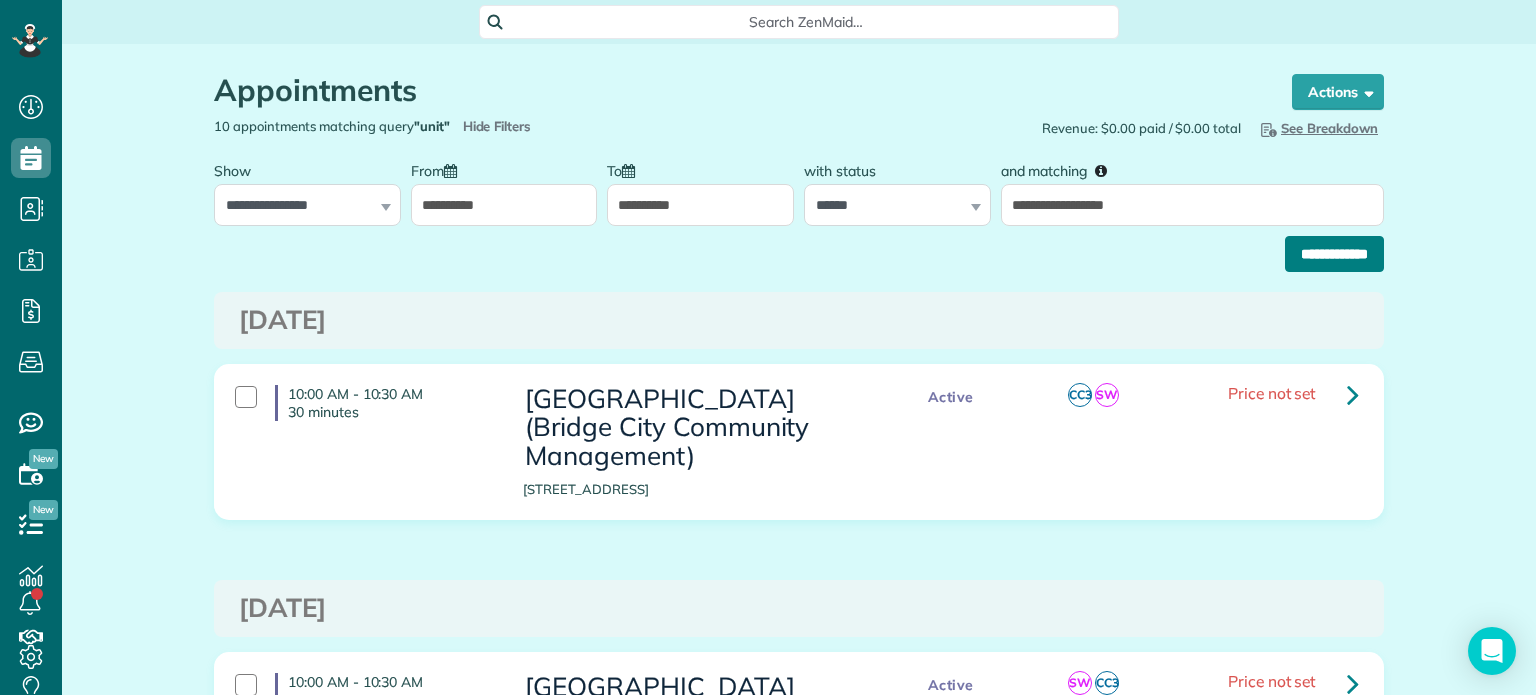 click on "**********" at bounding box center (1334, 254) 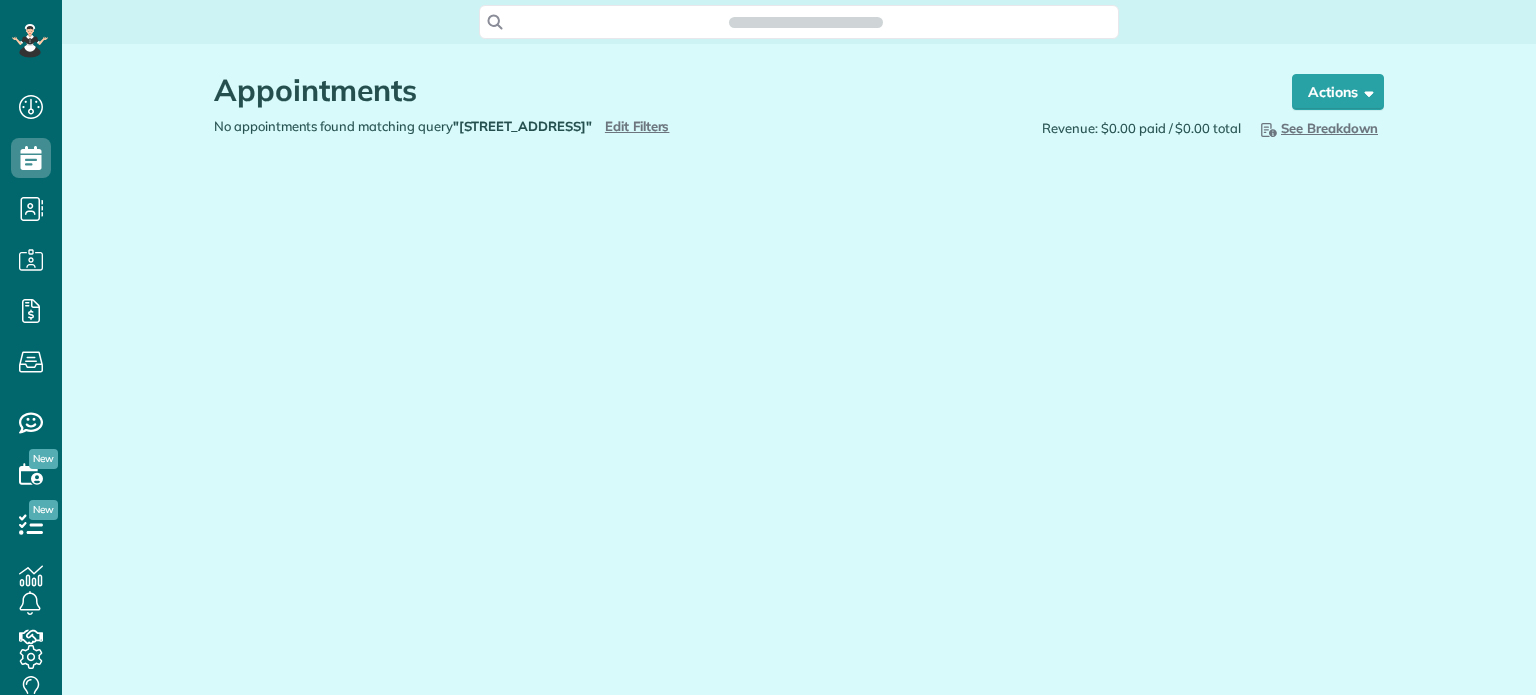 scroll, scrollTop: 0, scrollLeft: 0, axis: both 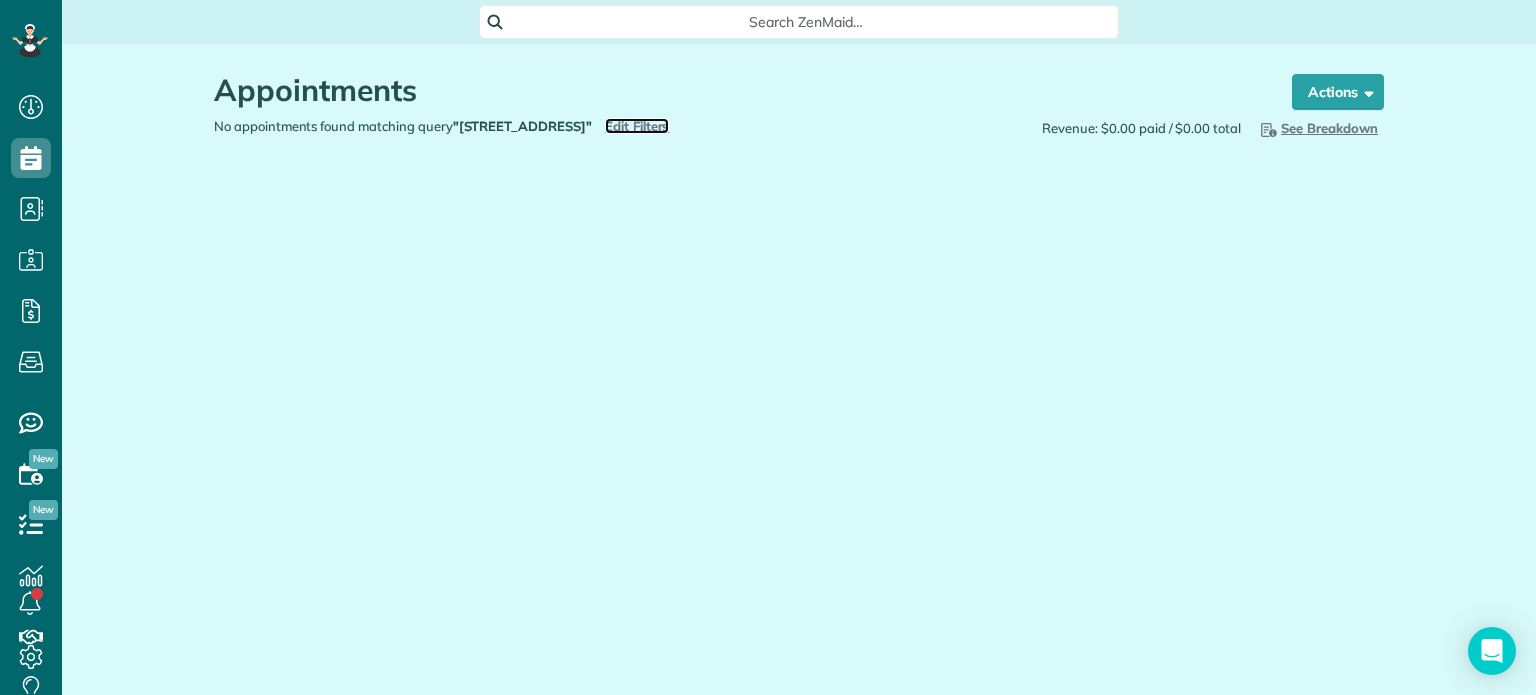 click on "Edit Filters" at bounding box center (637, 126) 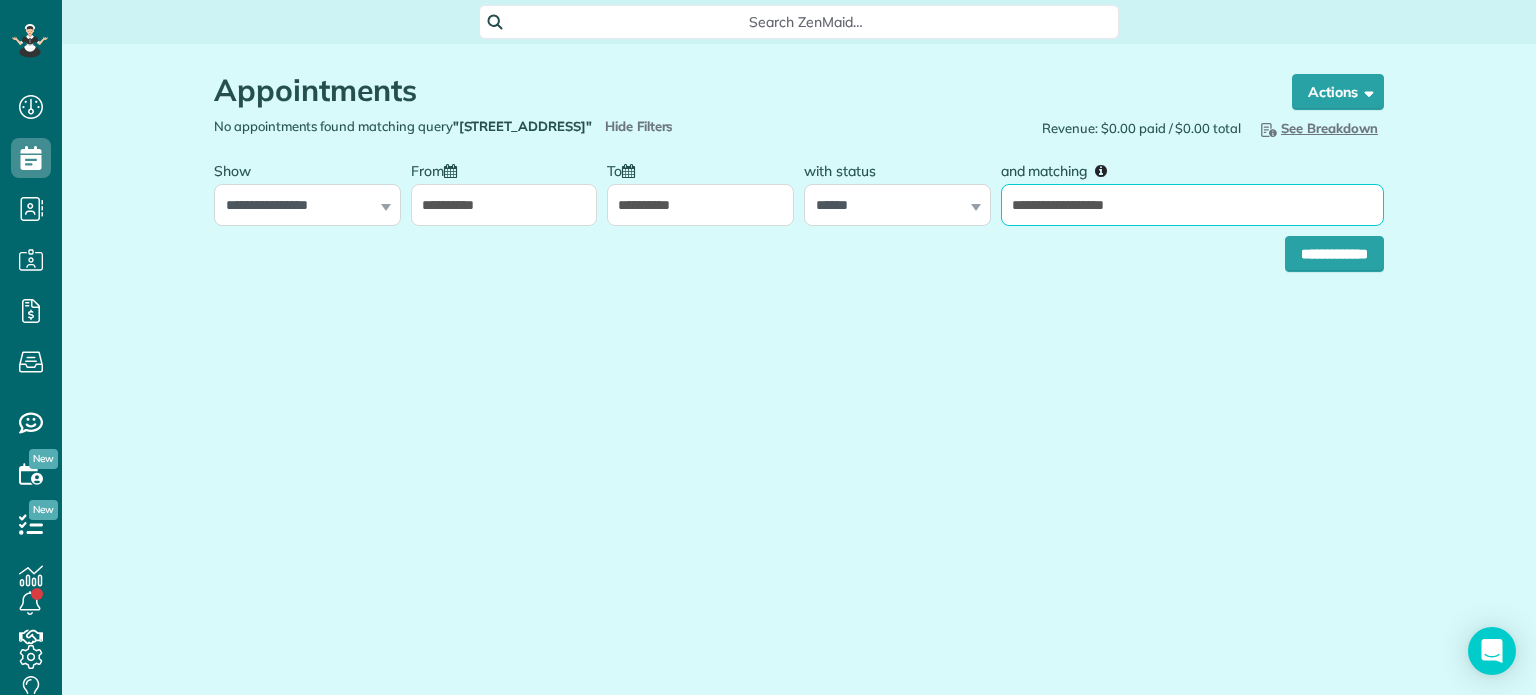 click on "**********" at bounding box center [1192, 205] 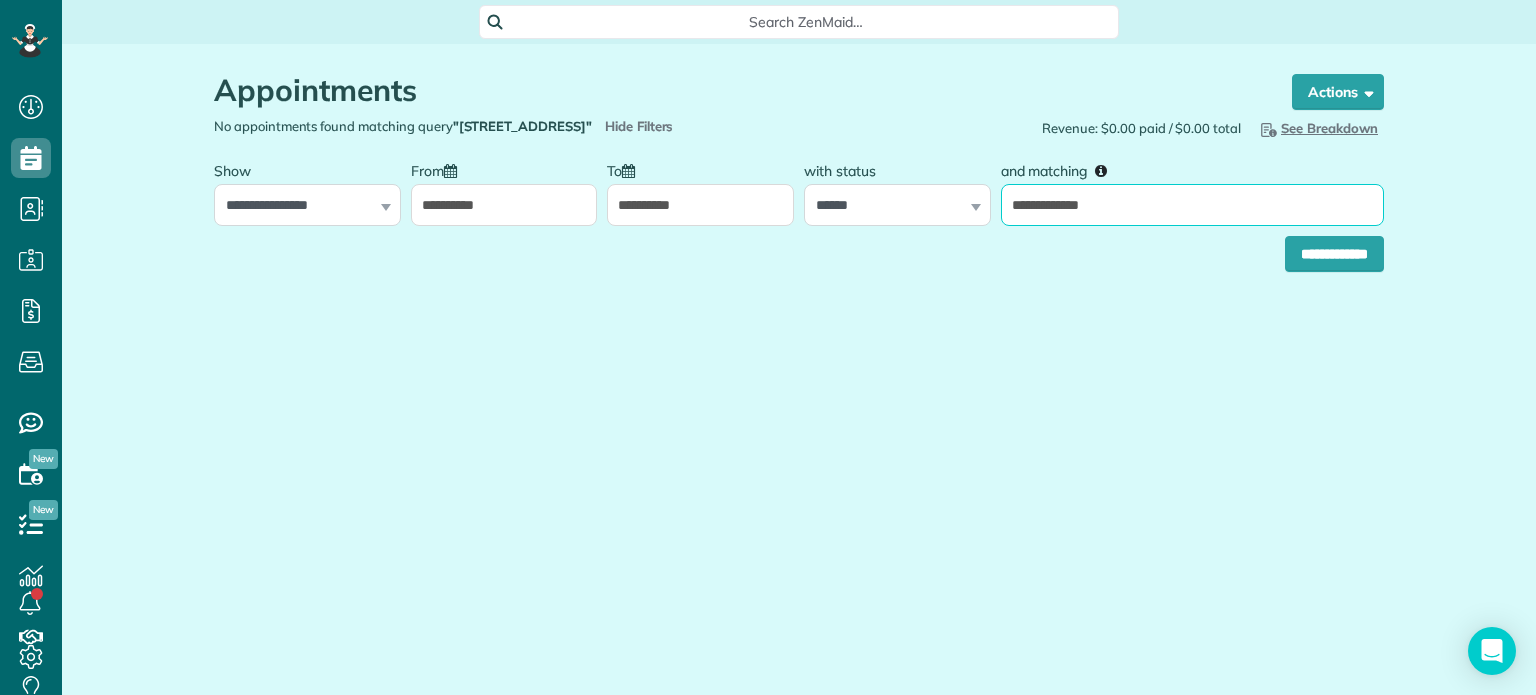 type on "**********" 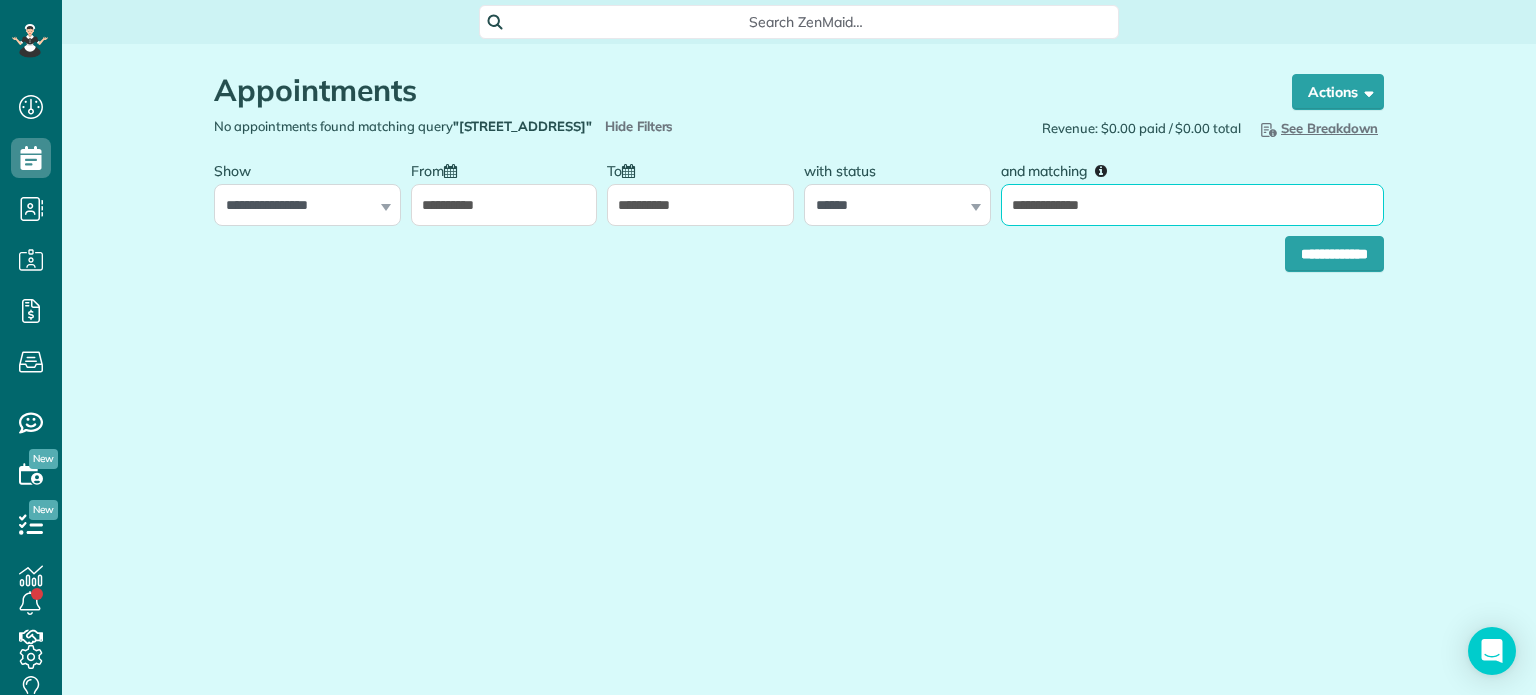 click on "**********" at bounding box center [1334, 254] 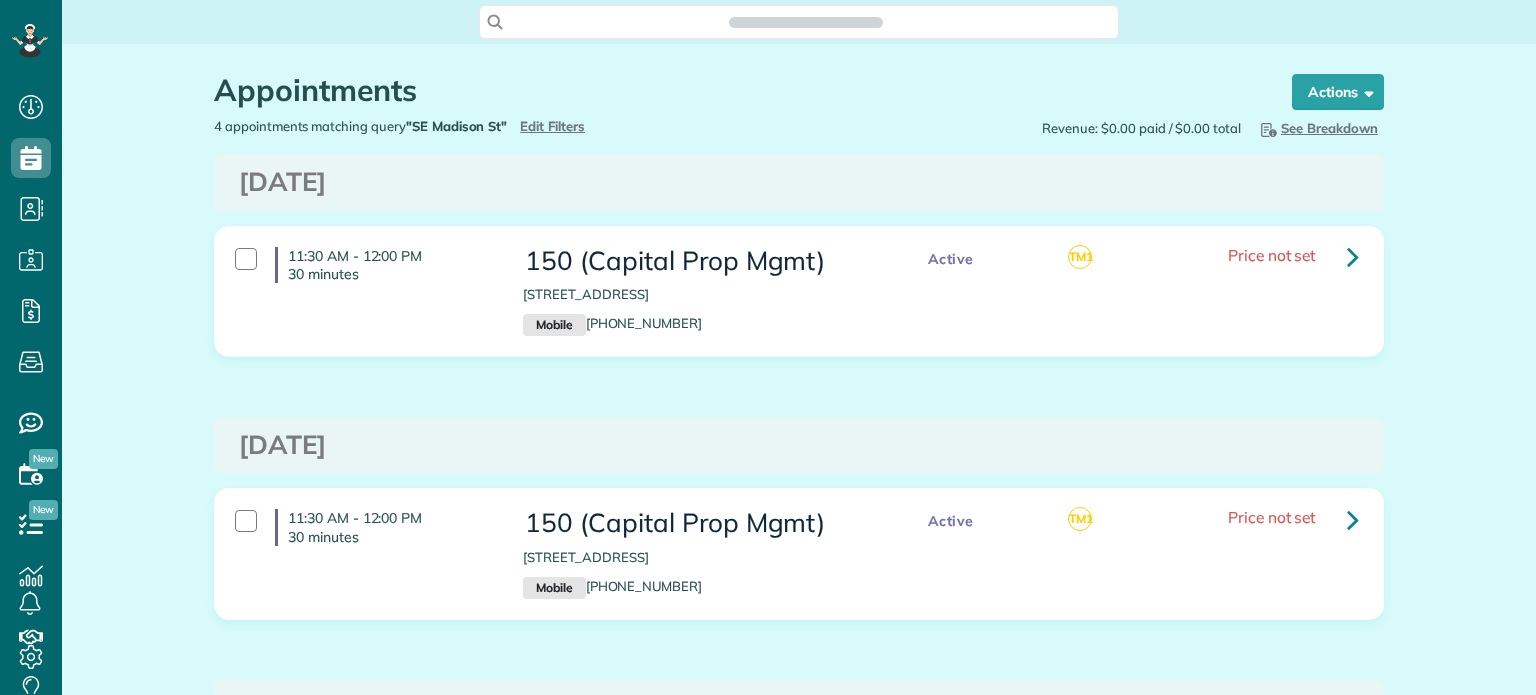 scroll, scrollTop: 0, scrollLeft: 0, axis: both 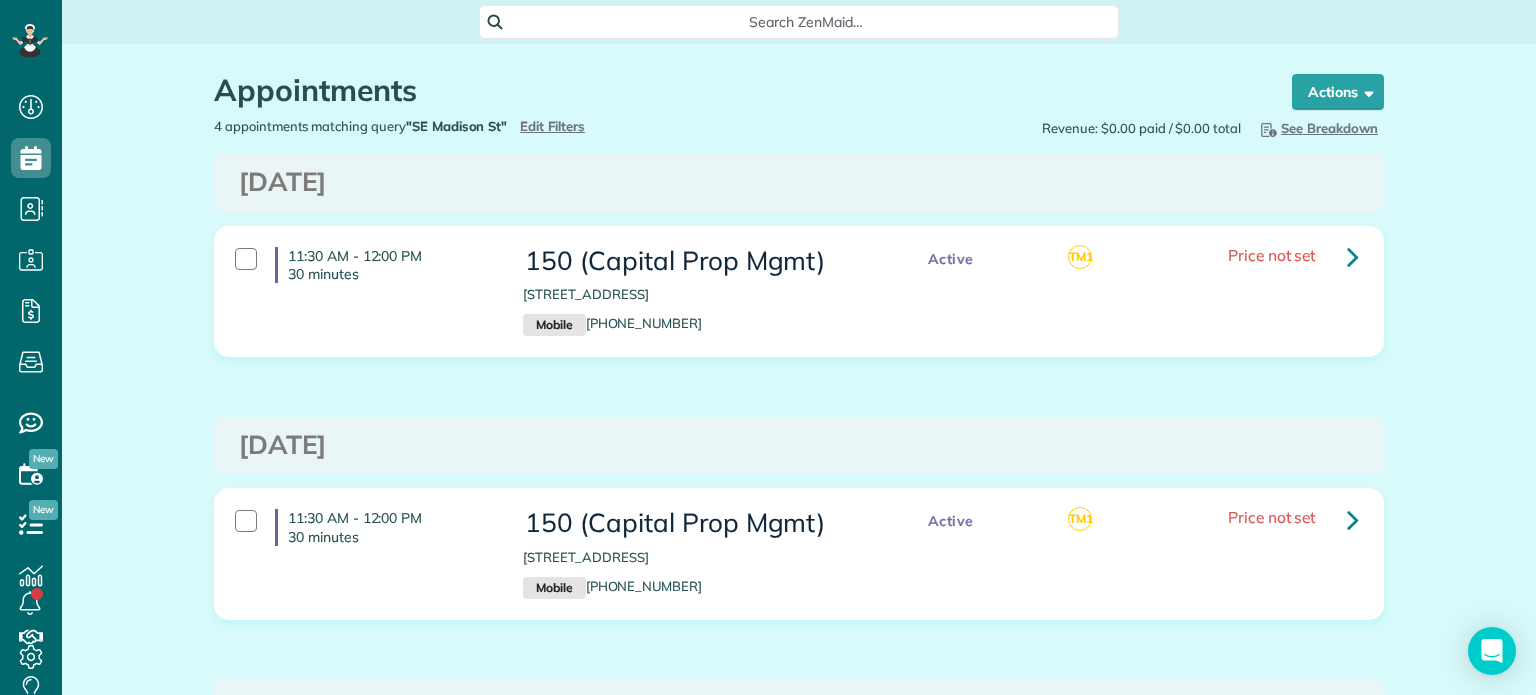 type on "**********" 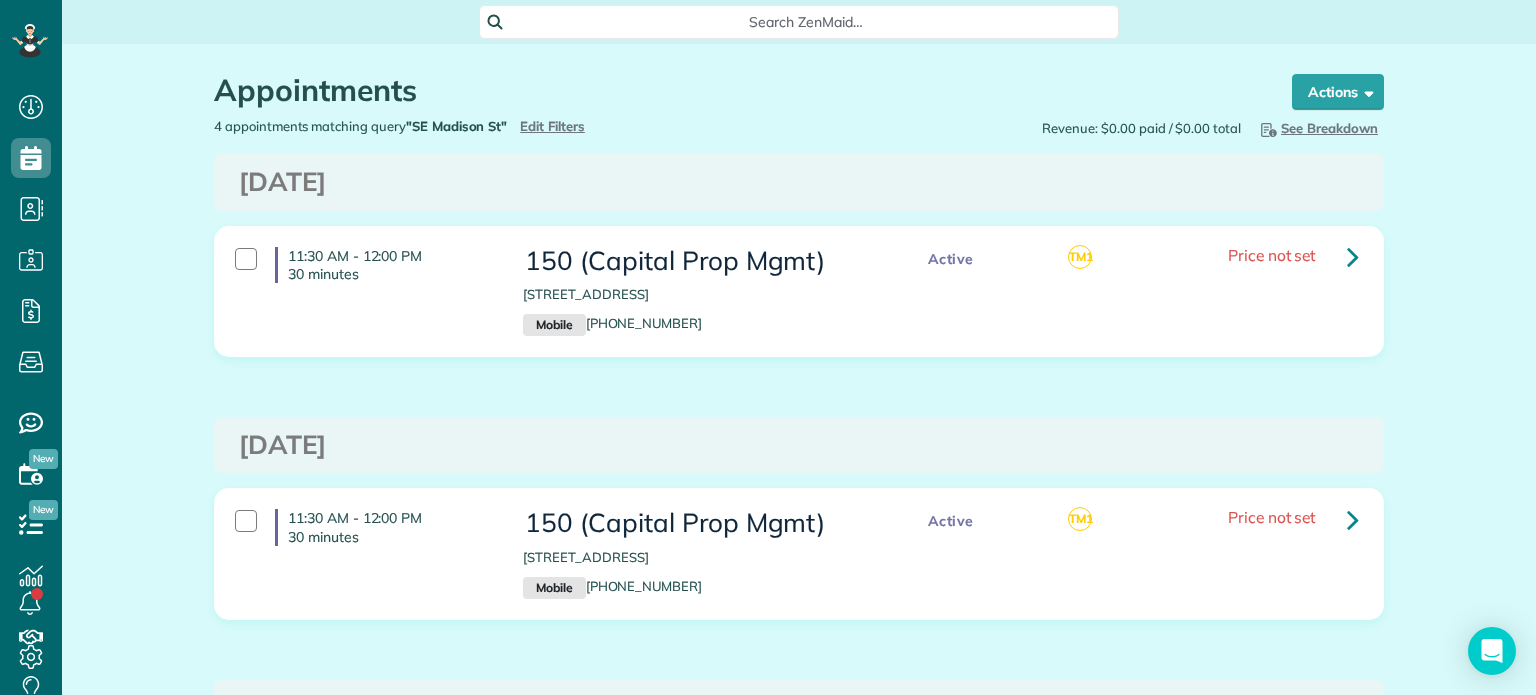 type on "**********" 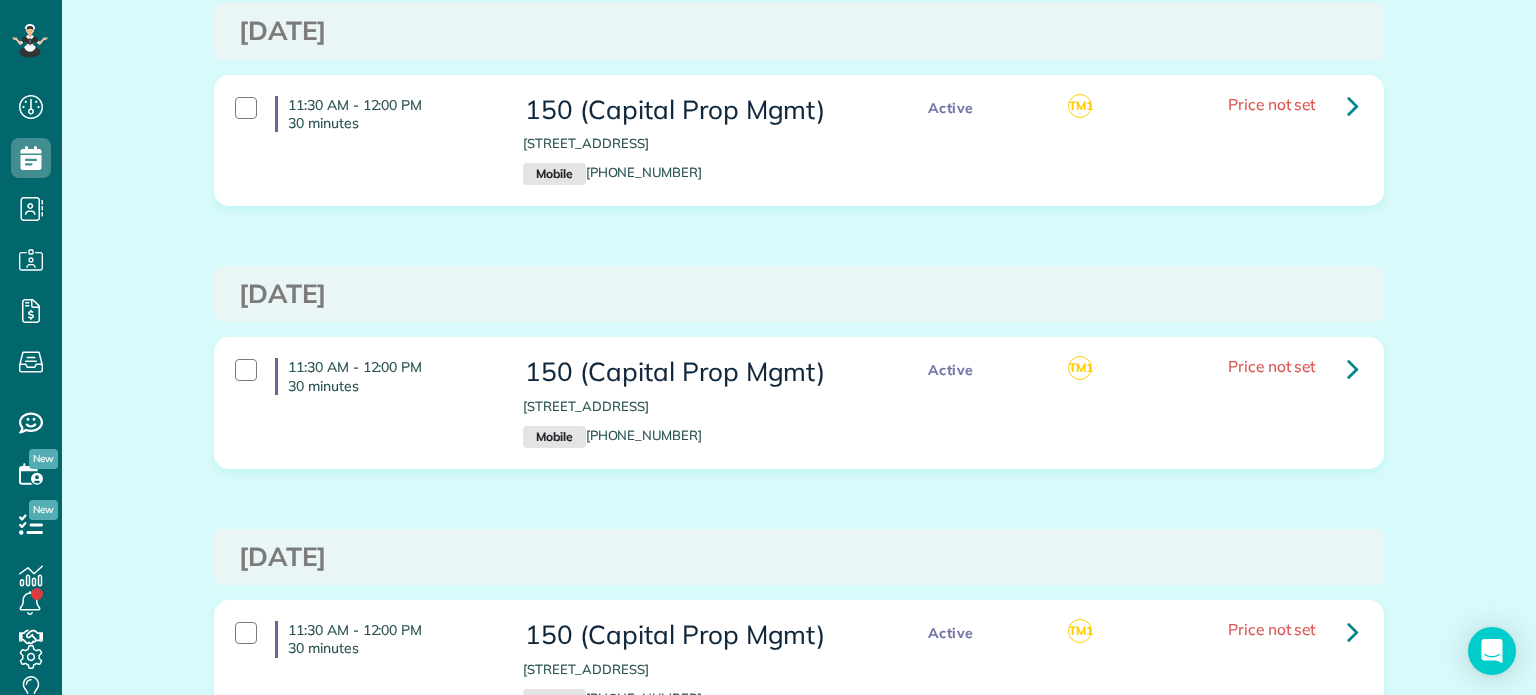 scroll, scrollTop: 0, scrollLeft: 0, axis: both 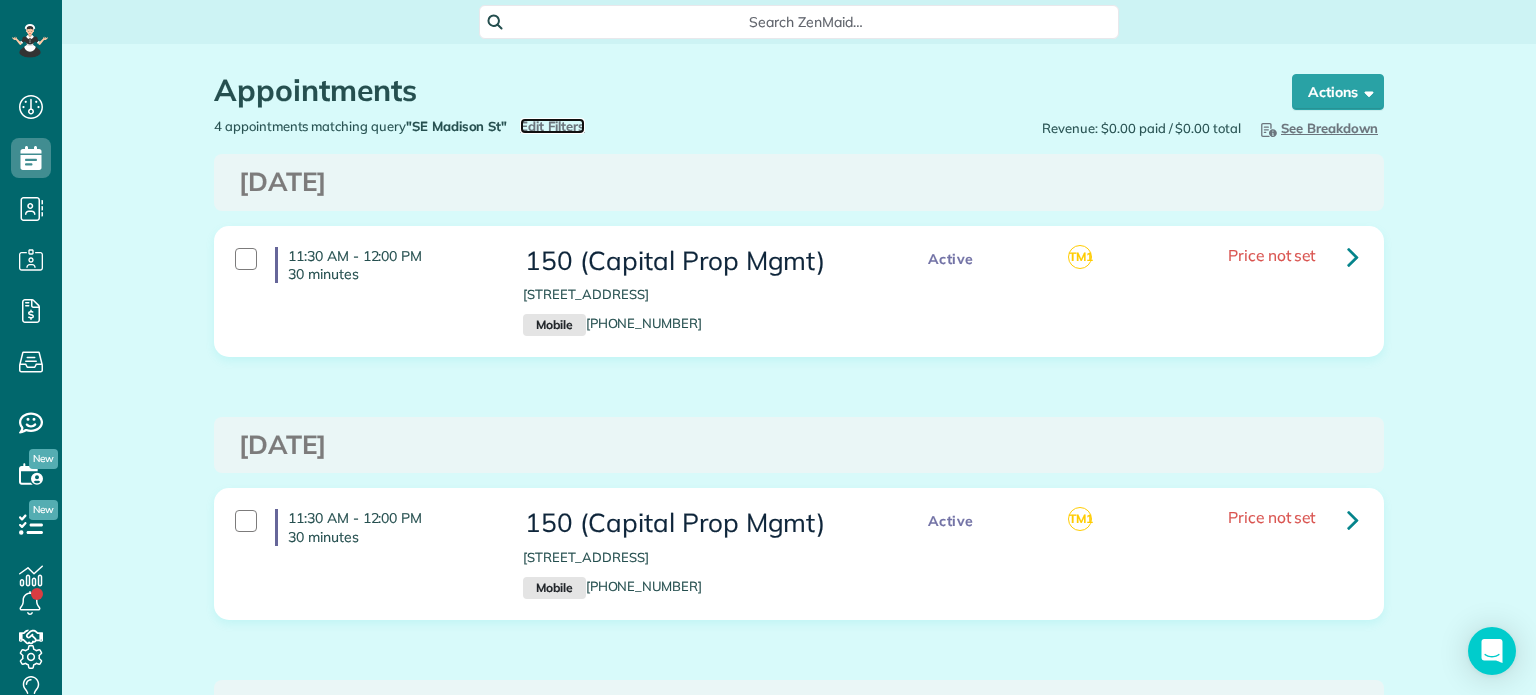 click on "Edit Filters" at bounding box center [552, 126] 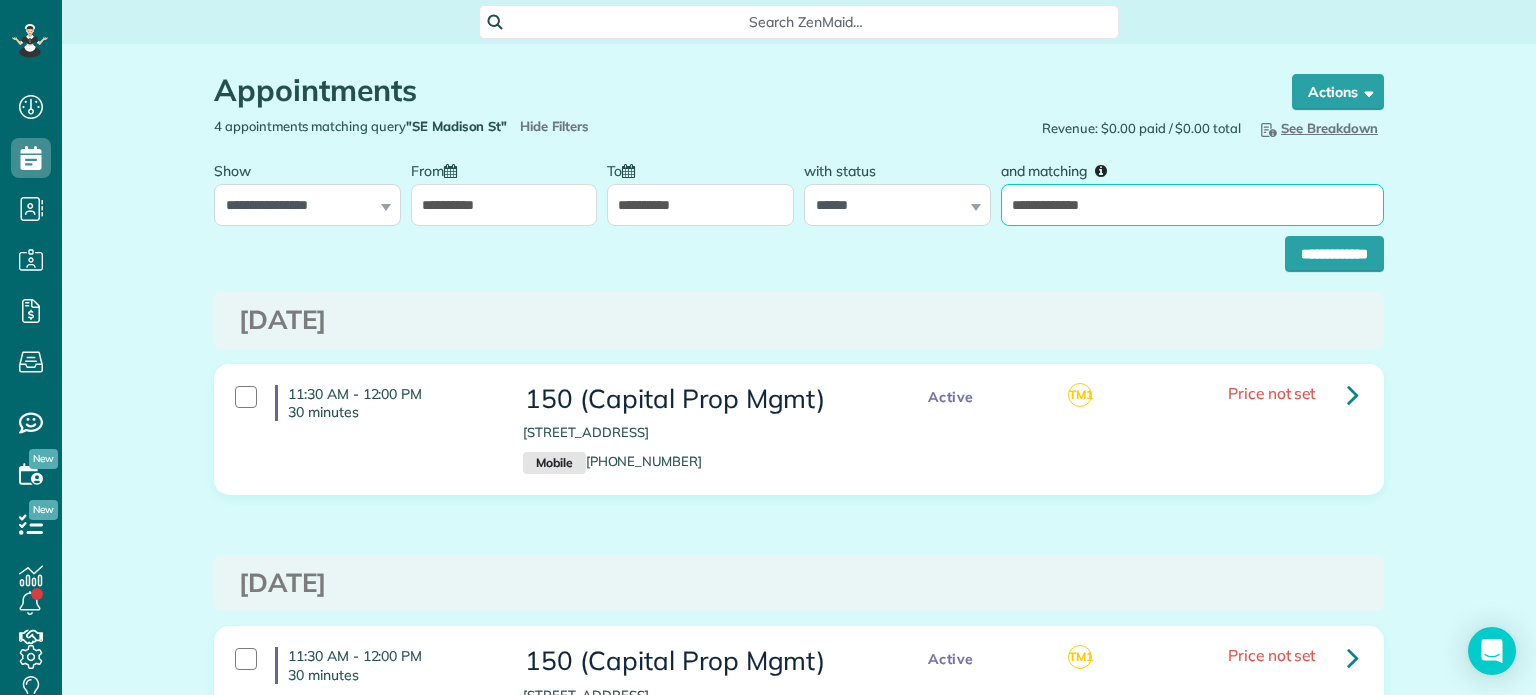 click on "**********" at bounding box center [1192, 205] 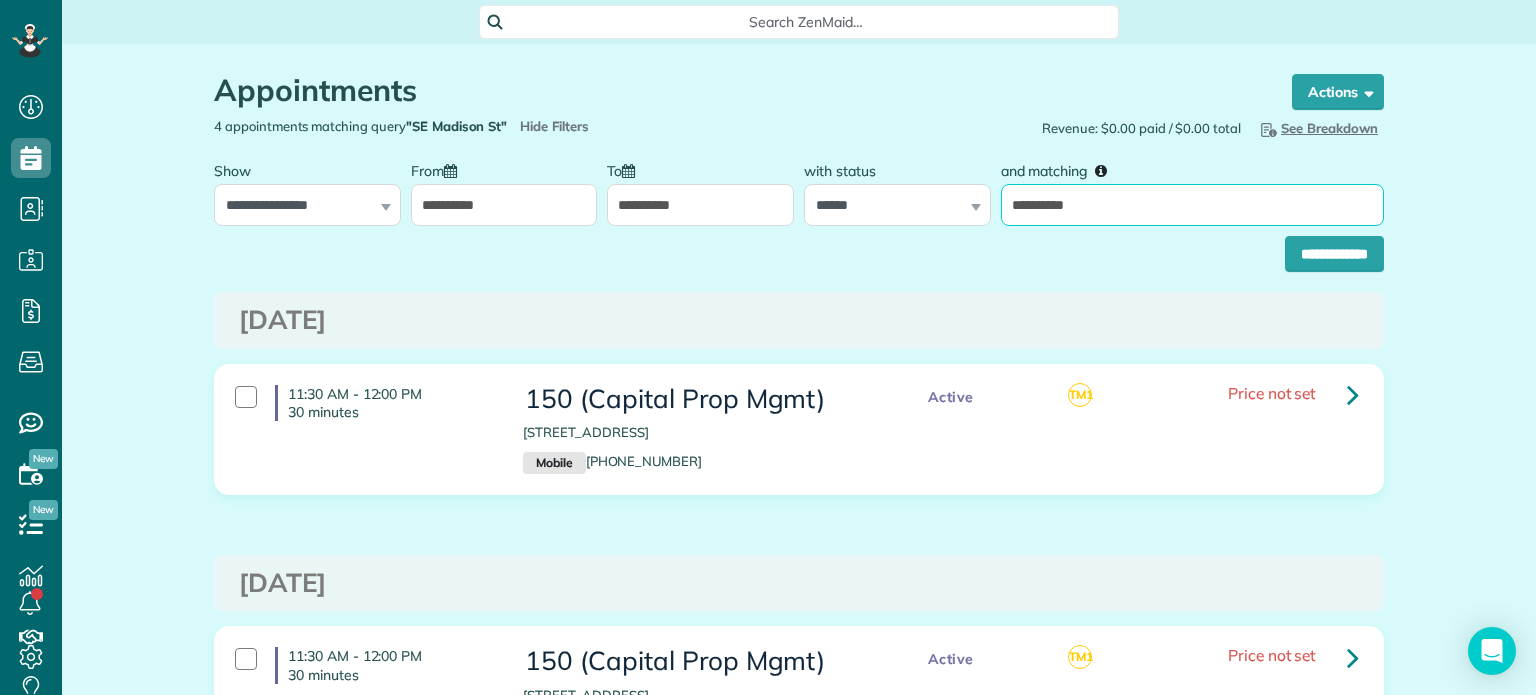 type on "**********" 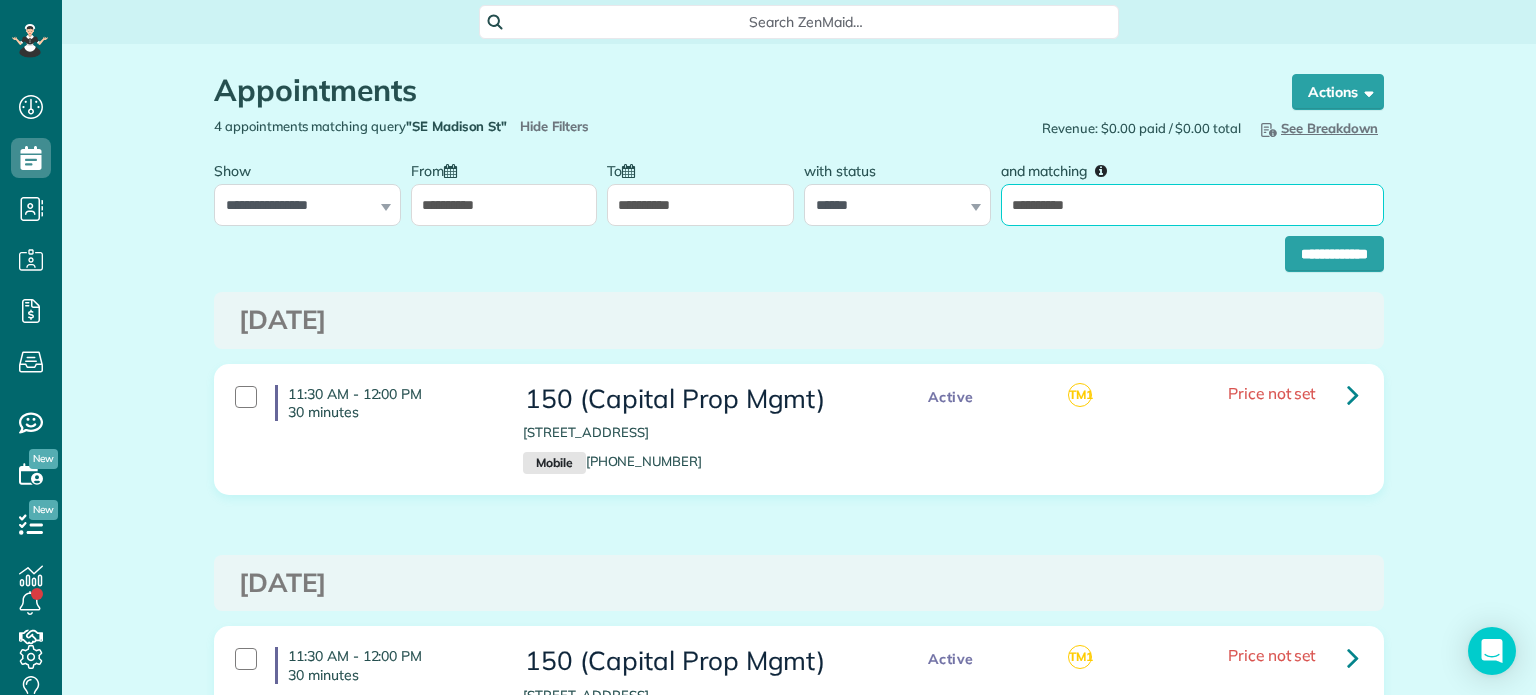 click on "**********" at bounding box center [1334, 254] 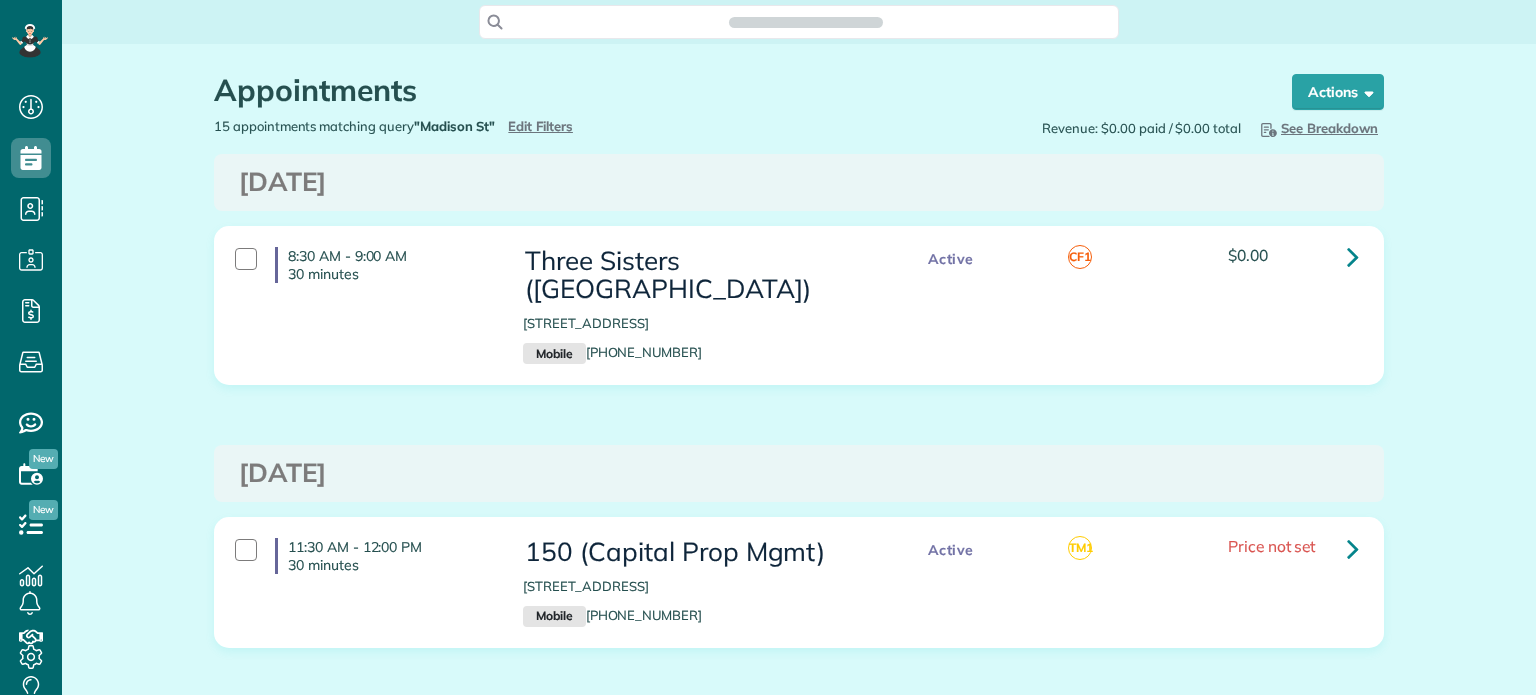 scroll, scrollTop: 0, scrollLeft: 0, axis: both 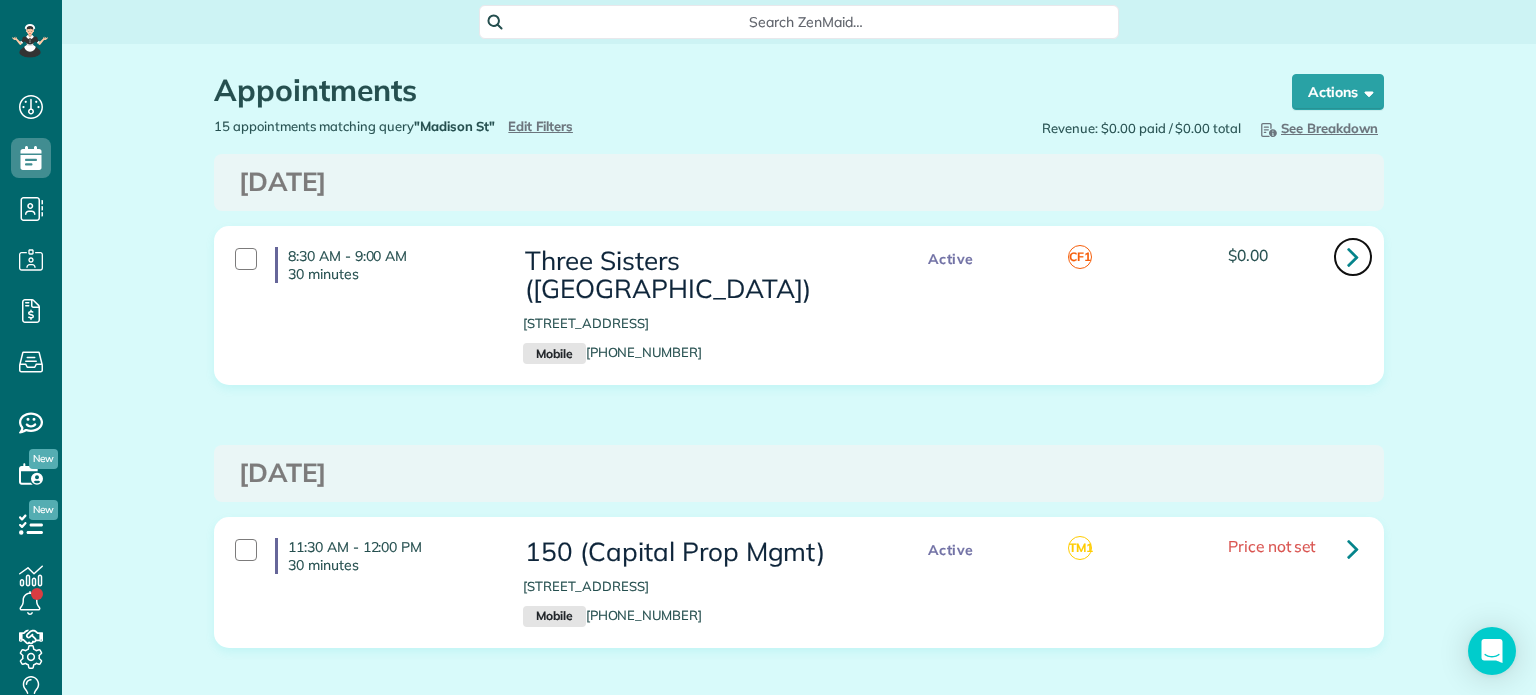 click at bounding box center (1353, 256) 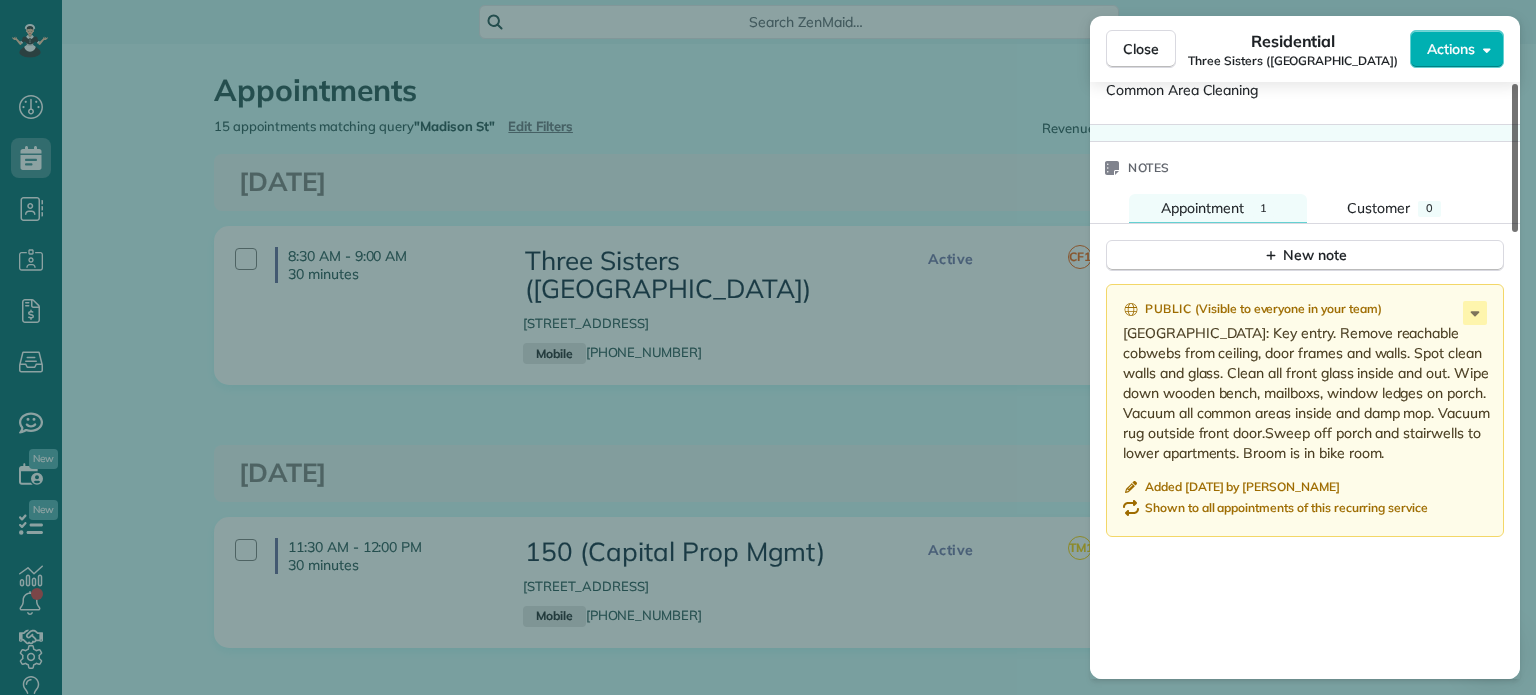 scroll, scrollTop: 1545, scrollLeft: 0, axis: vertical 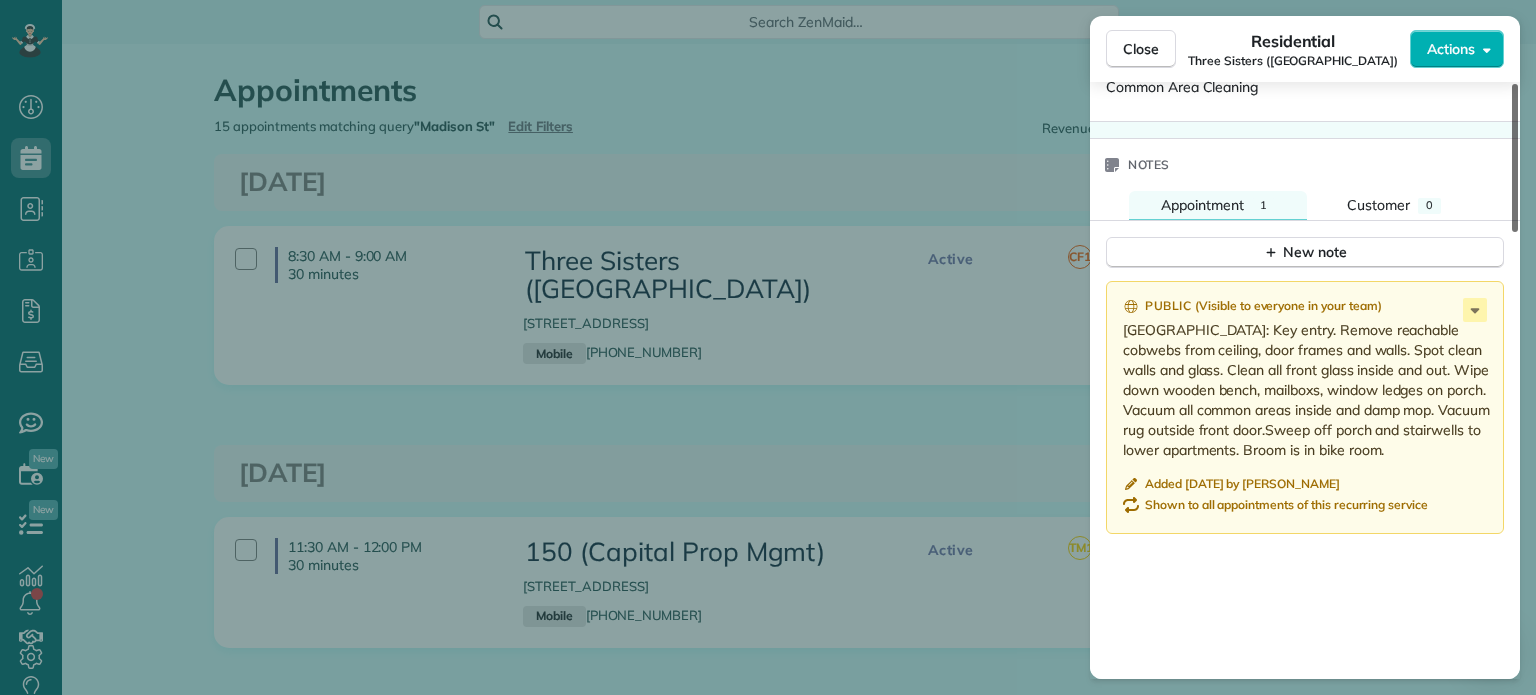 drag, startPoint x: 1512, startPoint y: 177, endPoint x: 1520, endPoint y: 559, distance: 382.08377 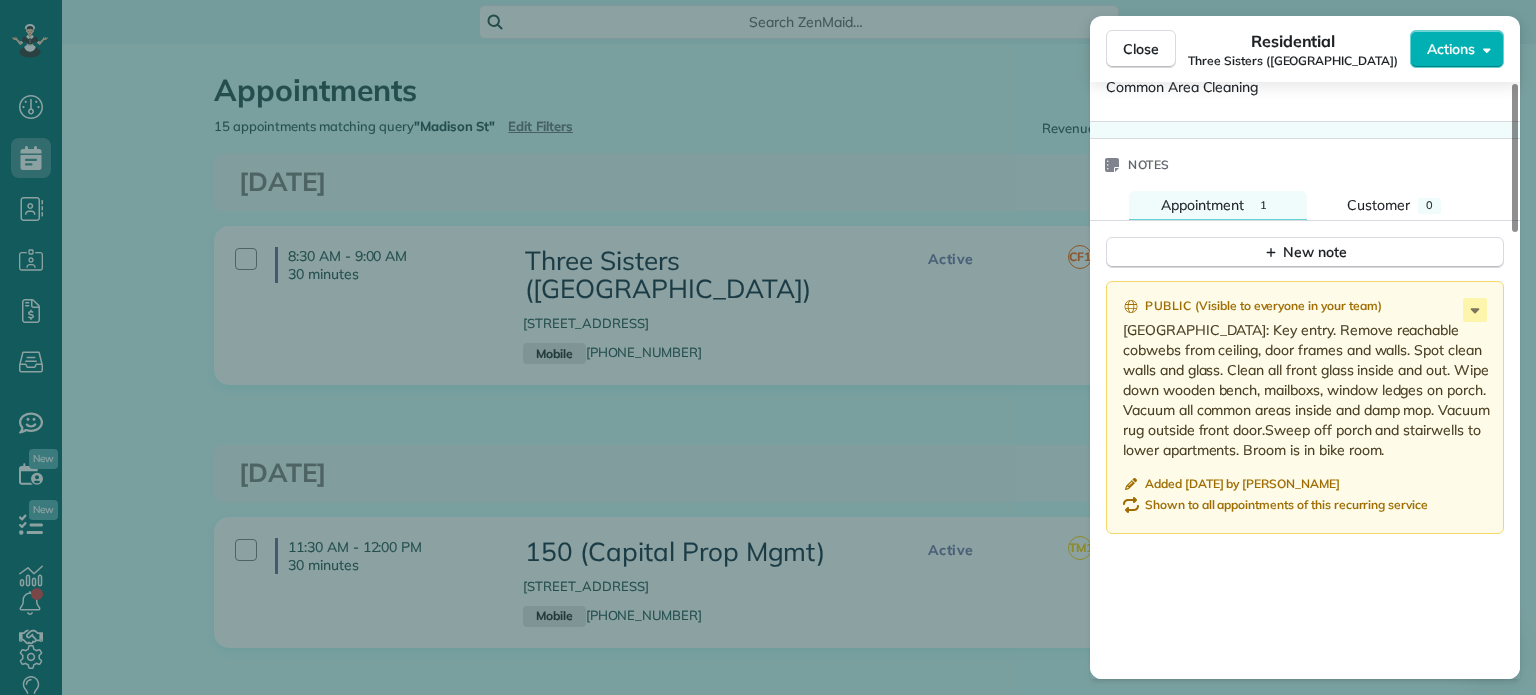 drag, startPoint x: 1299, startPoint y: 333, endPoint x: 1324, endPoint y: 451, distance: 120.61923 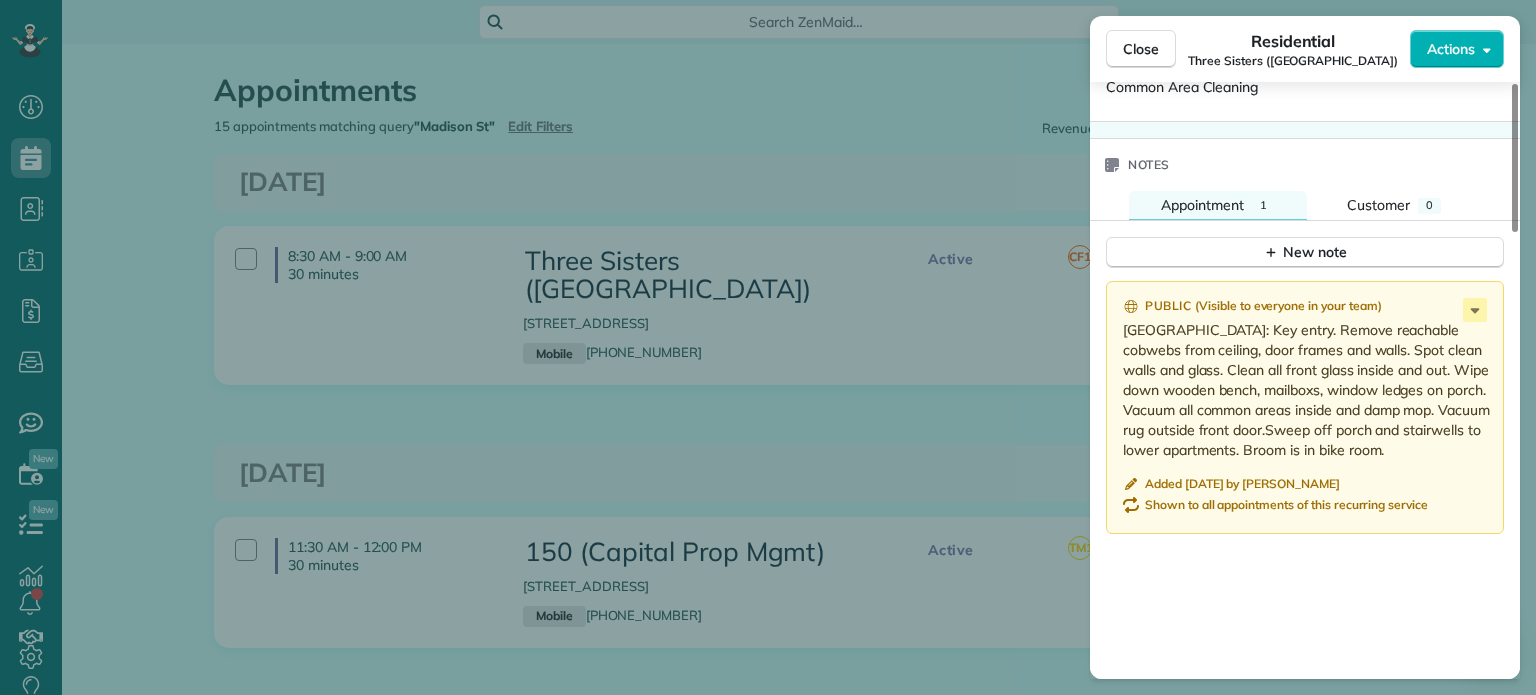 click on "[GEOGRAPHIC_DATA]: Key entry. Remove reachable cobwebs from ceiling, door frames and walls. Spot clean walls and glass. Clean all front glass inside and out. Wipe down wooden bench, mailboxs, window ledges on porch. Vacuum all common areas inside and damp mop. Vacuum rug outside front door.Sweep off porch and stairwells to lower apartments. Broom is in bike room." at bounding box center [1307, 390] 